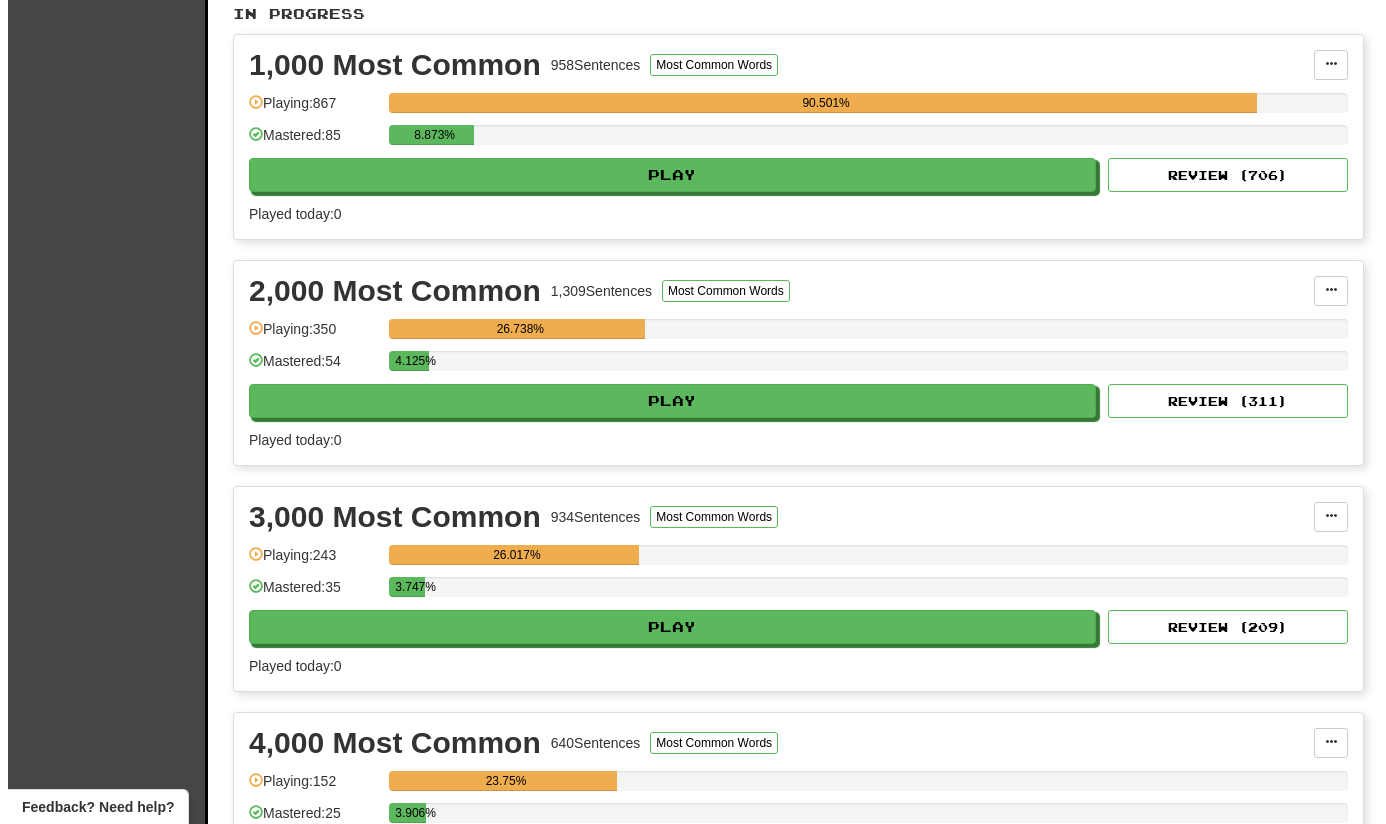 scroll, scrollTop: 430, scrollLeft: 0, axis: vertical 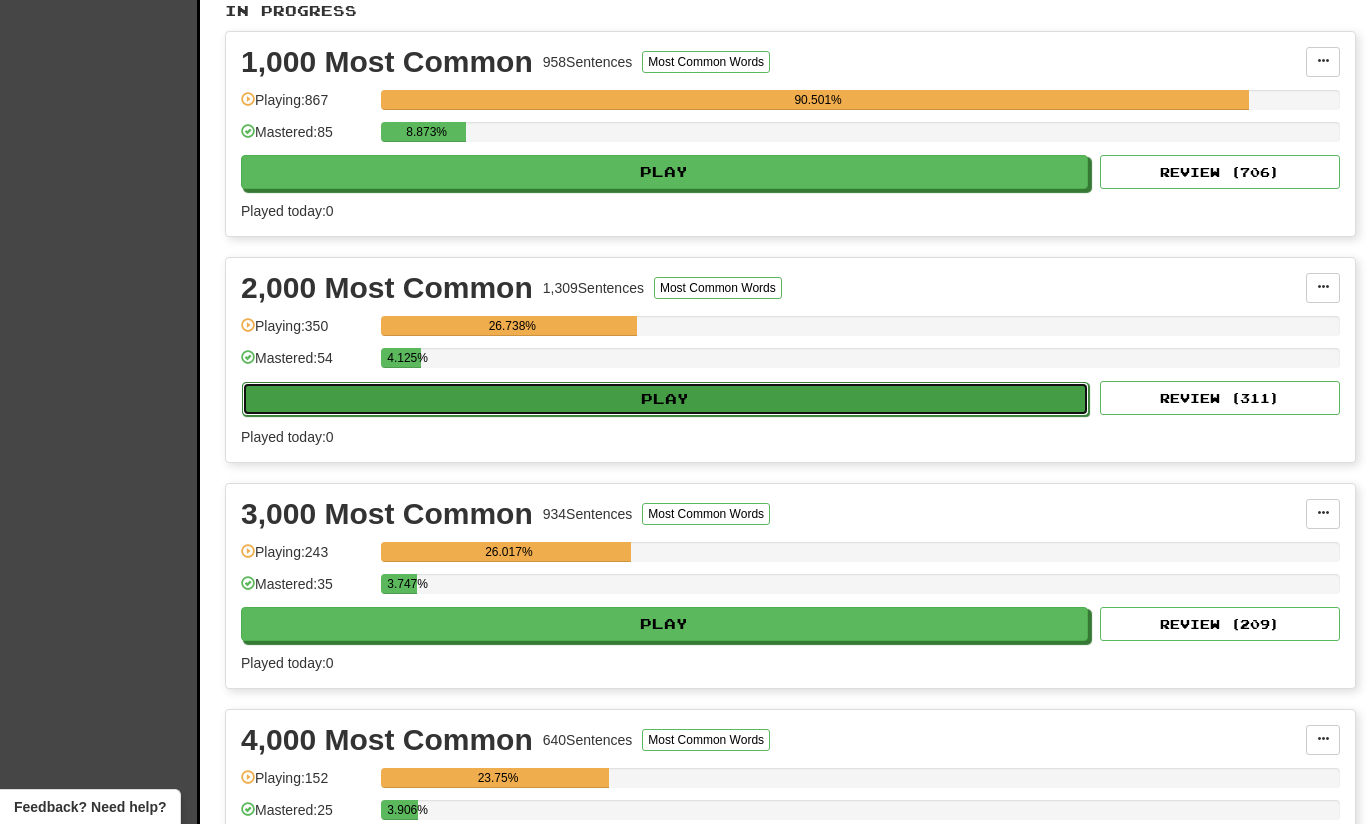 click on "Play" at bounding box center (665, 399) 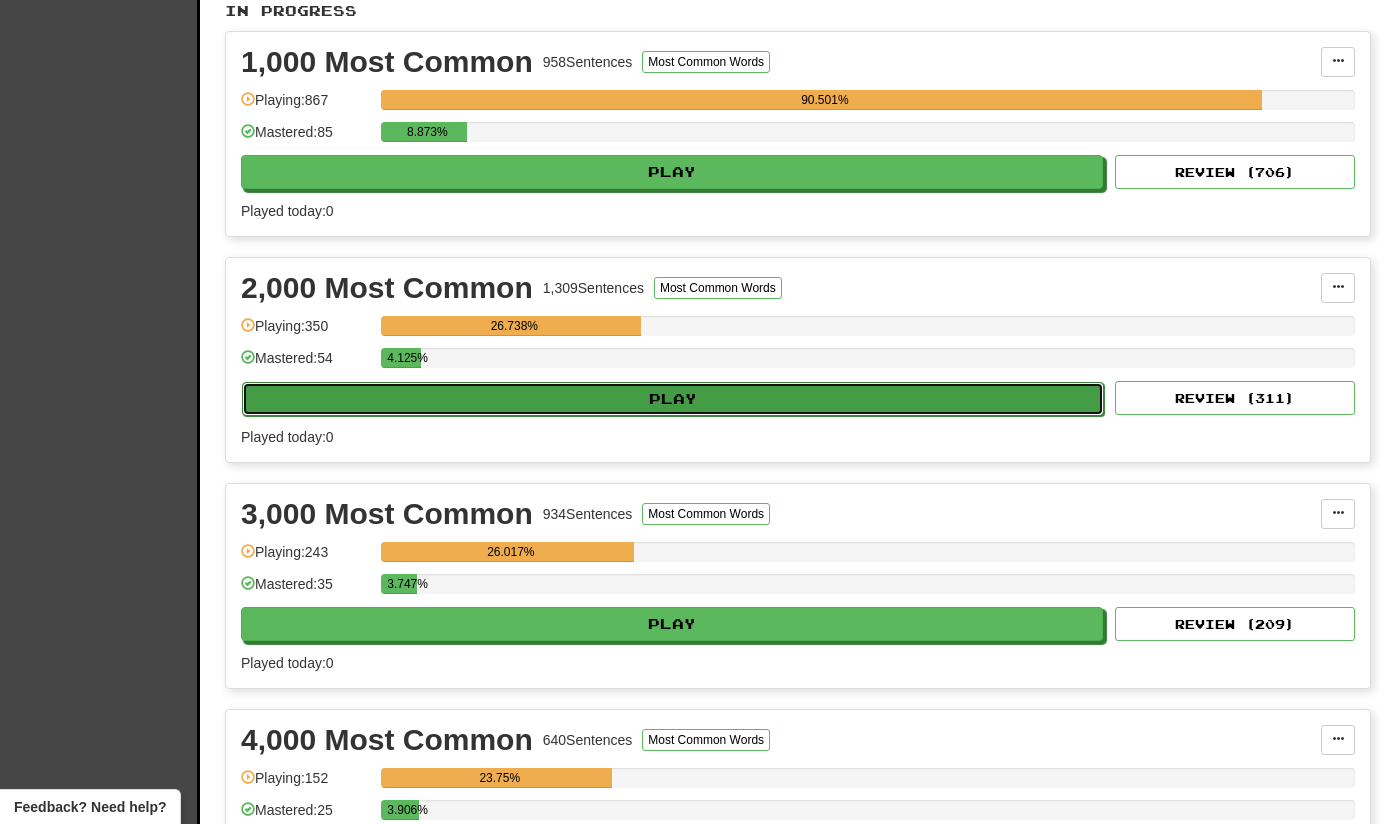 select on "**" 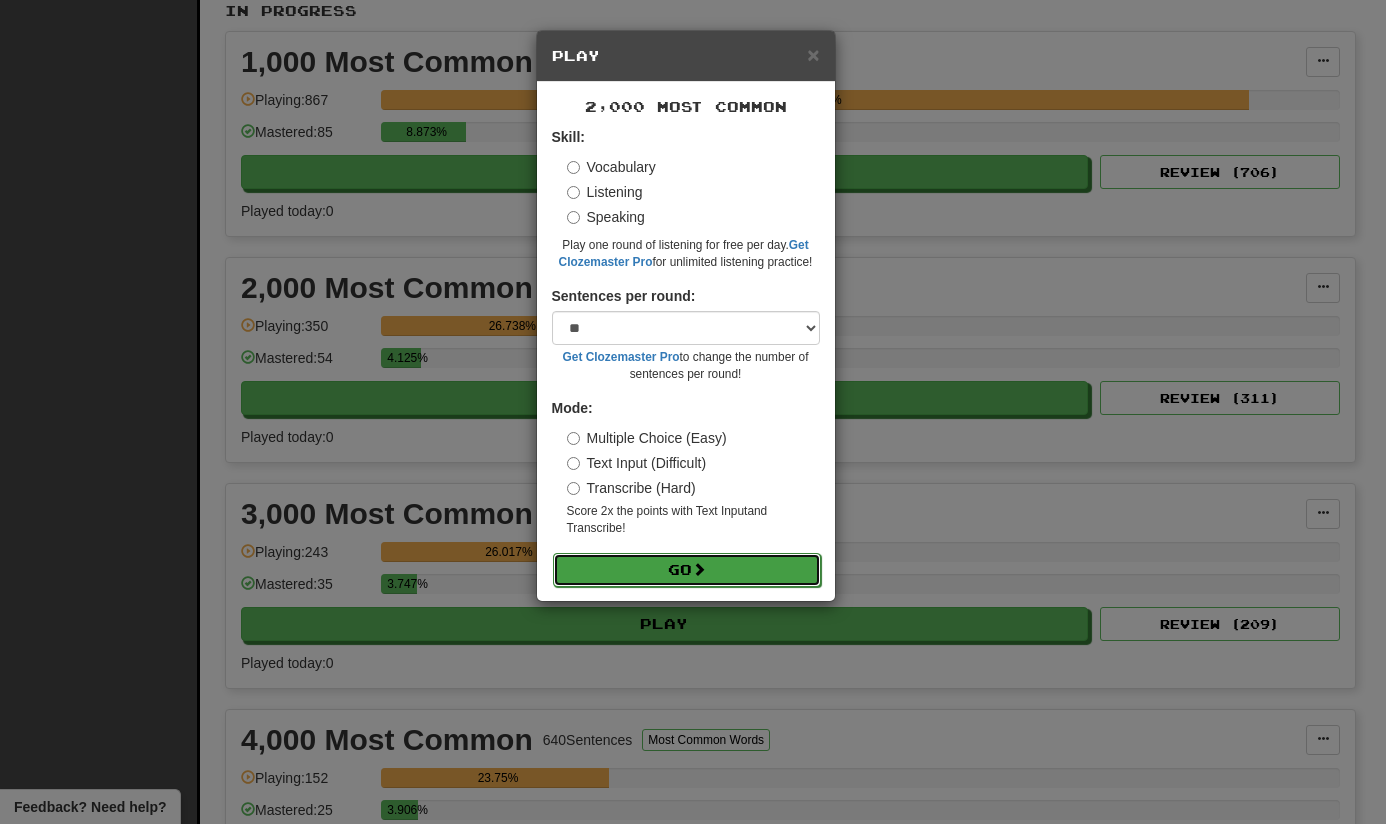 click at bounding box center [699, 569] 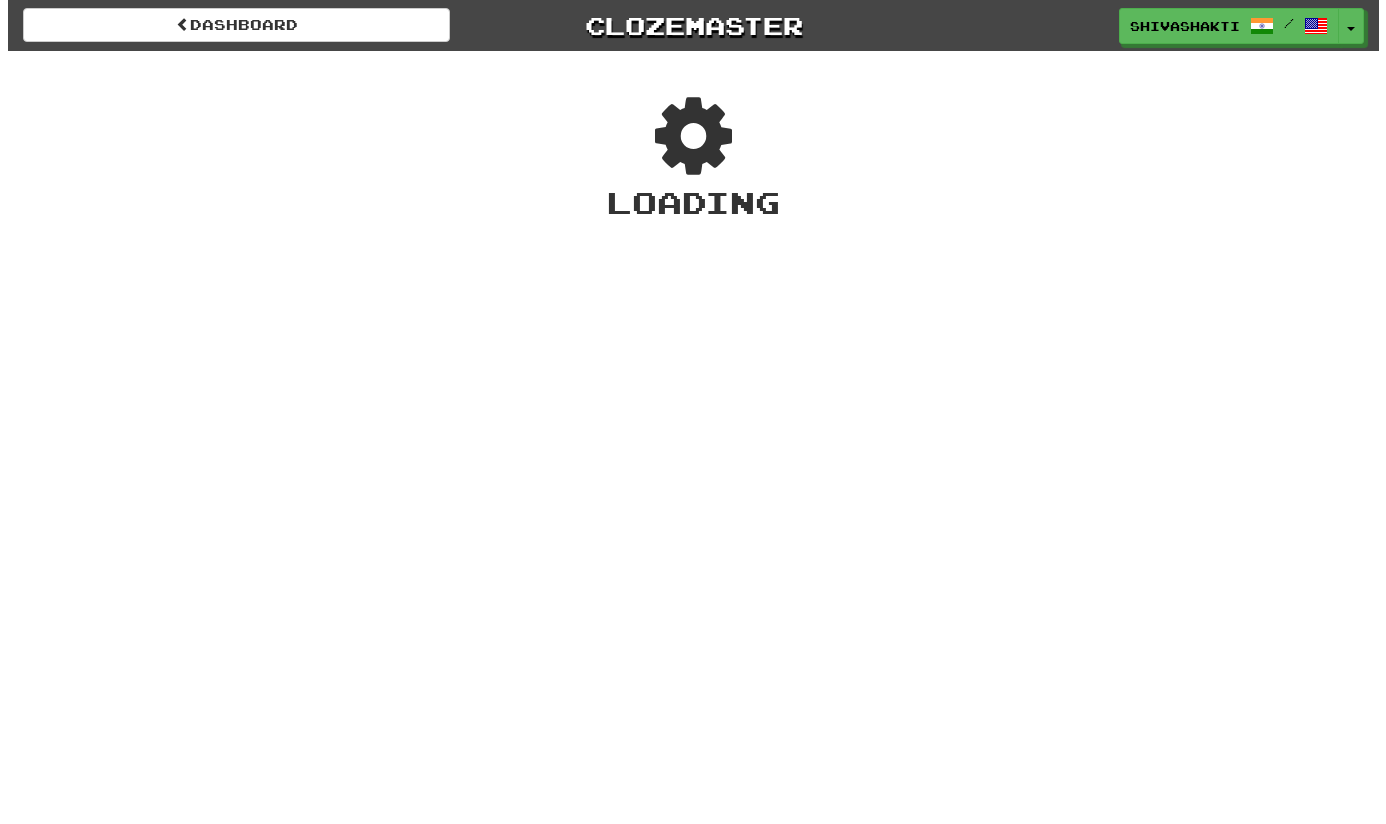 scroll, scrollTop: 0, scrollLeft: 0, axis: both 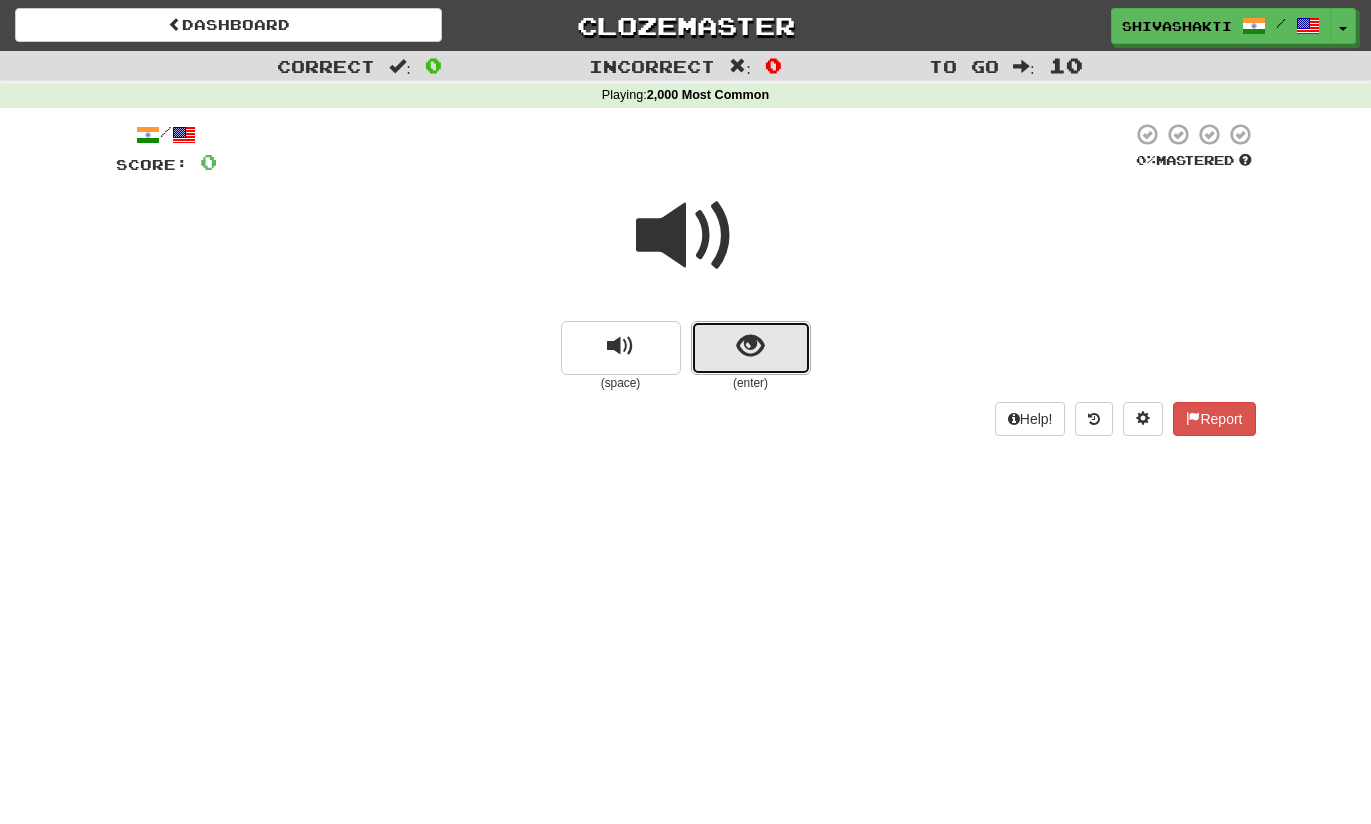 click at bounding box center (750, 346) 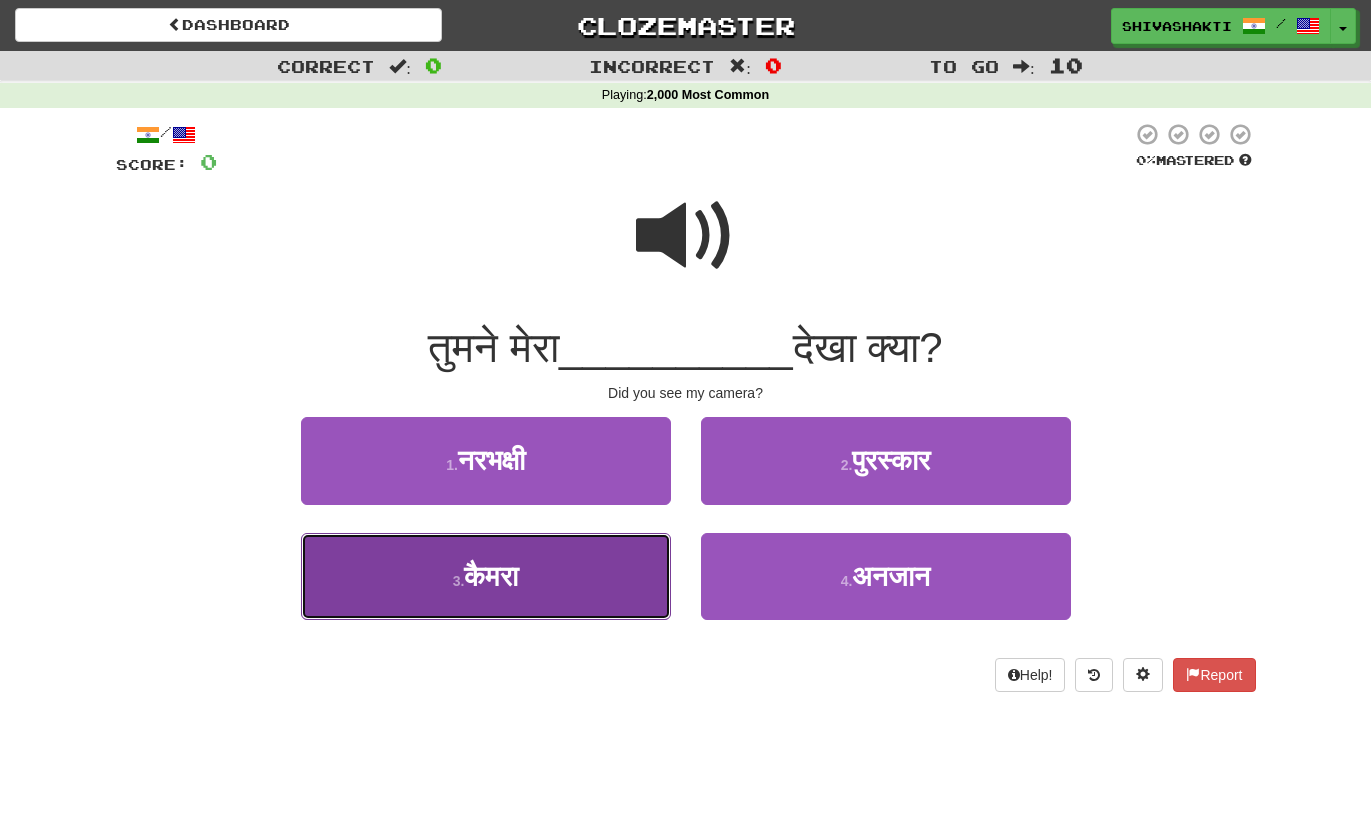 click on "3 .  कैमरा" at bounding box center (486, 576) 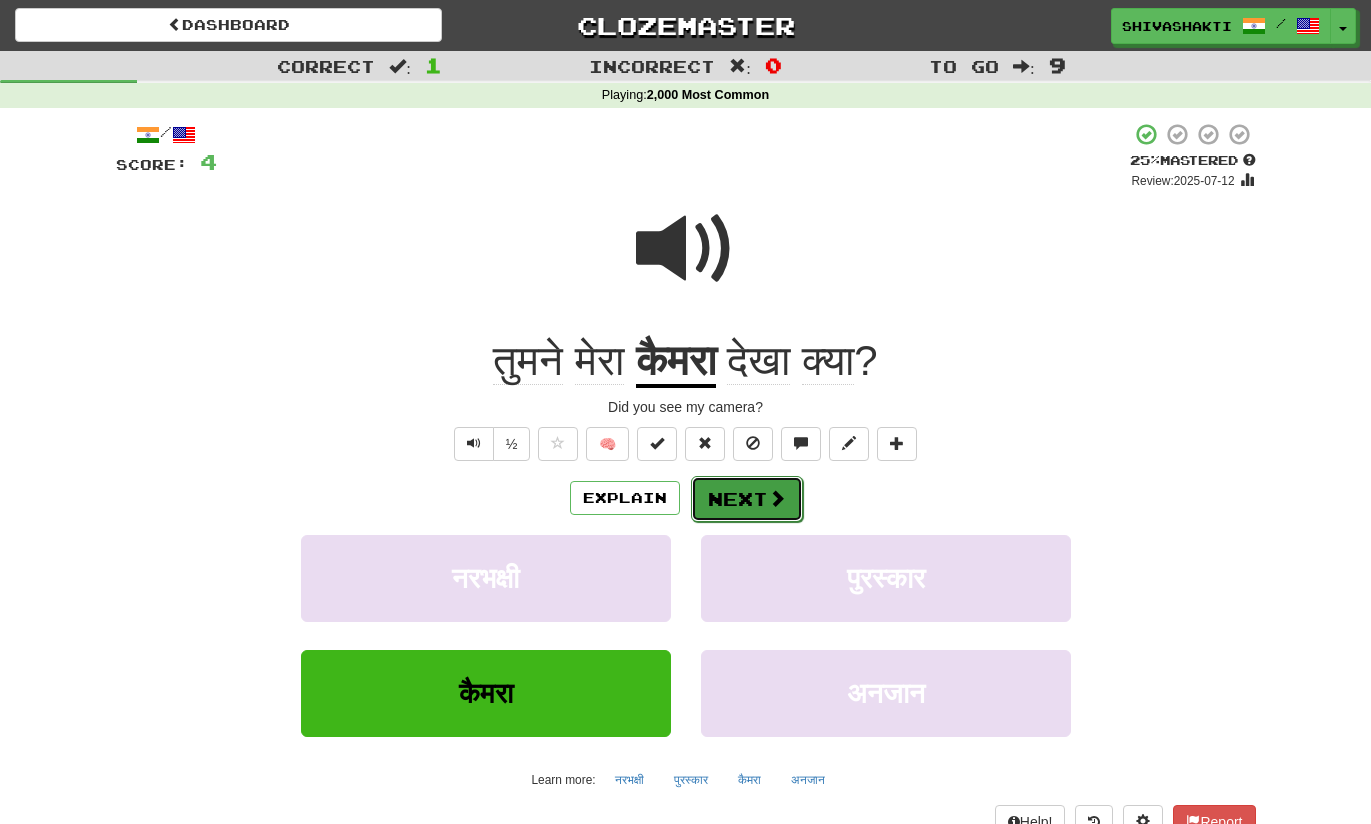 click on "Next" at bounding box center [747, 499] 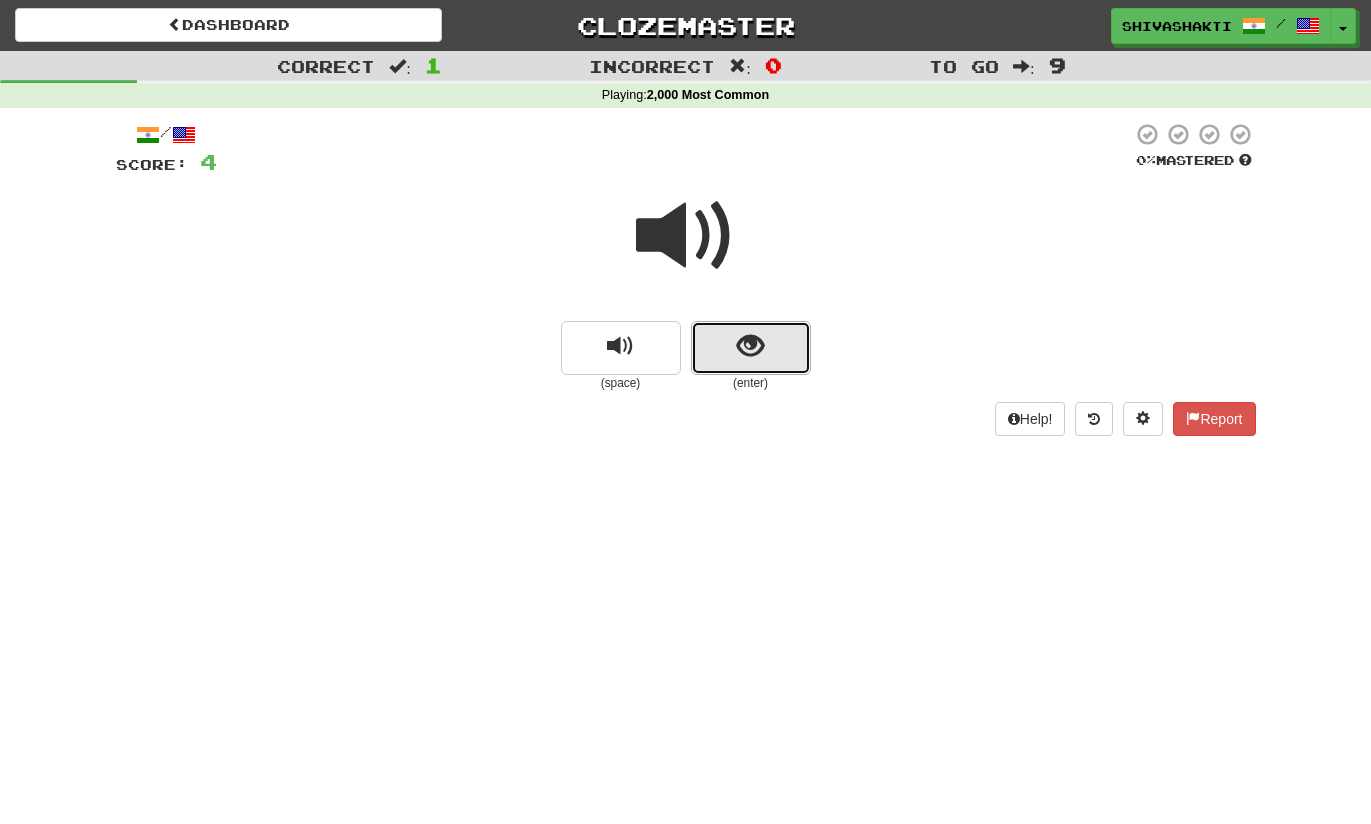 click at bounding box center (750, 346) 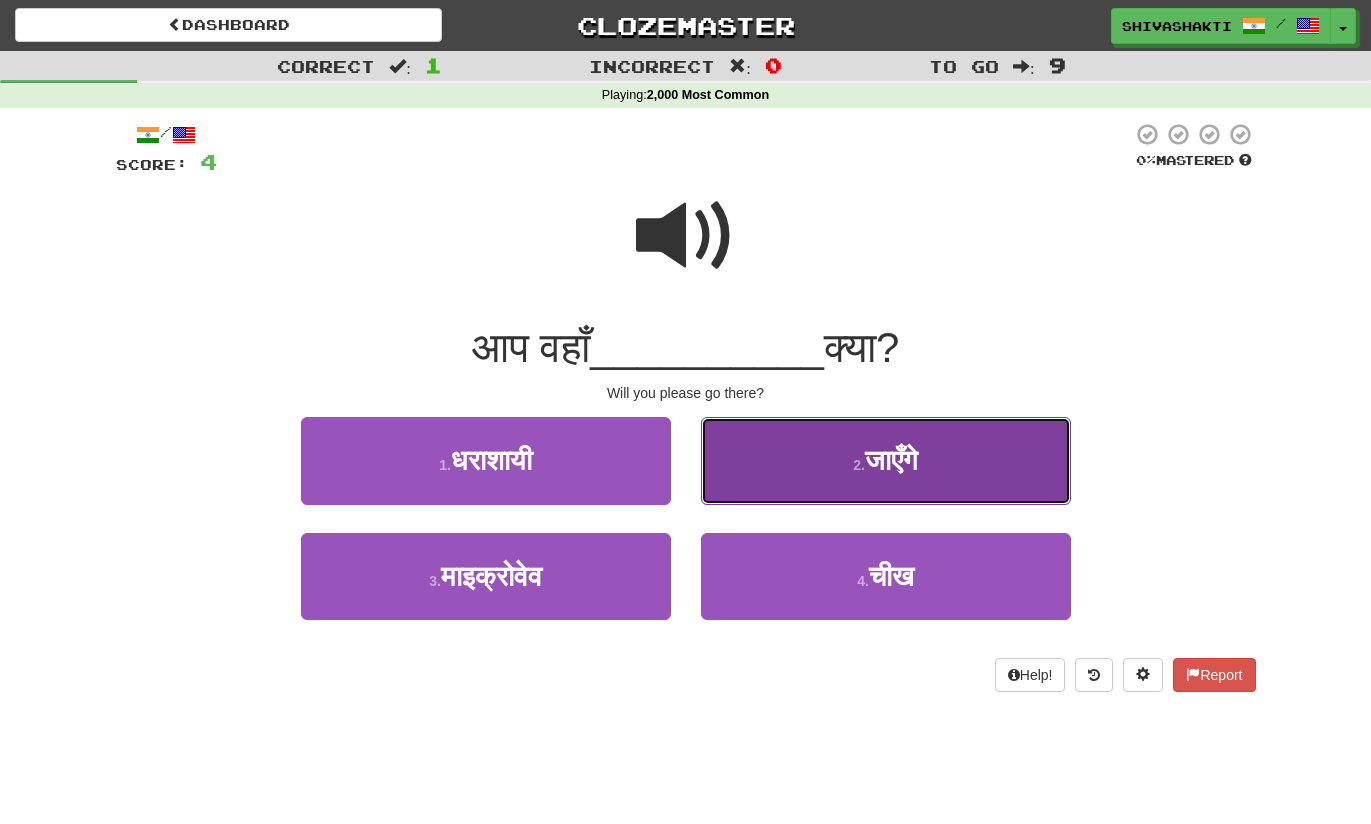 click on "जाएँगे" at bounding box center (891, 460) 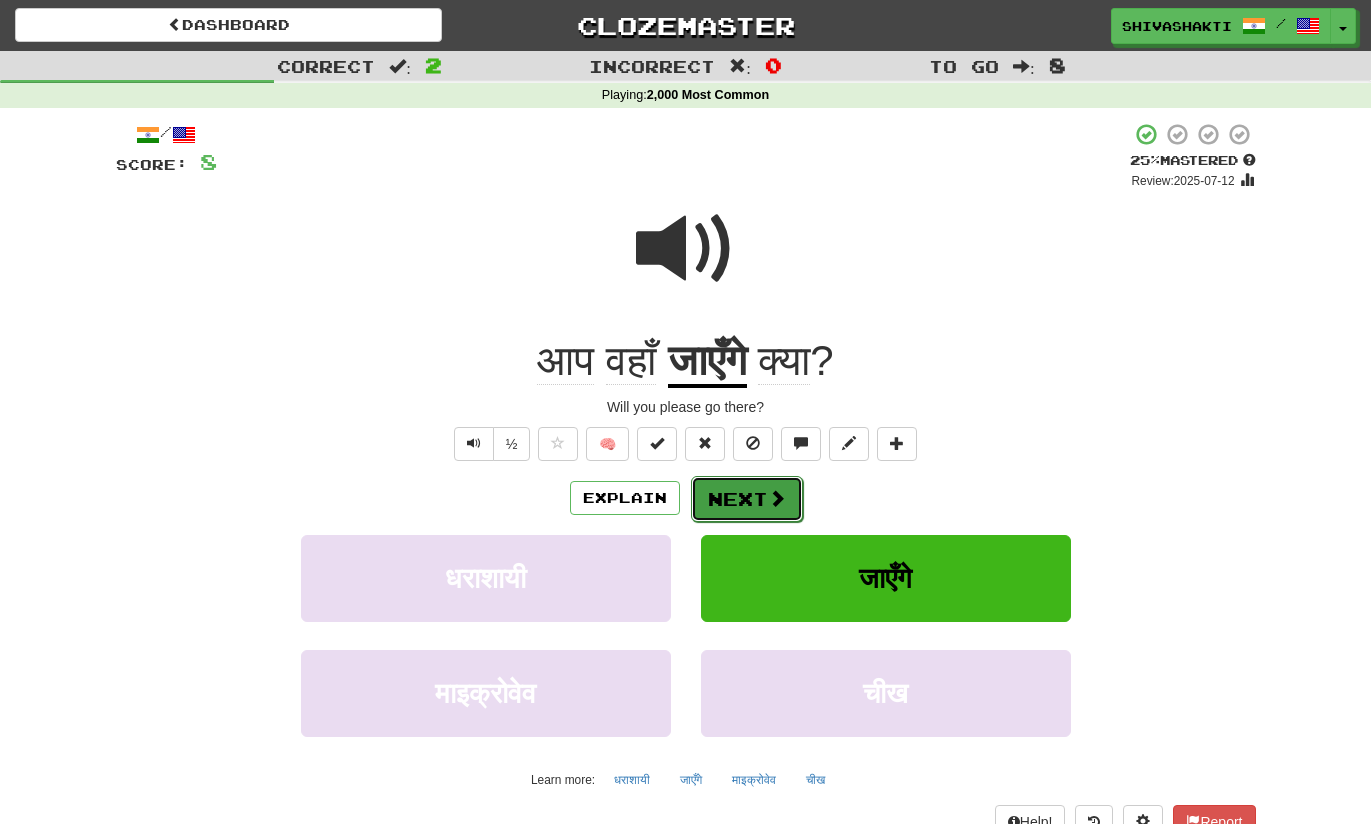click on "Next" at bounding box center [747, 499] 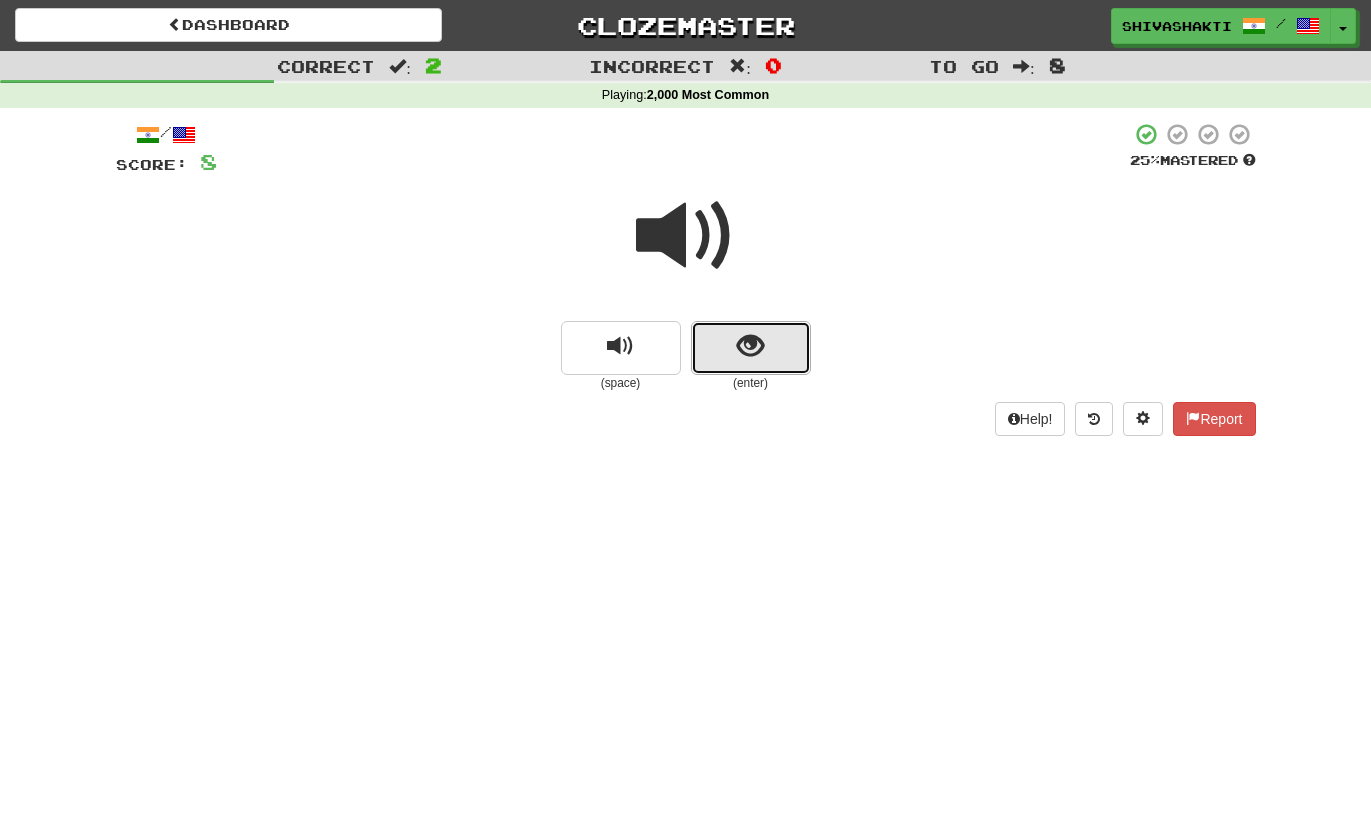 click at bounding box center [750, 346] 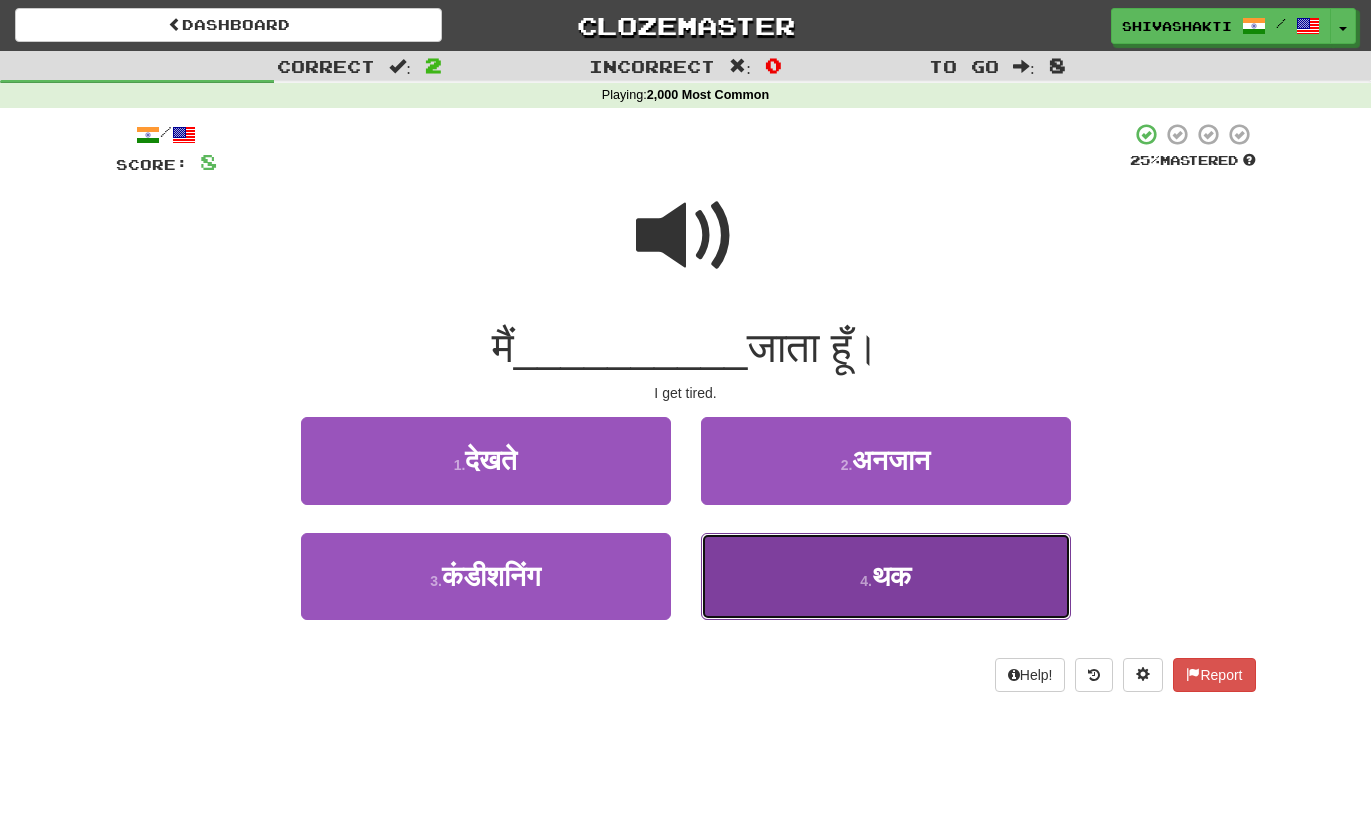 click on "4 .  थक" at bounding box center [886, 576] 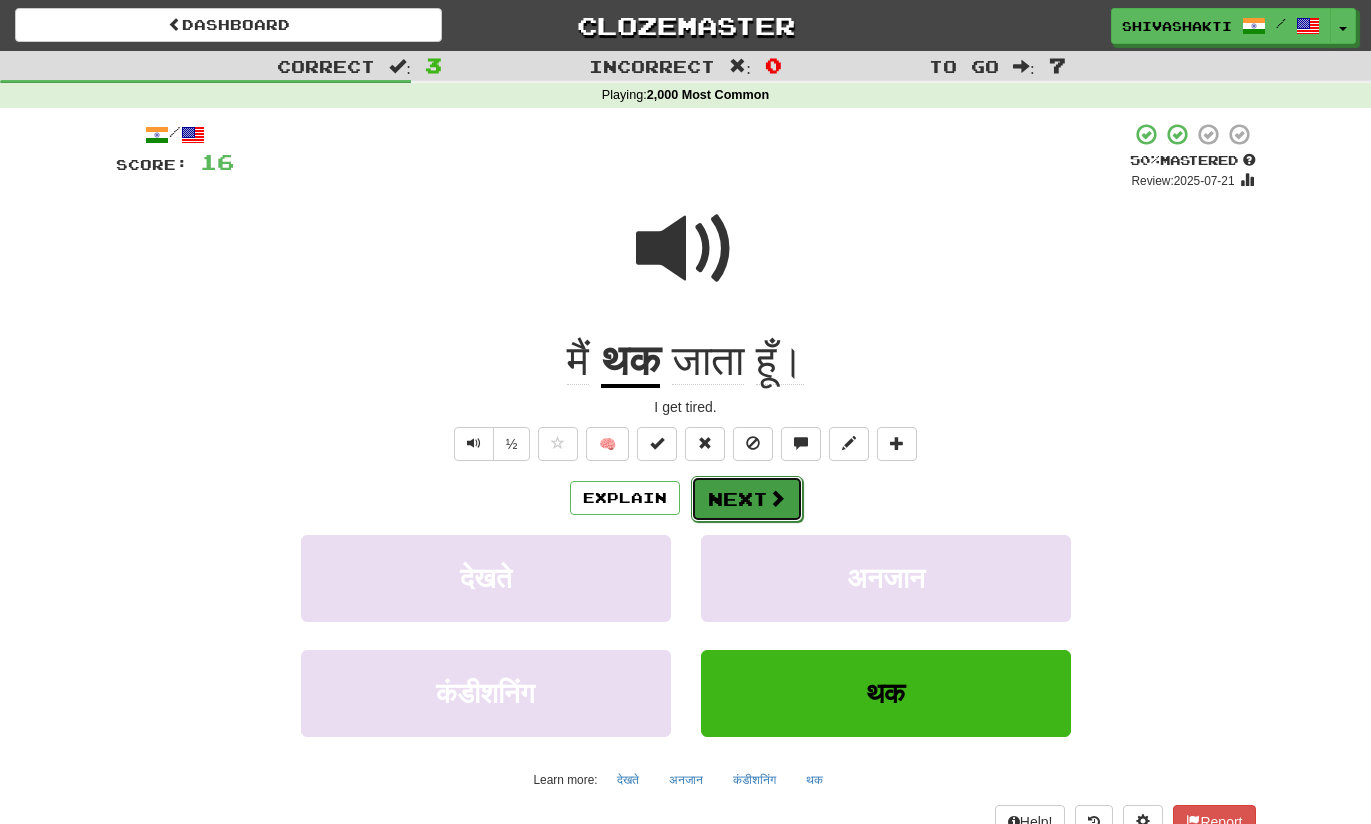 click on "Next" at bounding box center [747, 499] 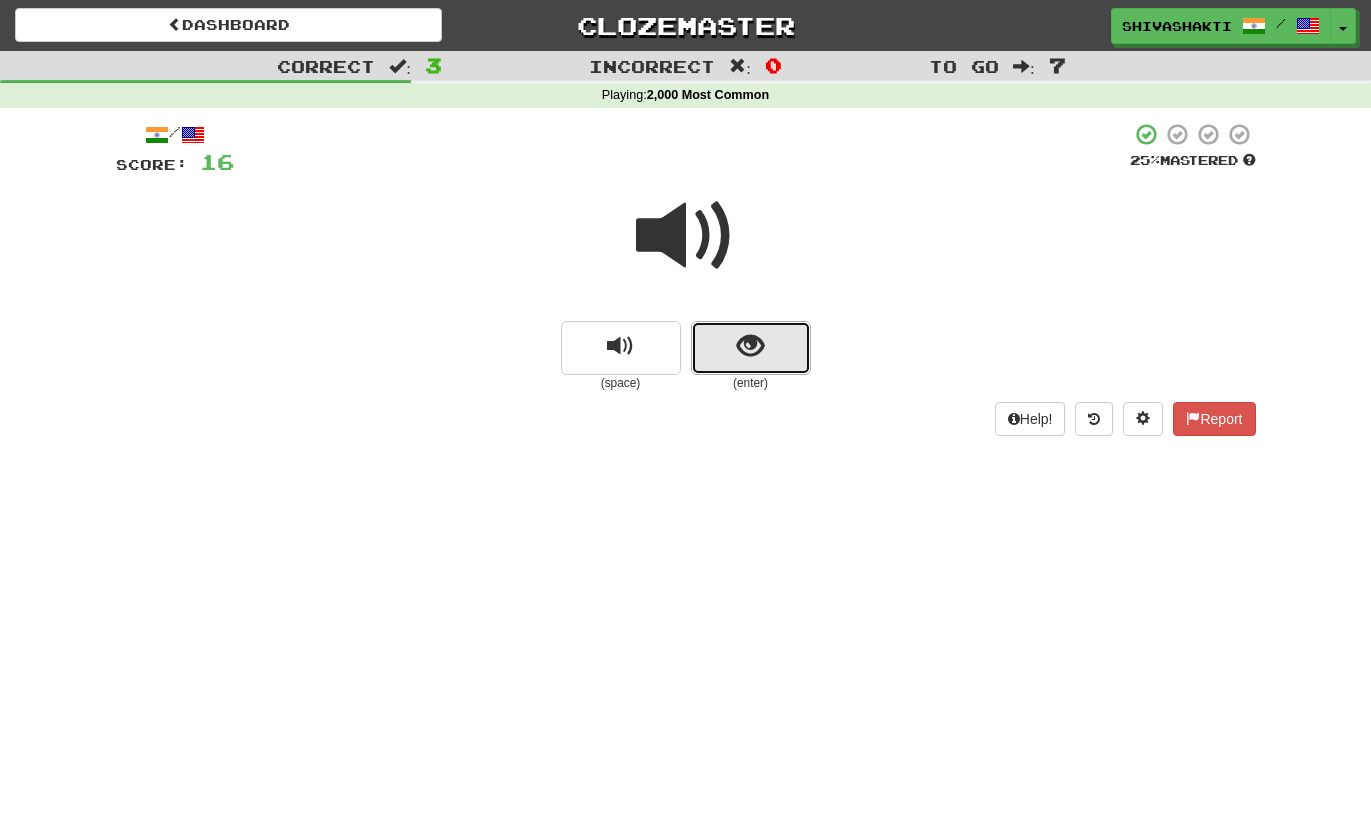 click at bounding box center [750, 346] 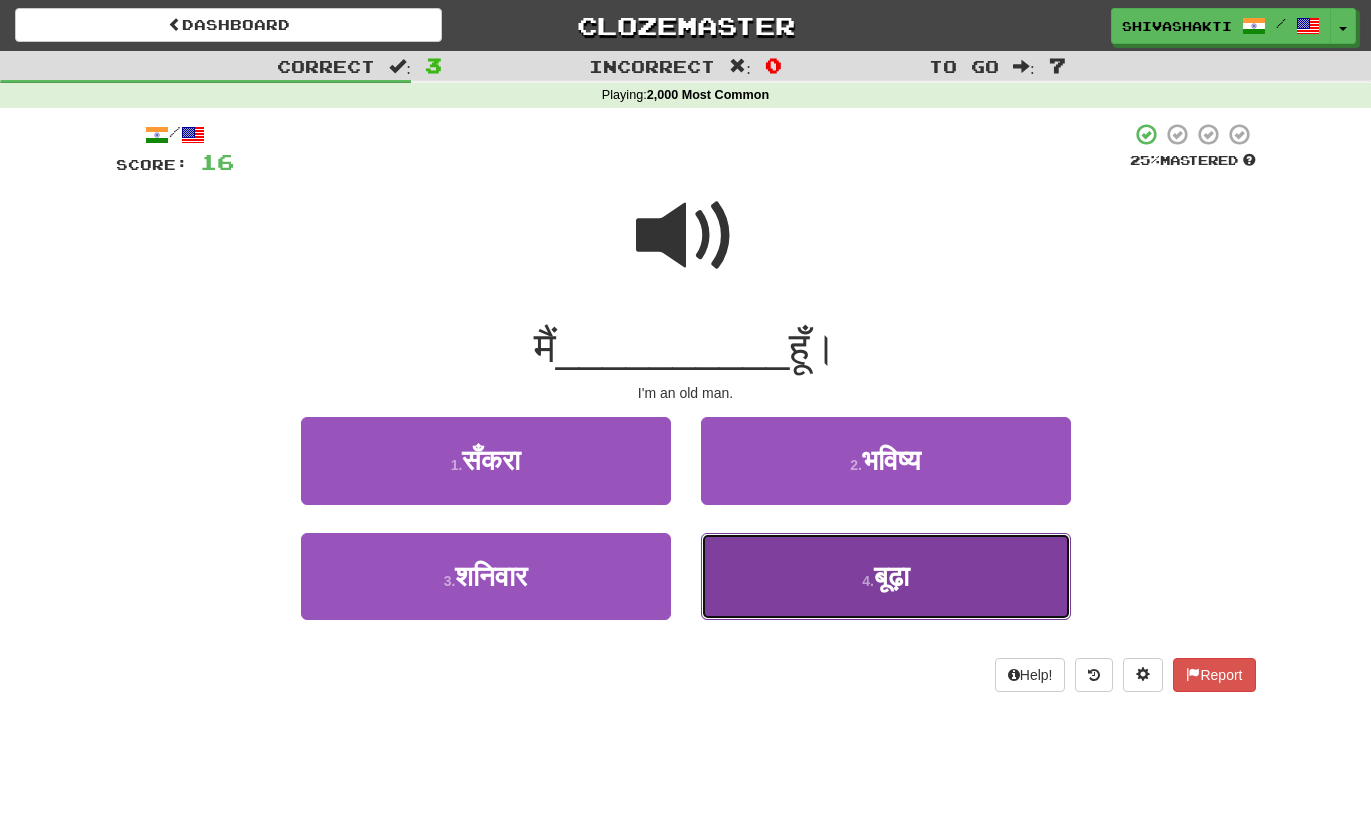 click on "बूढ़ा" at bounding box center (891, 576) 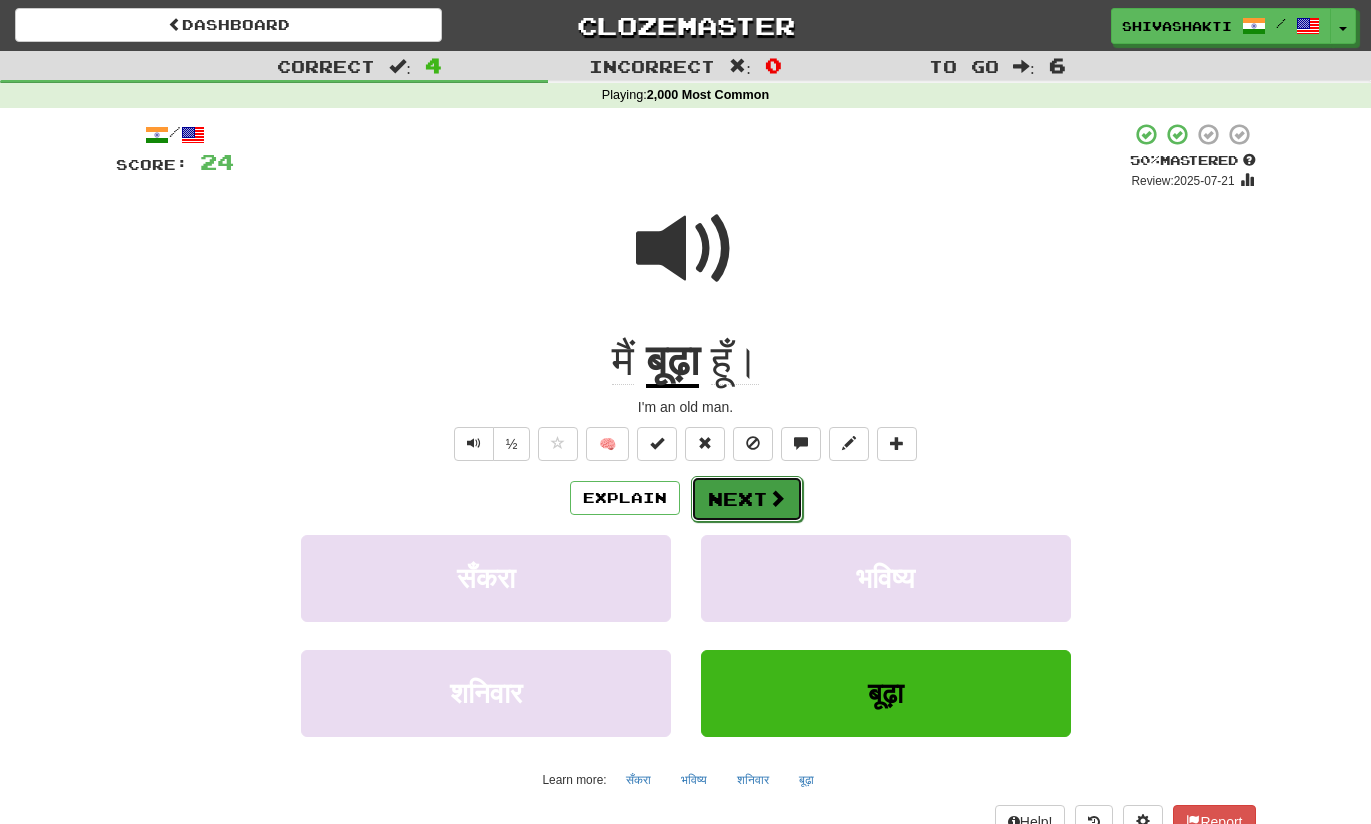 click on "Next" at bounding box center [747, 499] 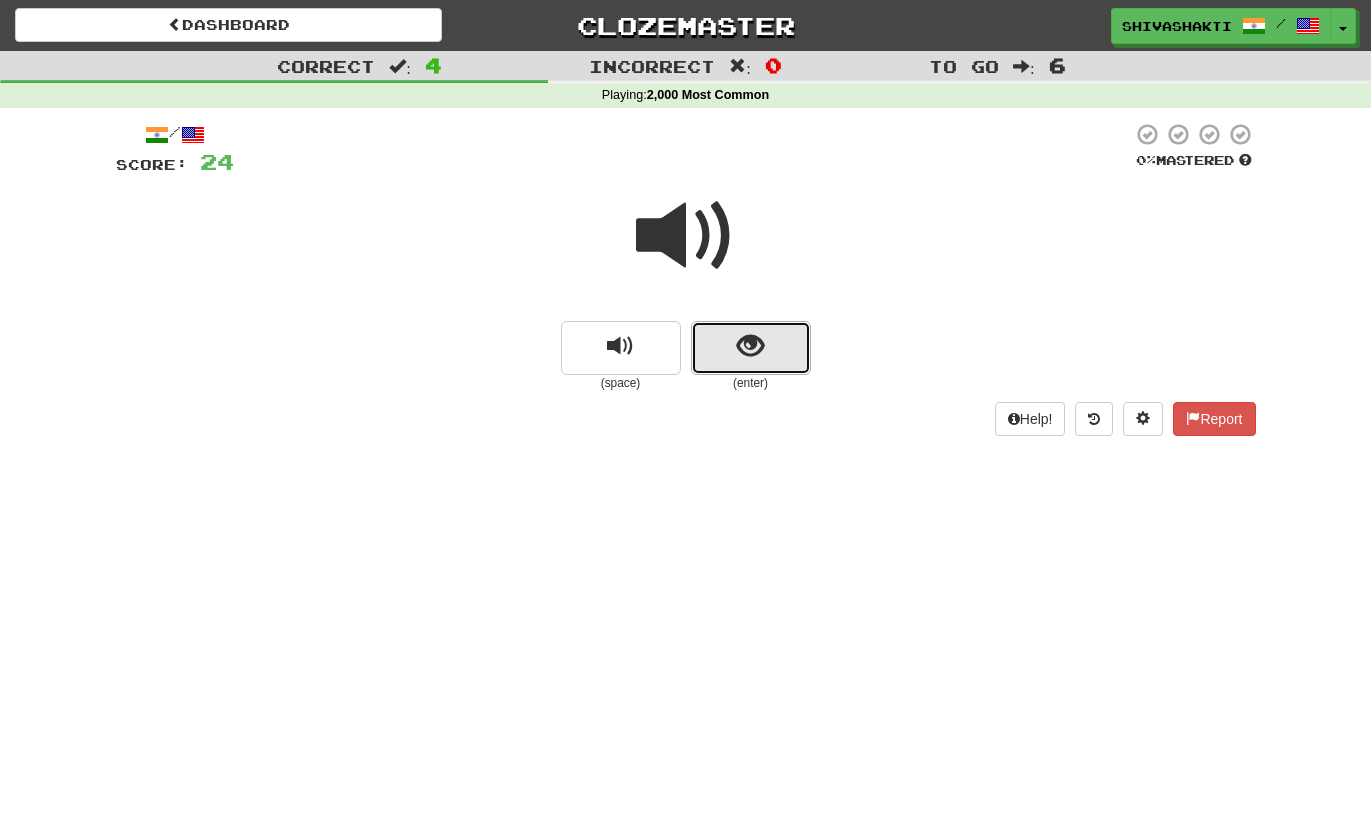 click at bounding box center [750, 346] 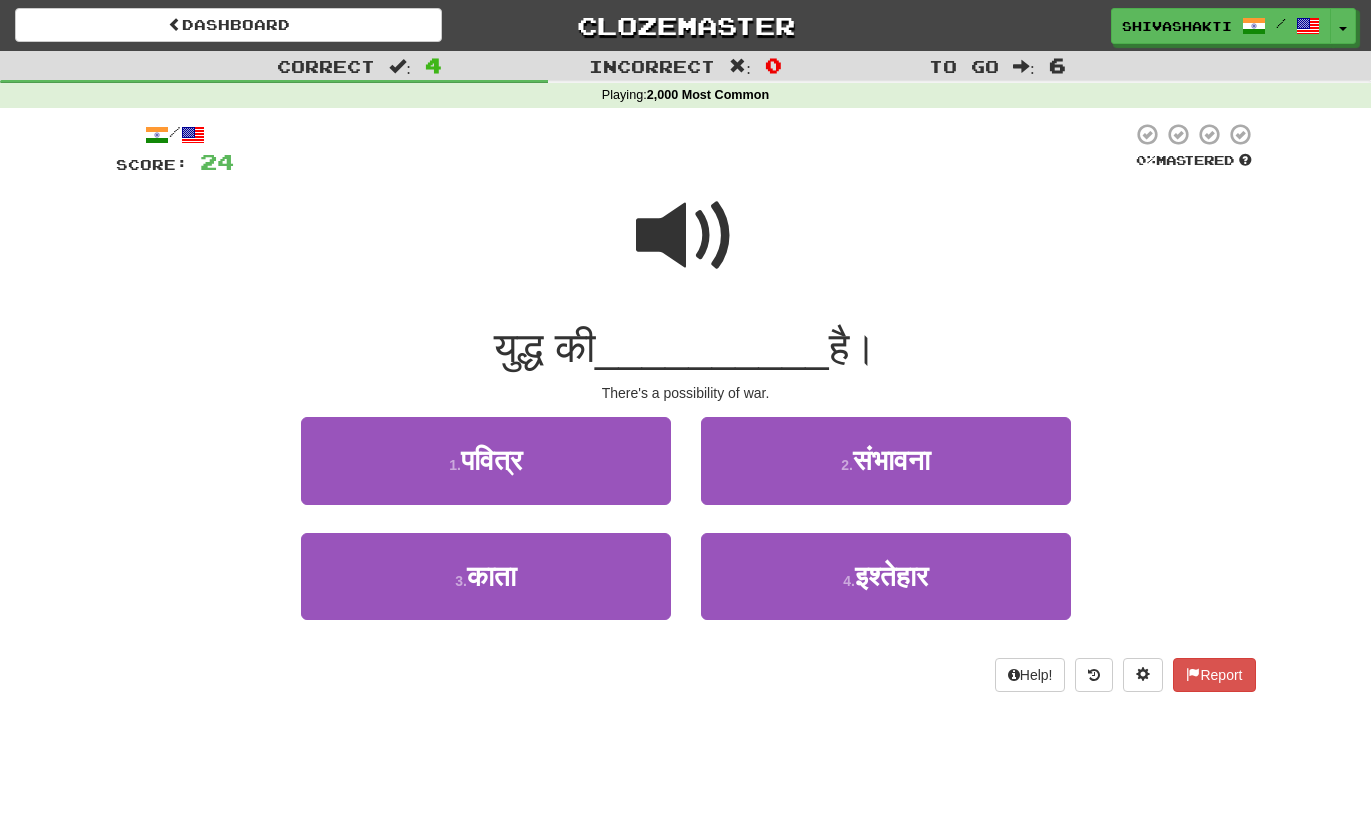 click at bounding box center (686, 236) 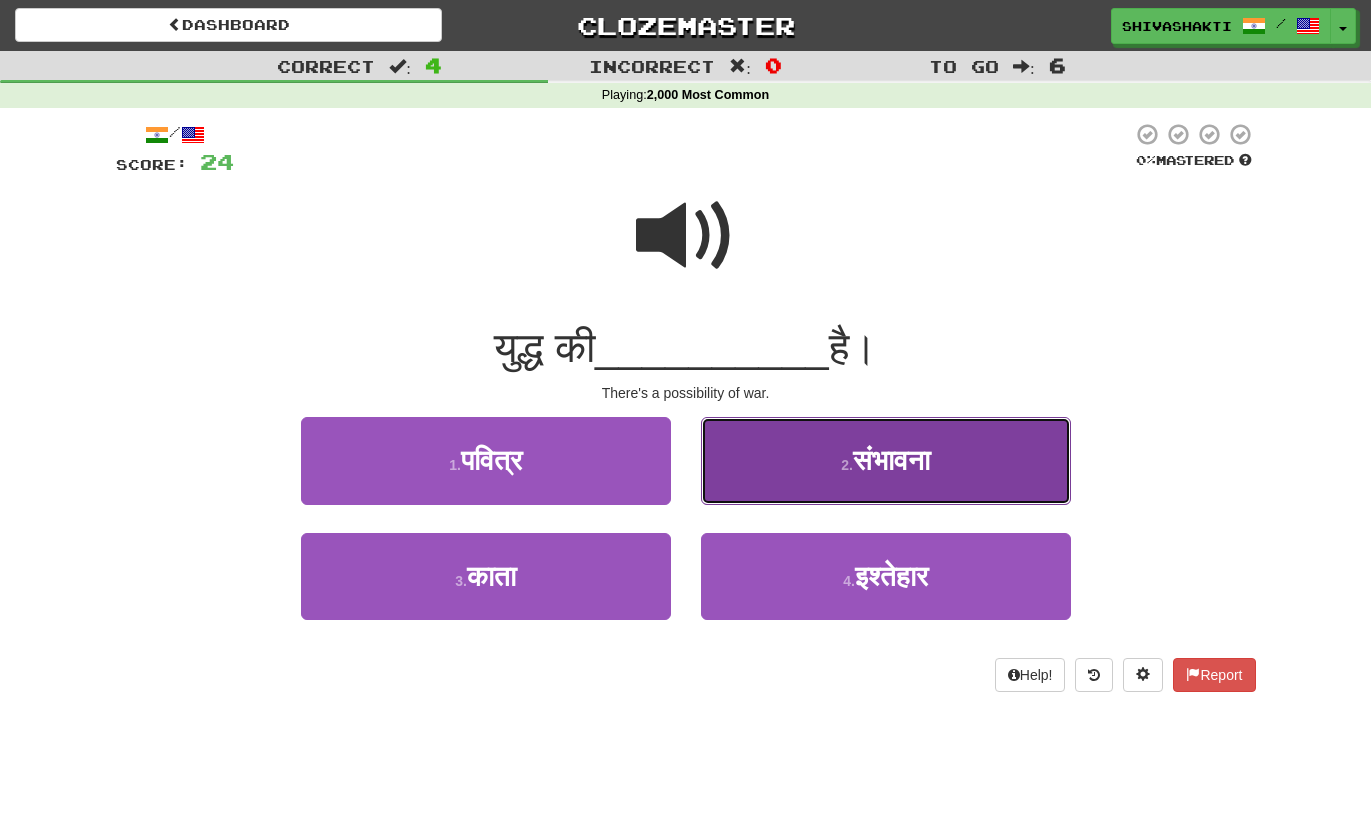 click on "संभावना" at bounding box center [891, 460] 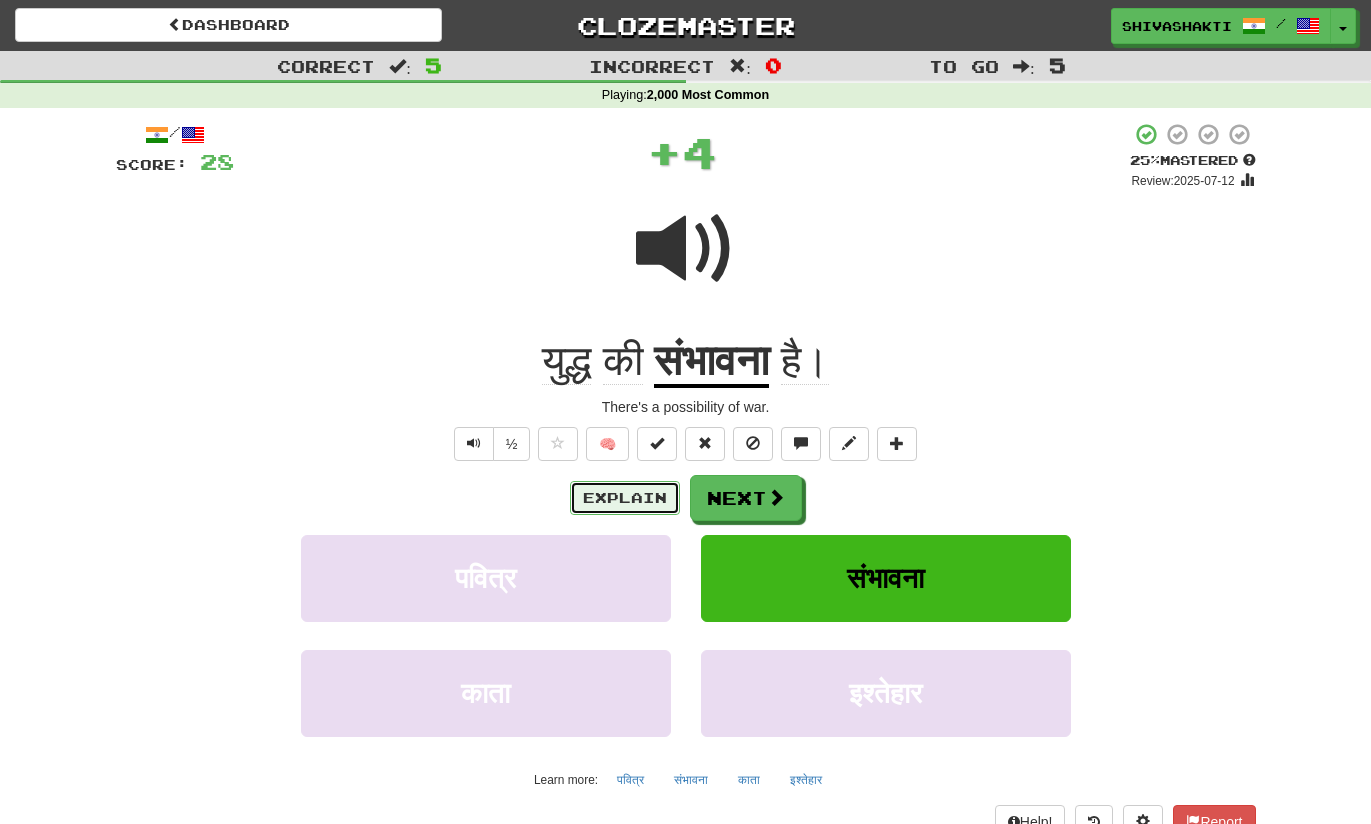 click on "Explain" at bounding box center (625, 498) 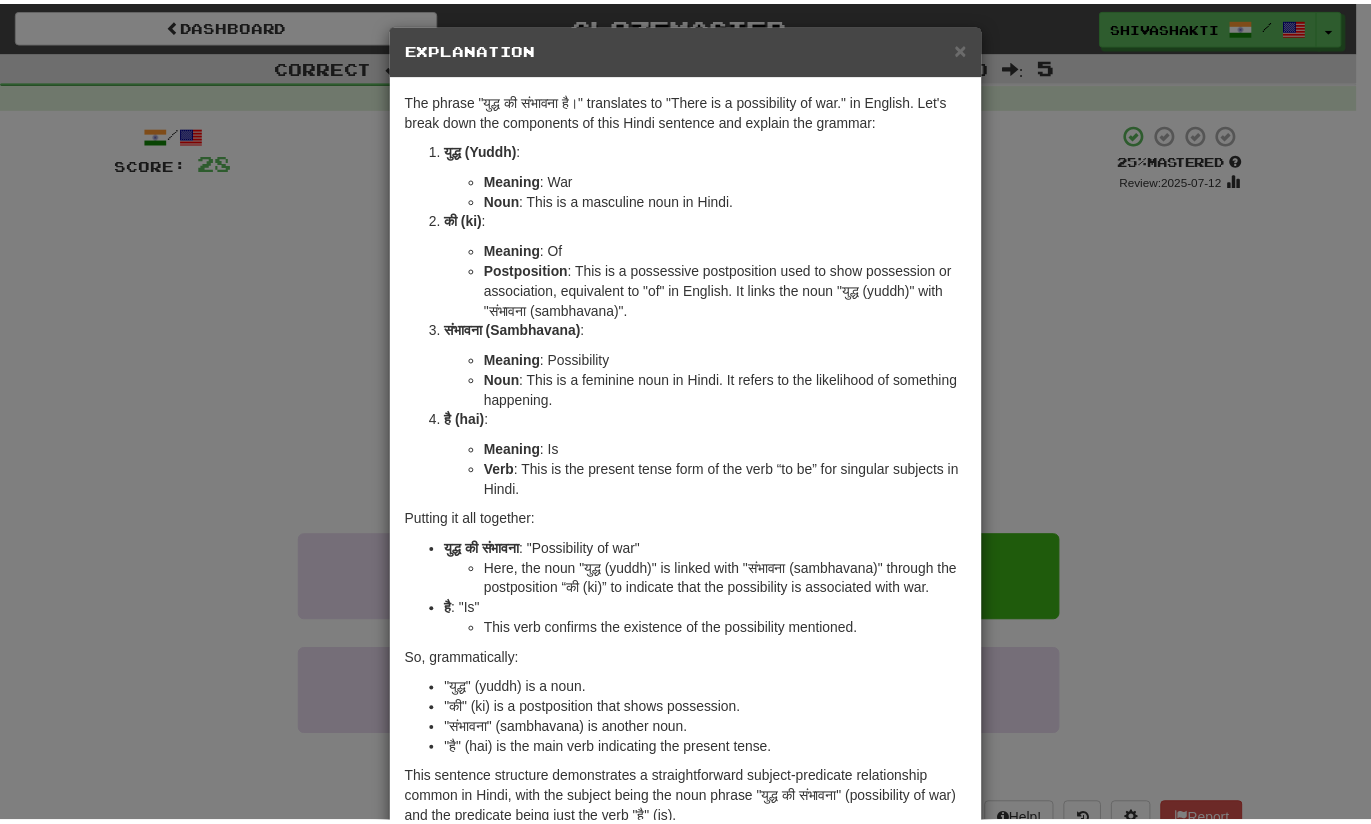 scroll, scrollTop: 13, scrollLeft: 0, axis: vertical 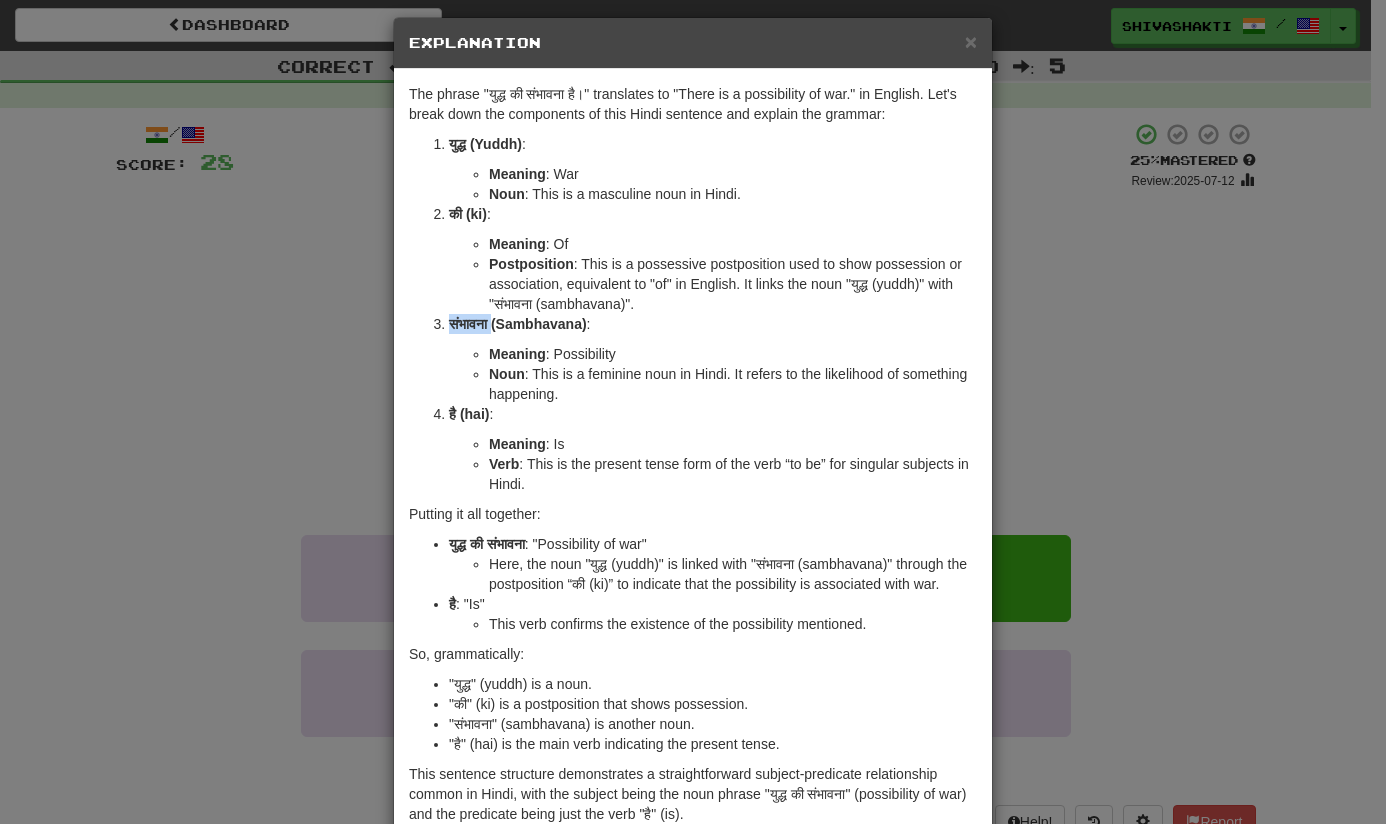 drag, startPoint x: 487, startPoint y: 322, endPoint x: 432, endPoint y: 325, distance: 55.081757 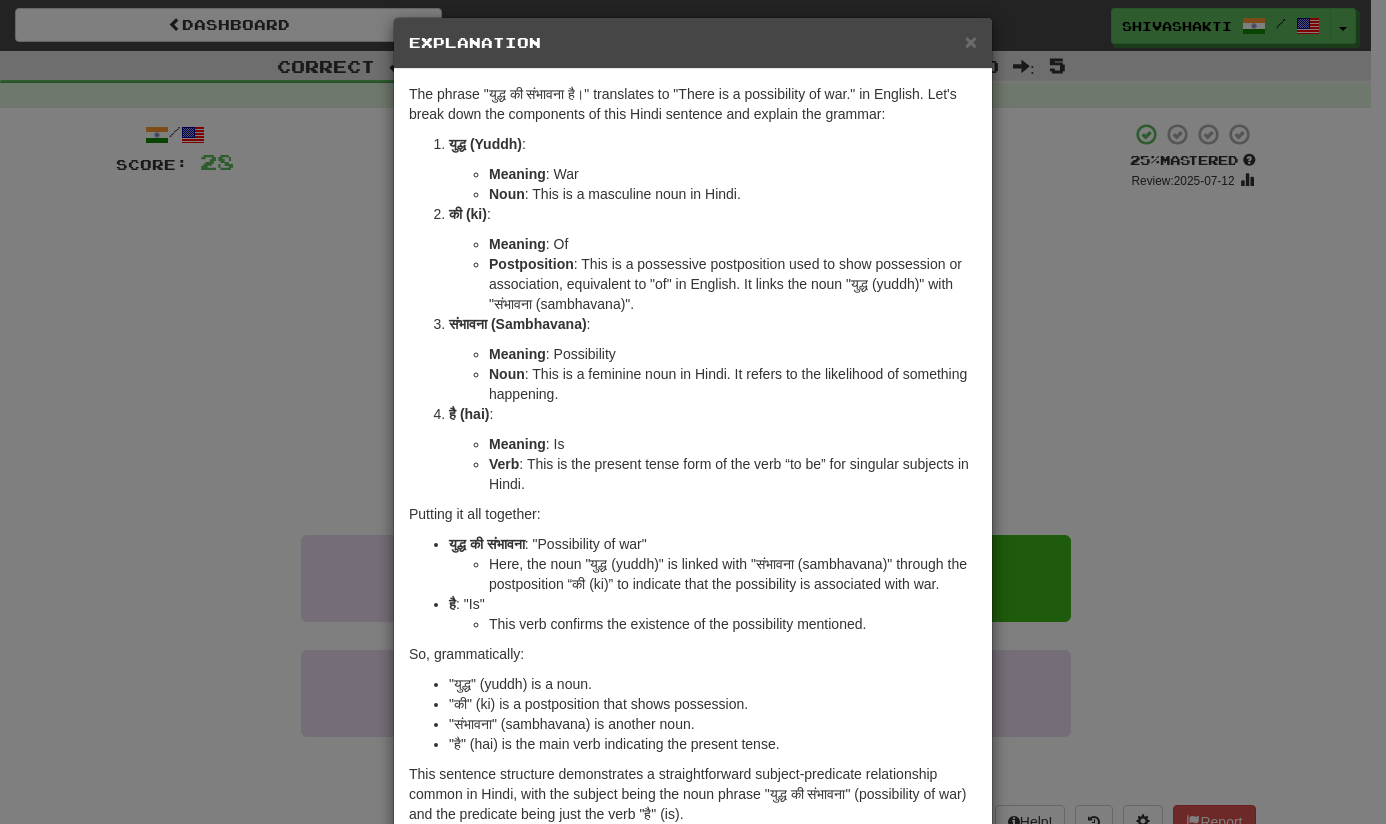 click on "× Explanation The phrase "युद्ध की संभावना है।" translates to "There is a possibility of war." in English. Let's break down the components of this Hindi sentence and explain the grammar:
युद्ध (Yuddh) :
Meaning : War
Noun : This is a masculine noun in Hindi.
की (ki) :
Meaning : Of
Postposition : This is a possessive postposition used to show possession or association, equivalent to "of" in English. It links the noun "युद्ध (yuddh)" with "संभावना (sambhavana)".
संभावना (Sambhavana) :
Meaning : Possibility
Noun : This is a feminine noun in Hindi. It refers to the likelihood of something happening.
है (hai) :
Meaning : Is
Verb : This is the present tense form of the verb “to be” for singular subjects in Hindi.
Putting it all together:
युद्ध की संभावना : "Possibility of war"
है : "Is"
!" at bounding box center [693, 412] 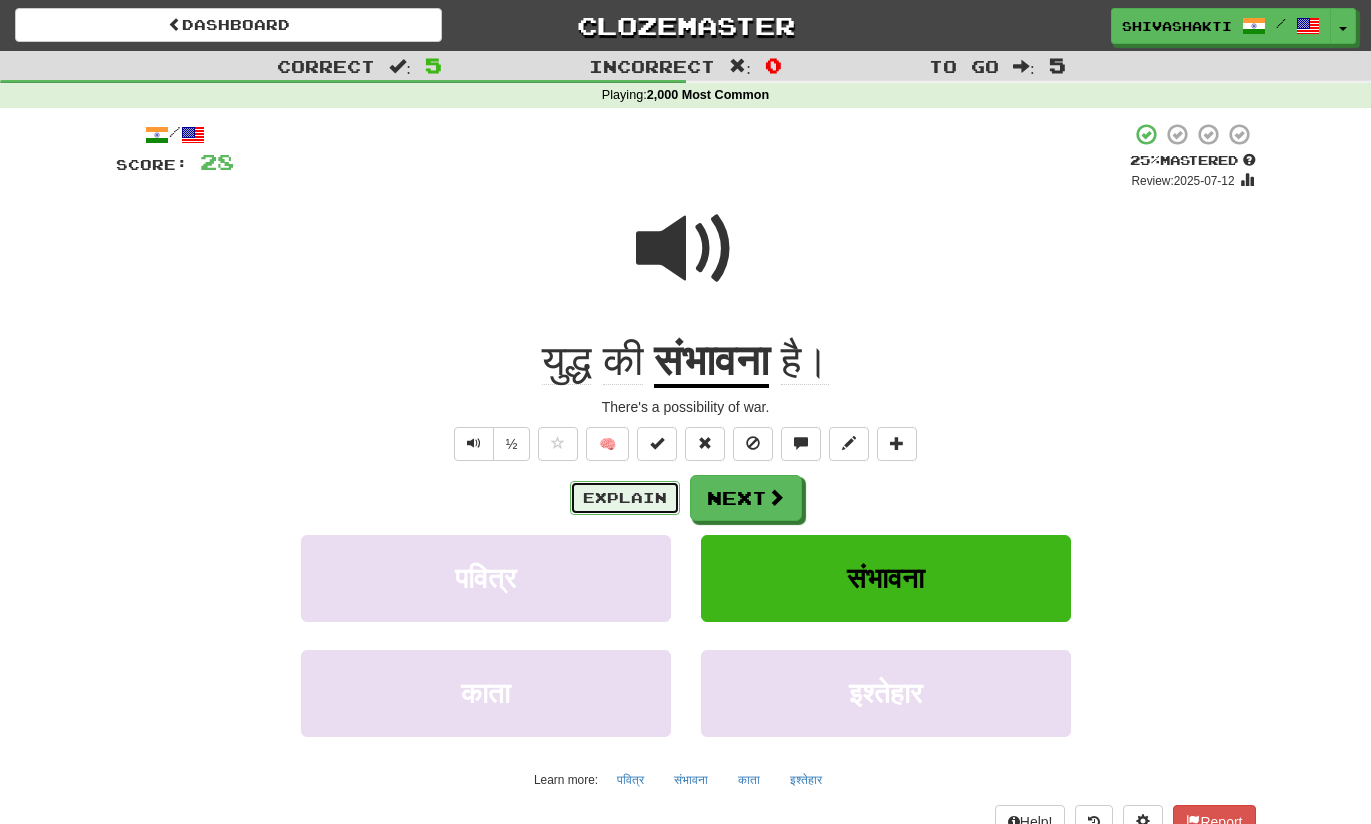click on "Explain" at bounding box center (625, 498) 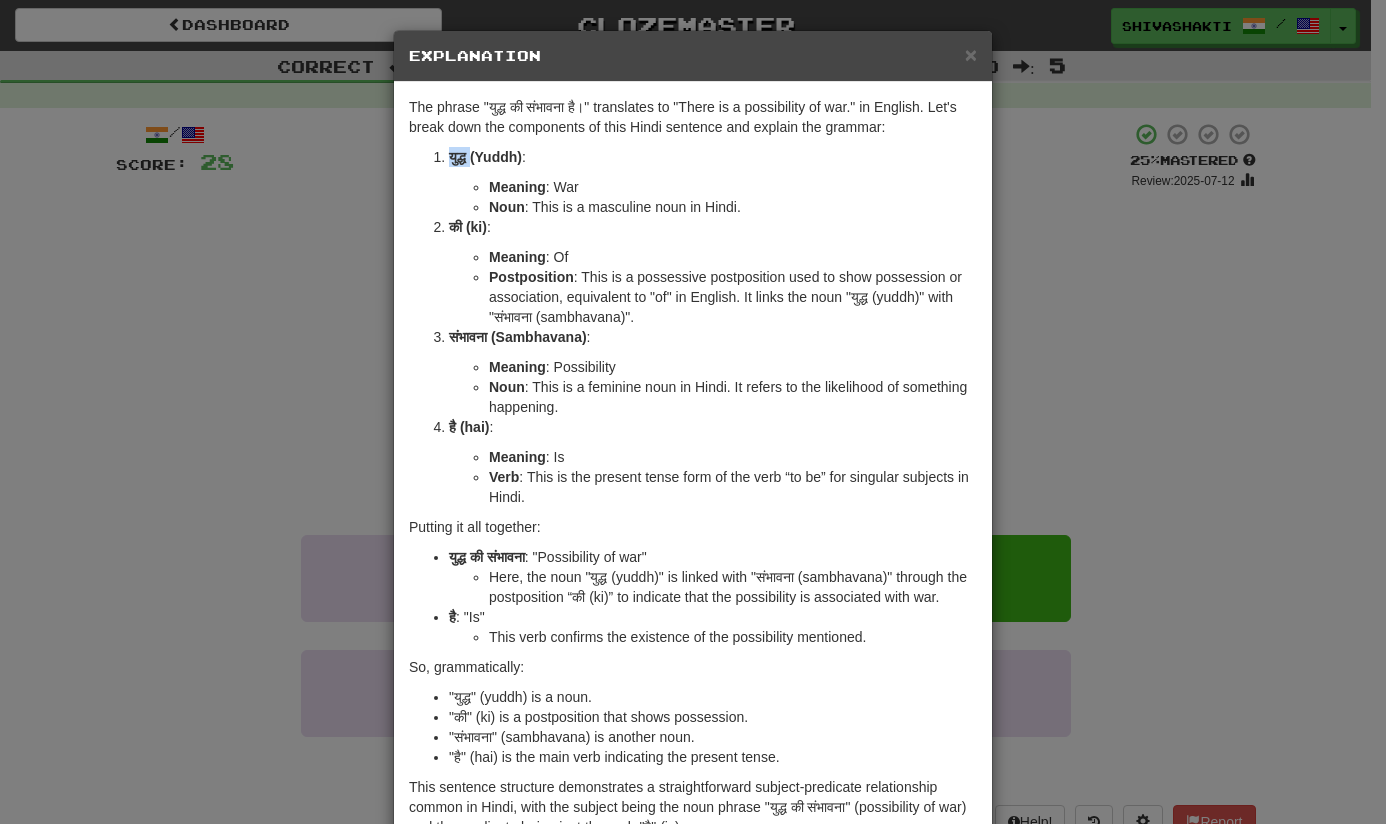 drag, startPoint x: 464, startPoint y: 160, endPoint x: 438, endPoint y: 158, distance: 26.076809 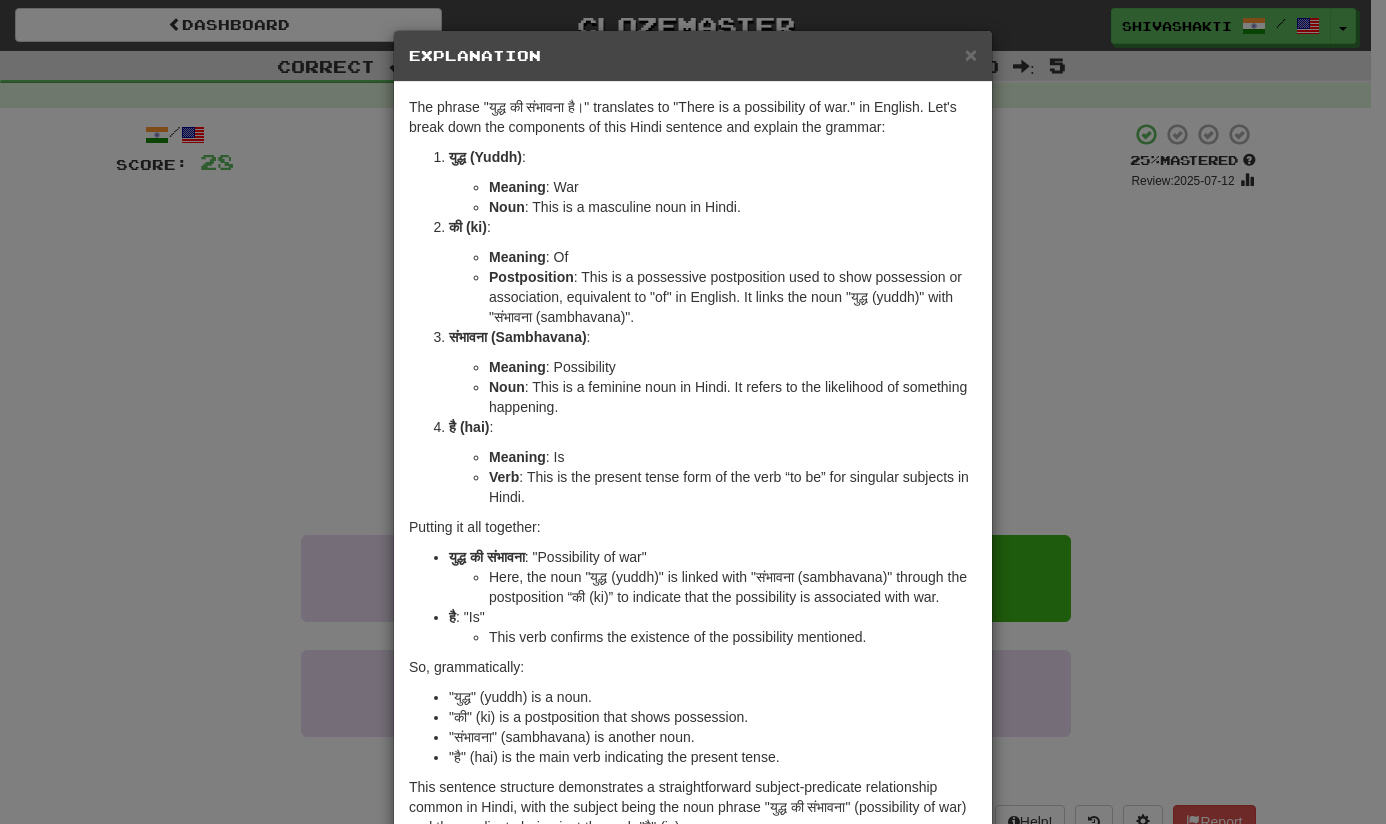 click on "× Explanation The phrase "युद्ध की संभावना है।" translates to "There is a possibility of war." in English. Let's break down the components of this Hindi sentence and explain the grammar:
युद्ध (Yuddh) :
Meaning : War
Noun : This is a masculine noun in Hindi.
की (ki) :
Meaning : Of
Postposition : This is a possessive postposition used to show possession or association, equivalent to "of" in English. It links the noun "युद्ध (yuddh)" with "संभावना (sambhavana)".
संभावना (Sambhavana) :
Meaning : Possibility
Noun : This is a feminine noun in Hindi. It refers to the likelihood of something happening.
है (hai) :
Meaning : Is
Verb : This is the present tense form of the verb “to be” for singular subjects in Hindi.
Putting it all together:
युद्ध की संभावना : "Possibility of war"
है : "Is"
!" at bounding box center [693, 412] 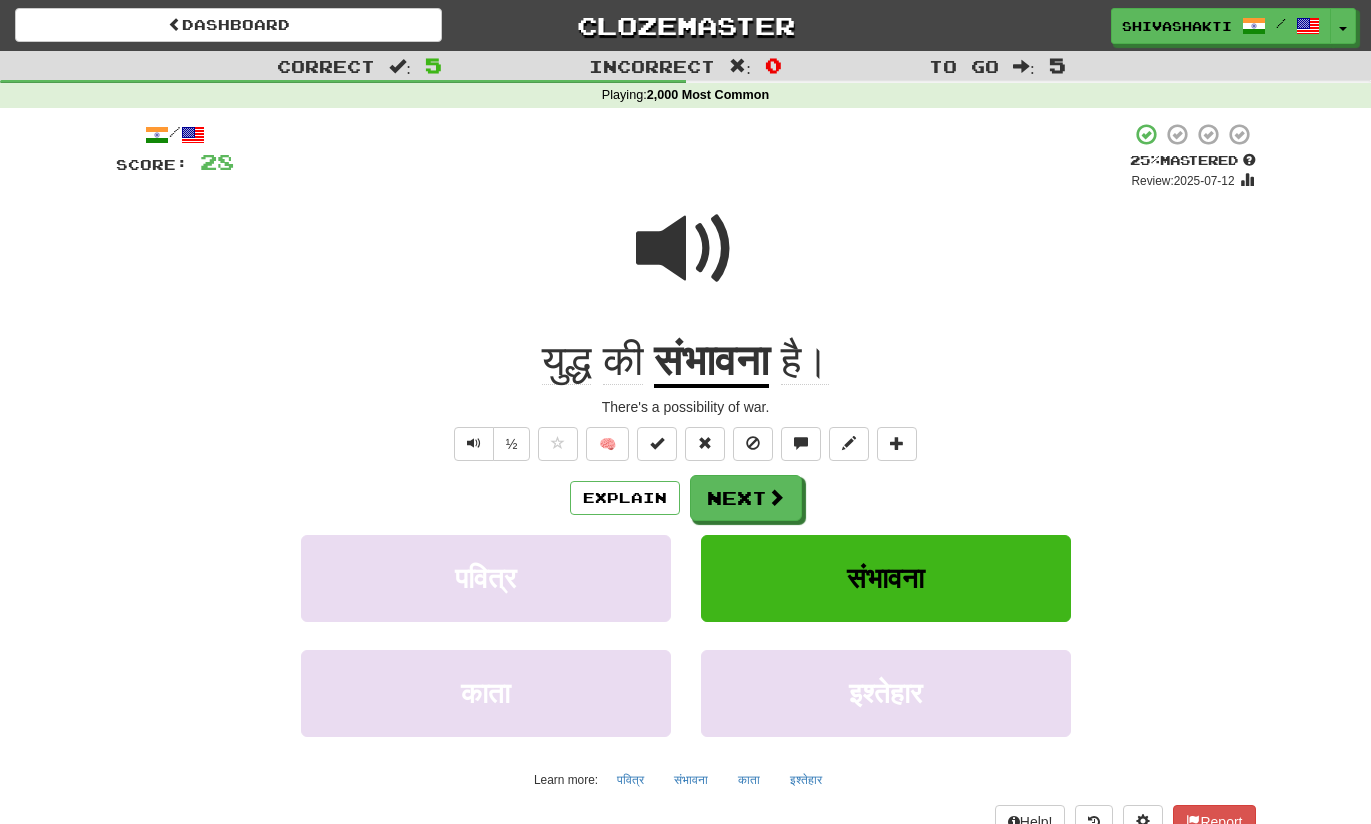 click at bounding box center (686, 249) 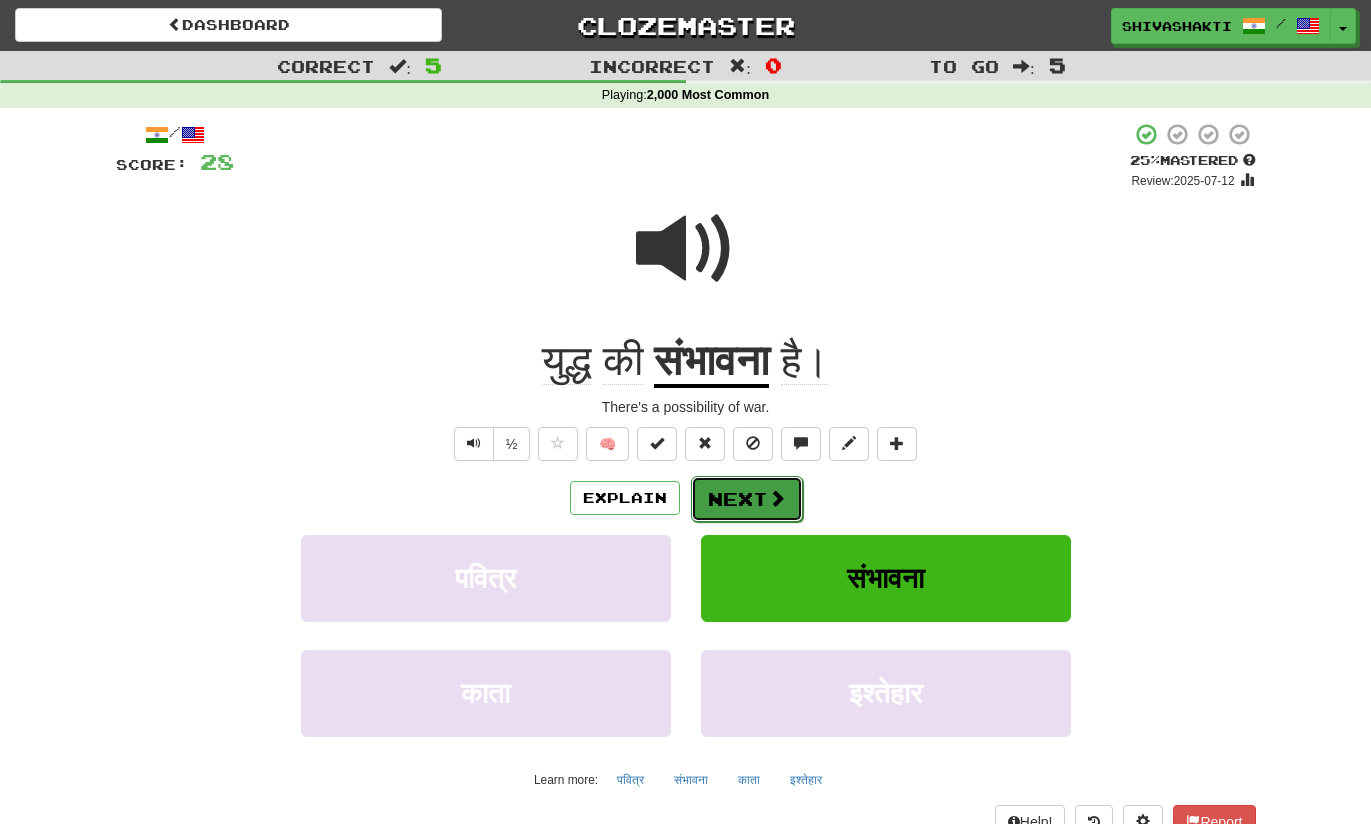 click on "Next" at bounding box center [747, 499] 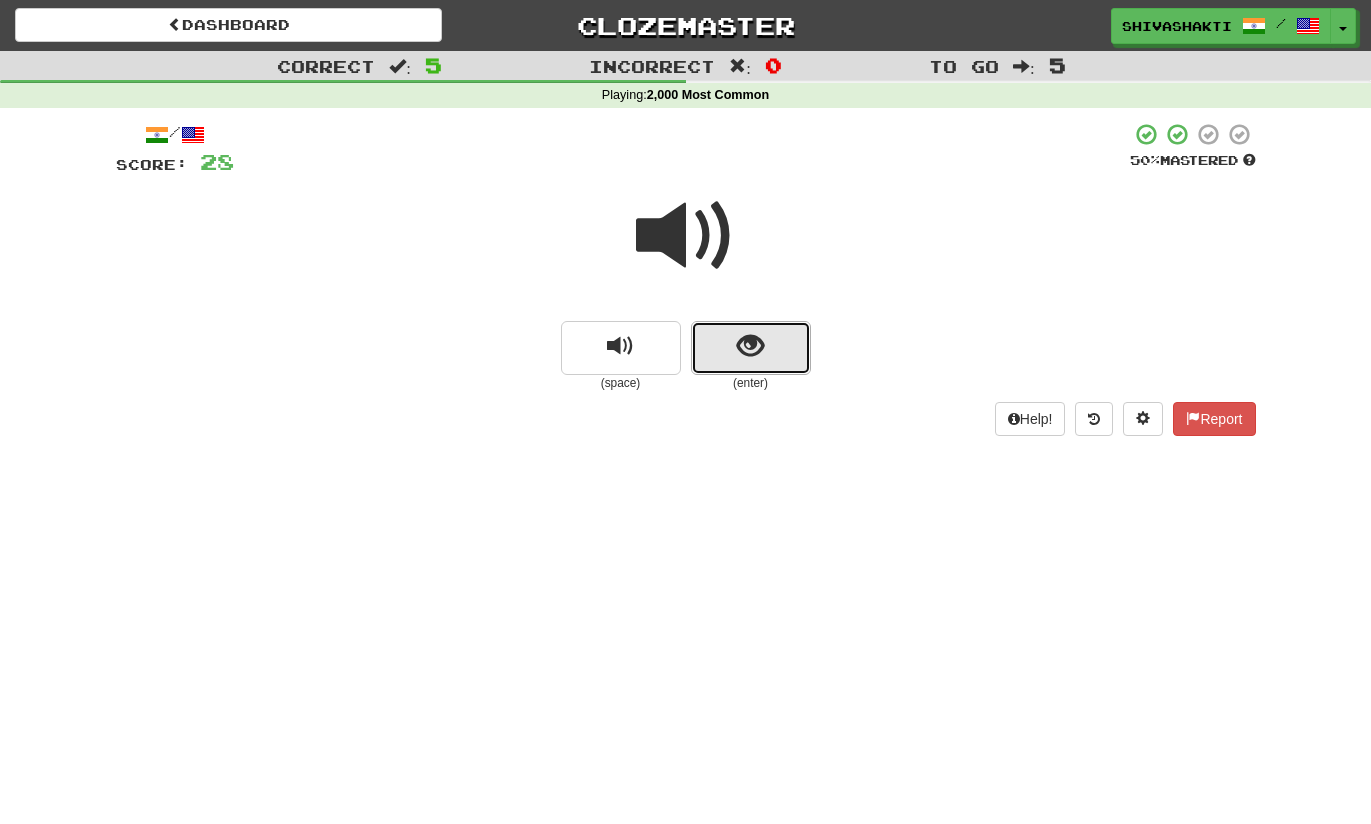 click at bounding box center (750, 346) 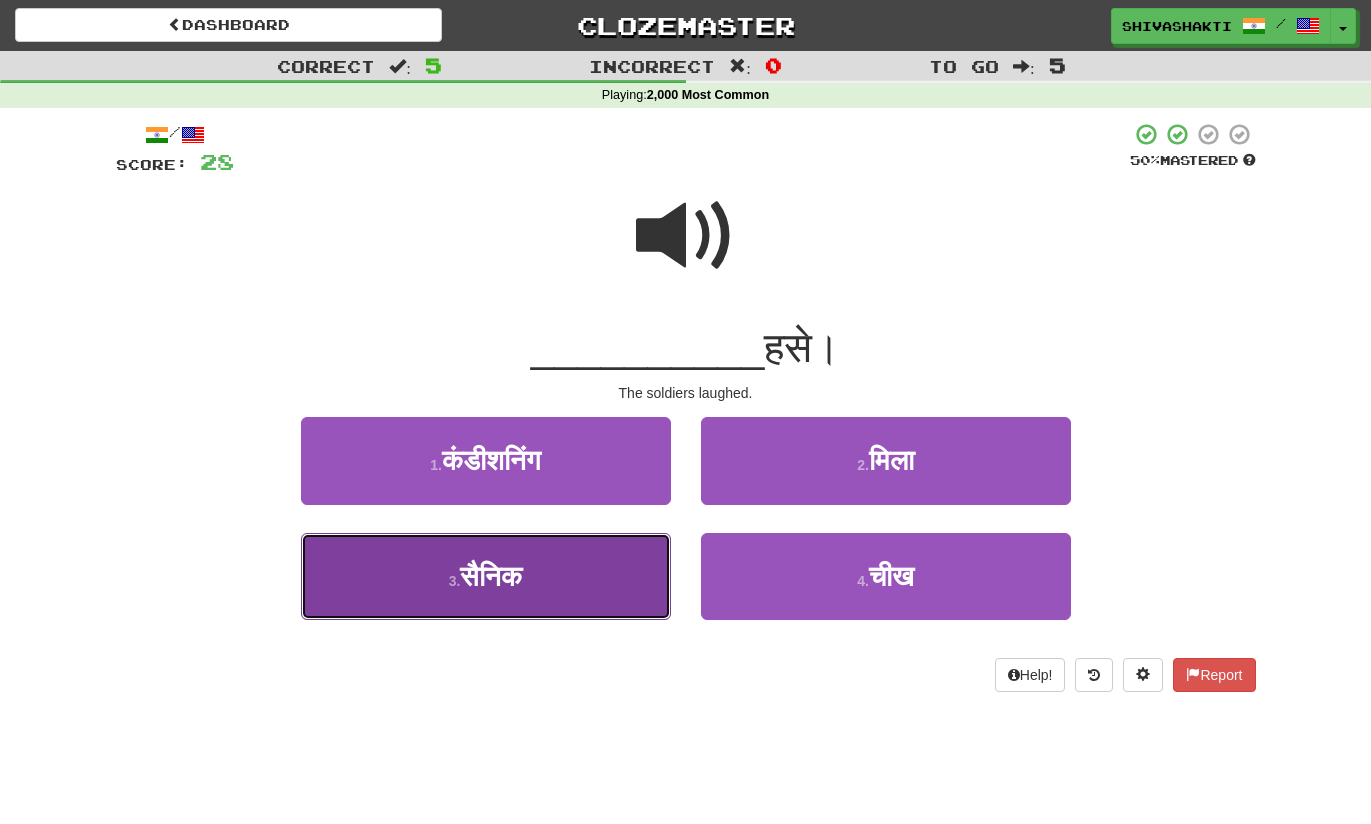 click on "सैनिक" at bounding box center [491, 576] 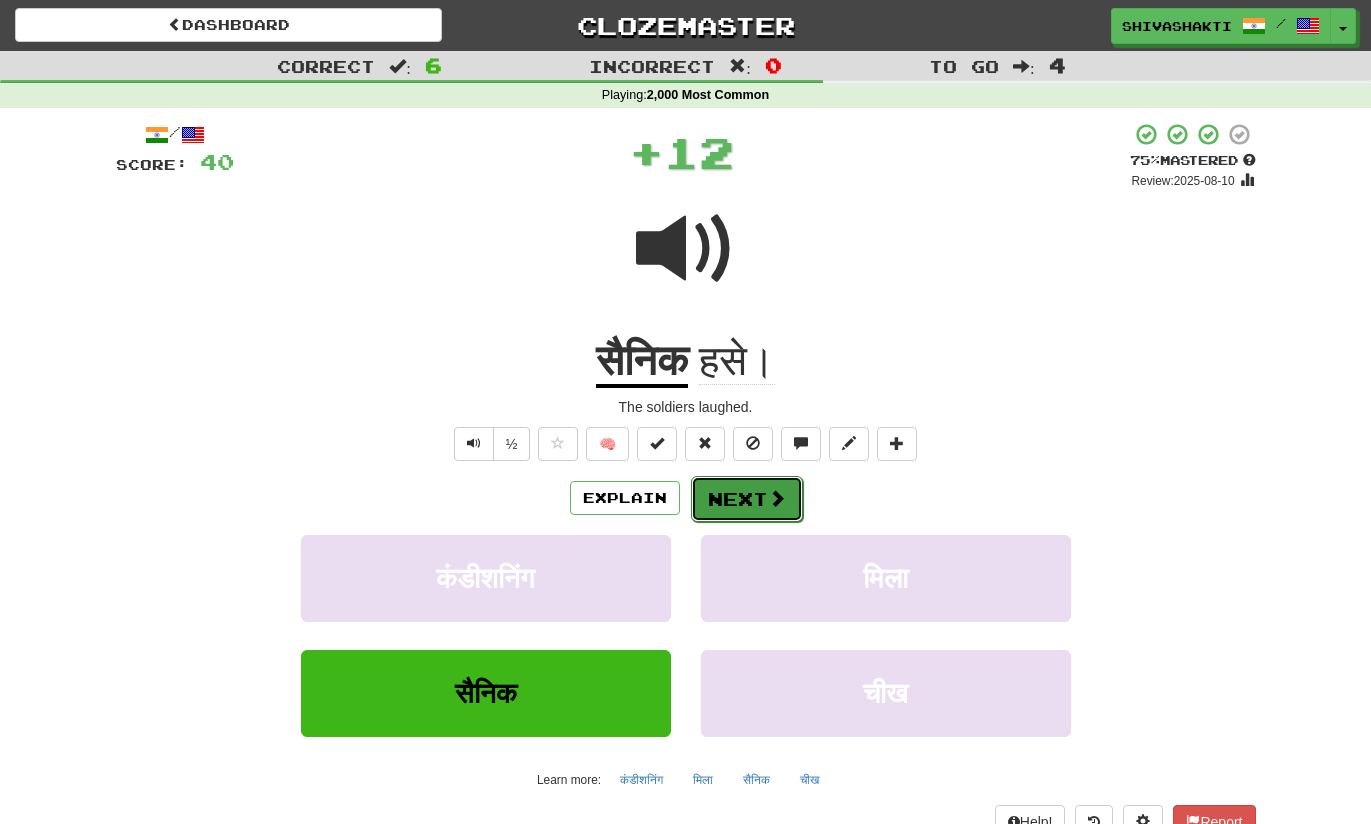 click on "Next" at bounding box center (747, 499) 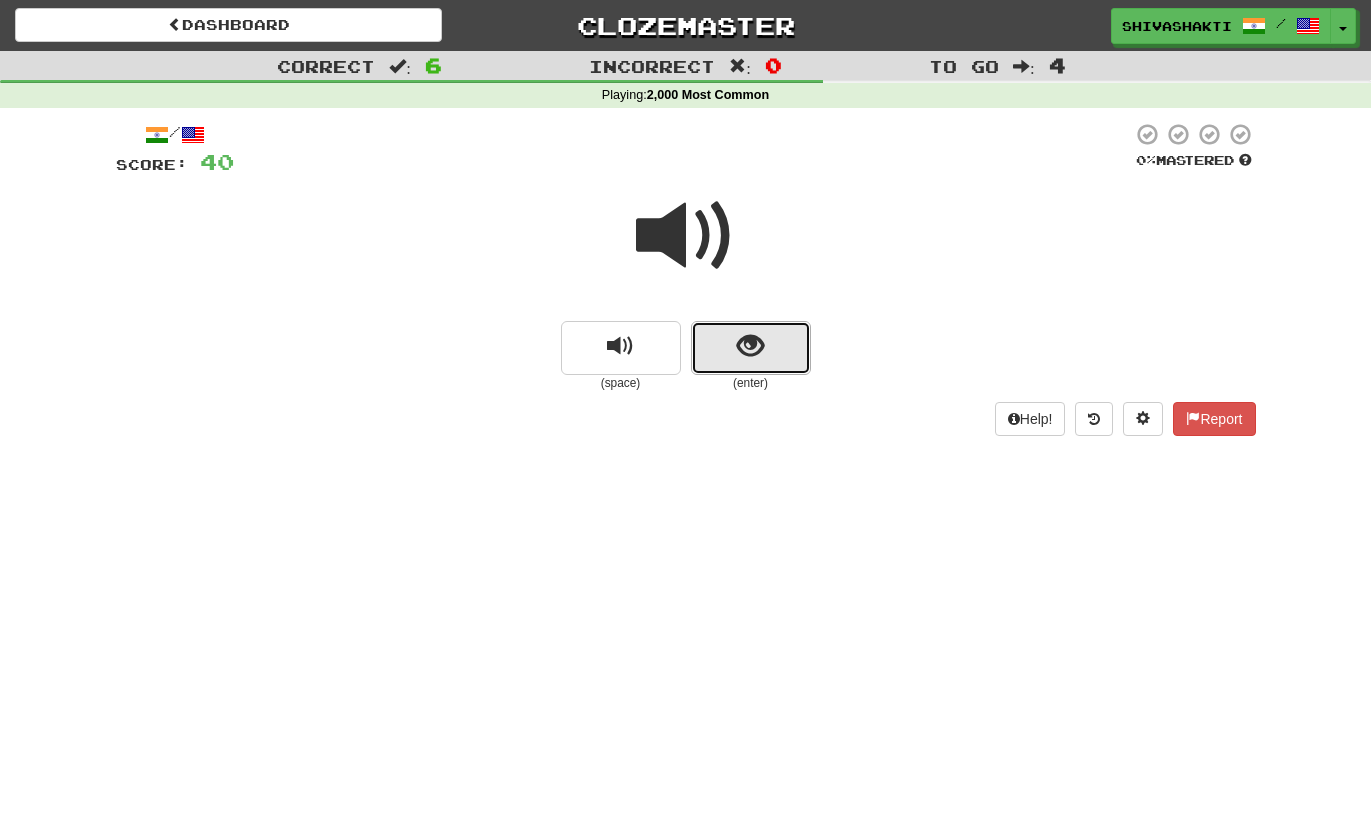 click at bounding box center (750, 346) 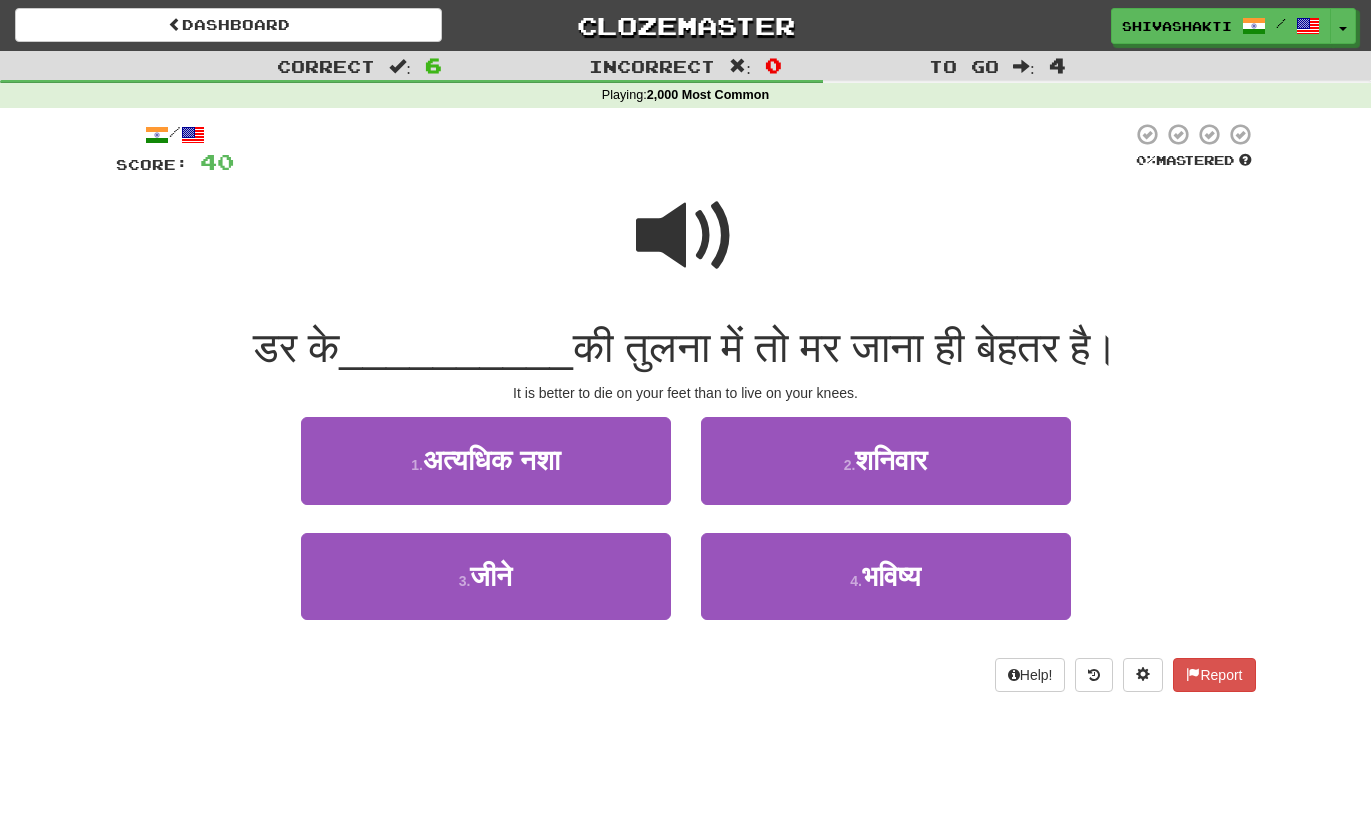 click at bounding box center (686, 236) 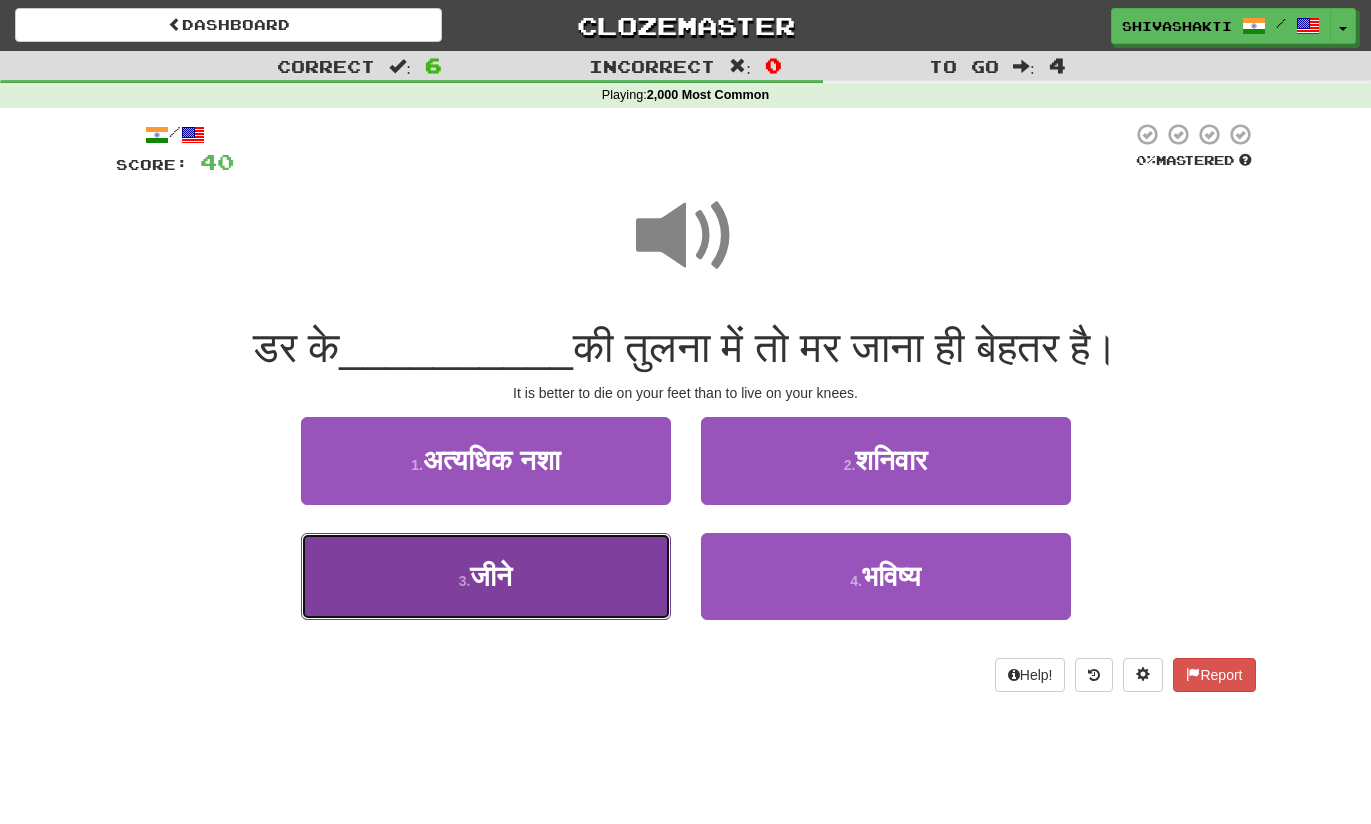 click on "3 .  जीने" at bounding box center [486, 576] 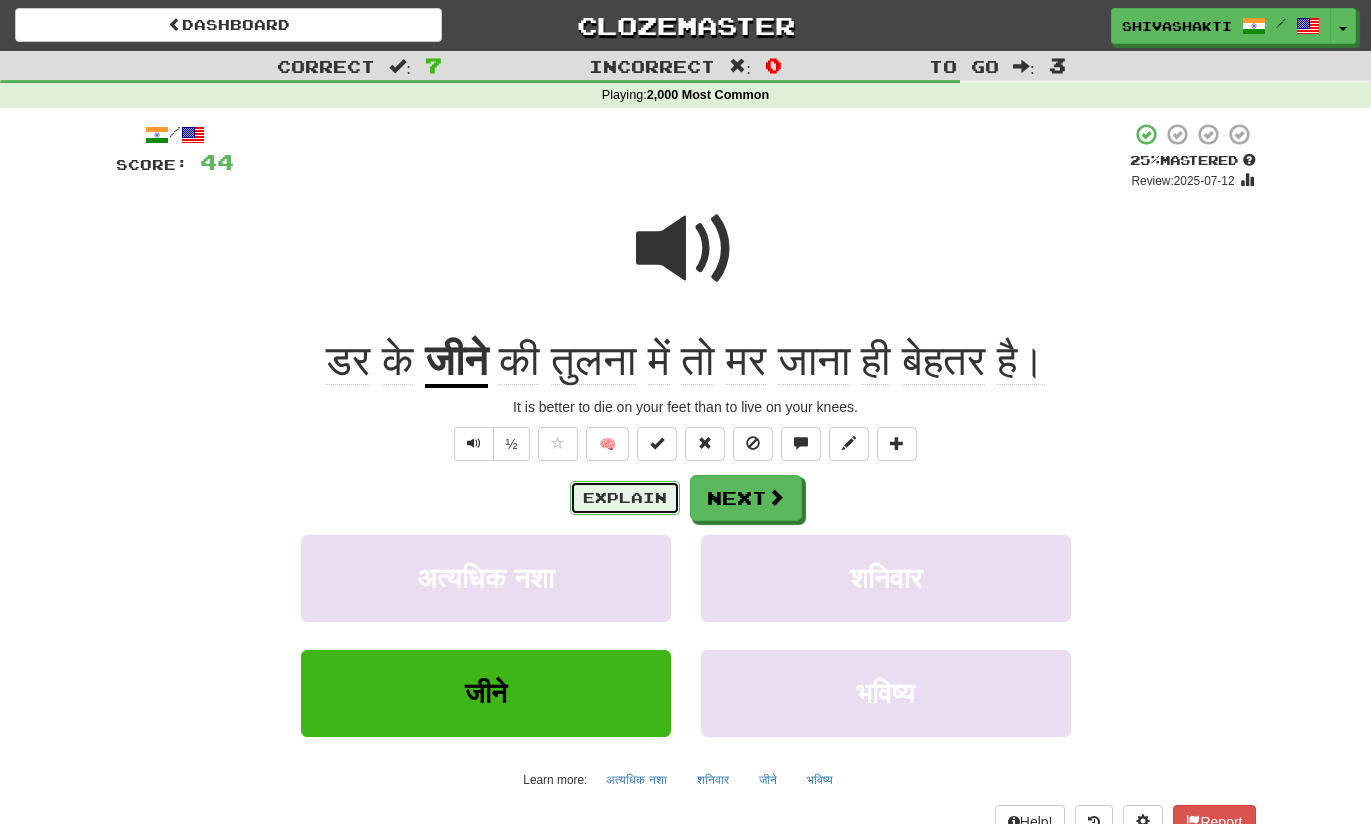 click on "Explain" at bounding box center (625, 498) 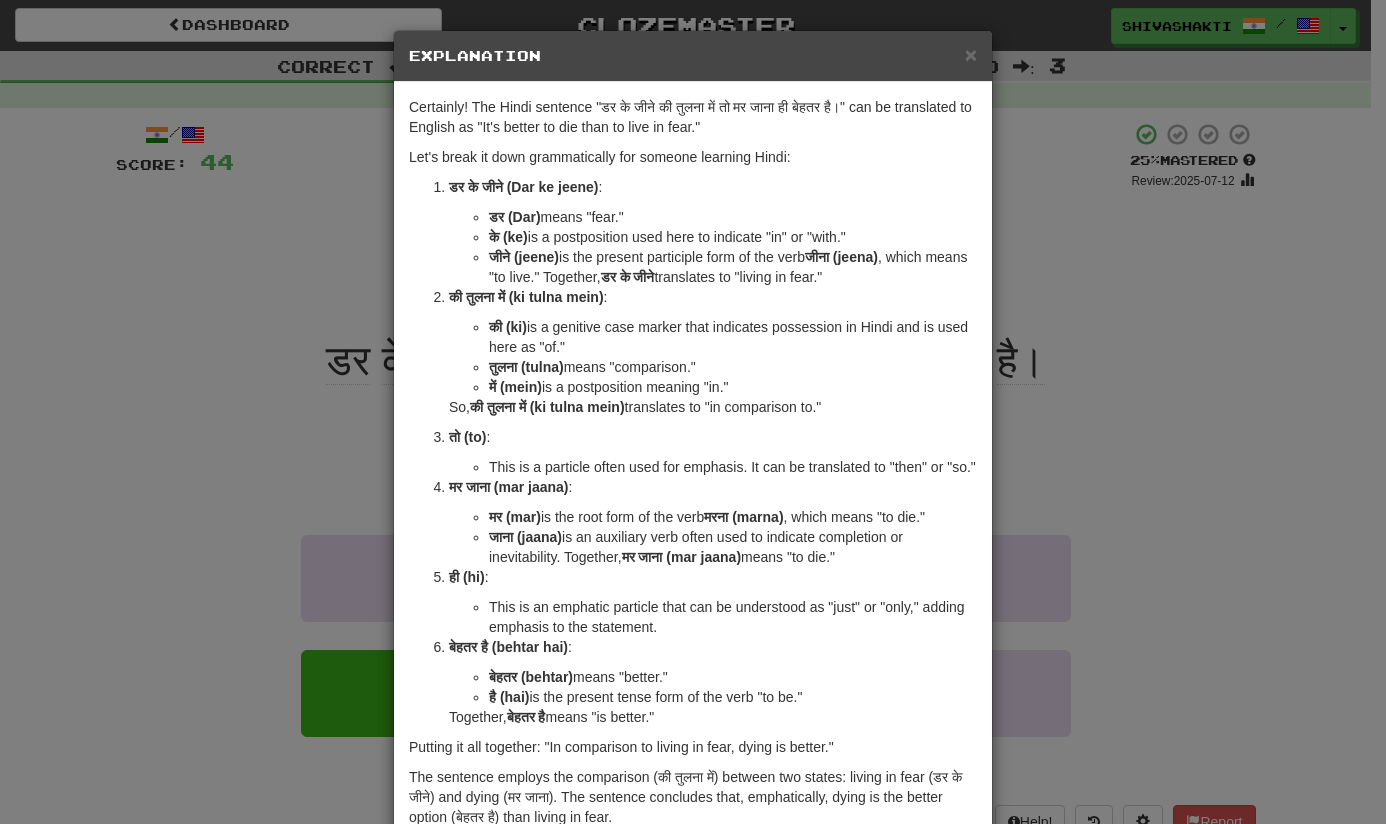 click on "× Explanation Certainly! The Hindi sentence "डर के जीने की तुलना में तो मर जाना ही बेहतर है।" can be translated to English as "It's better to die than to live in fear."
Let's break it down grammatically for someone learning Hindi:
डर के जीने (Dar ke jeene) :
डर (Dar)  means "fear."
के (ke)  is a postposition used here to indicate "in" or "with."
जीने (jeene)  is the present participle form of the verb  जीना (jeena) , which means "to live." Together,  डर के जीने  translates to "living in fear."
की तुलना में (ki tulna mein) :
की (ki)  is a genitive case marker that indicates possession in Hindi and is used here as "of."
तुलना (tulna)  means "comparison."
में (mein)  is a postposition meaning "in."
So,  की तुलना में (ki tulna mein)  translates to "in comparison to."
तो (to) :" at bounding box center [693, 412] 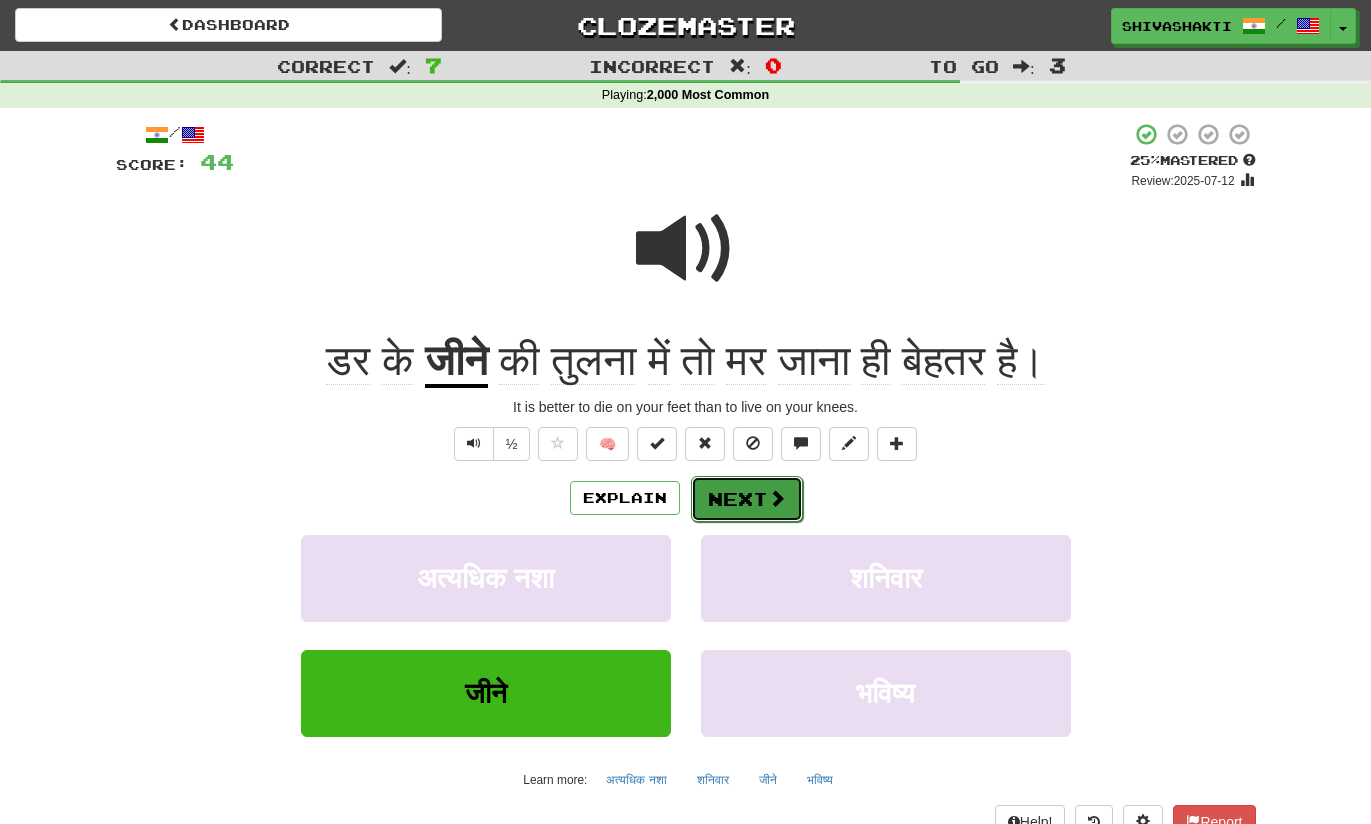 click on "Next" at bounding box center [747, 499] 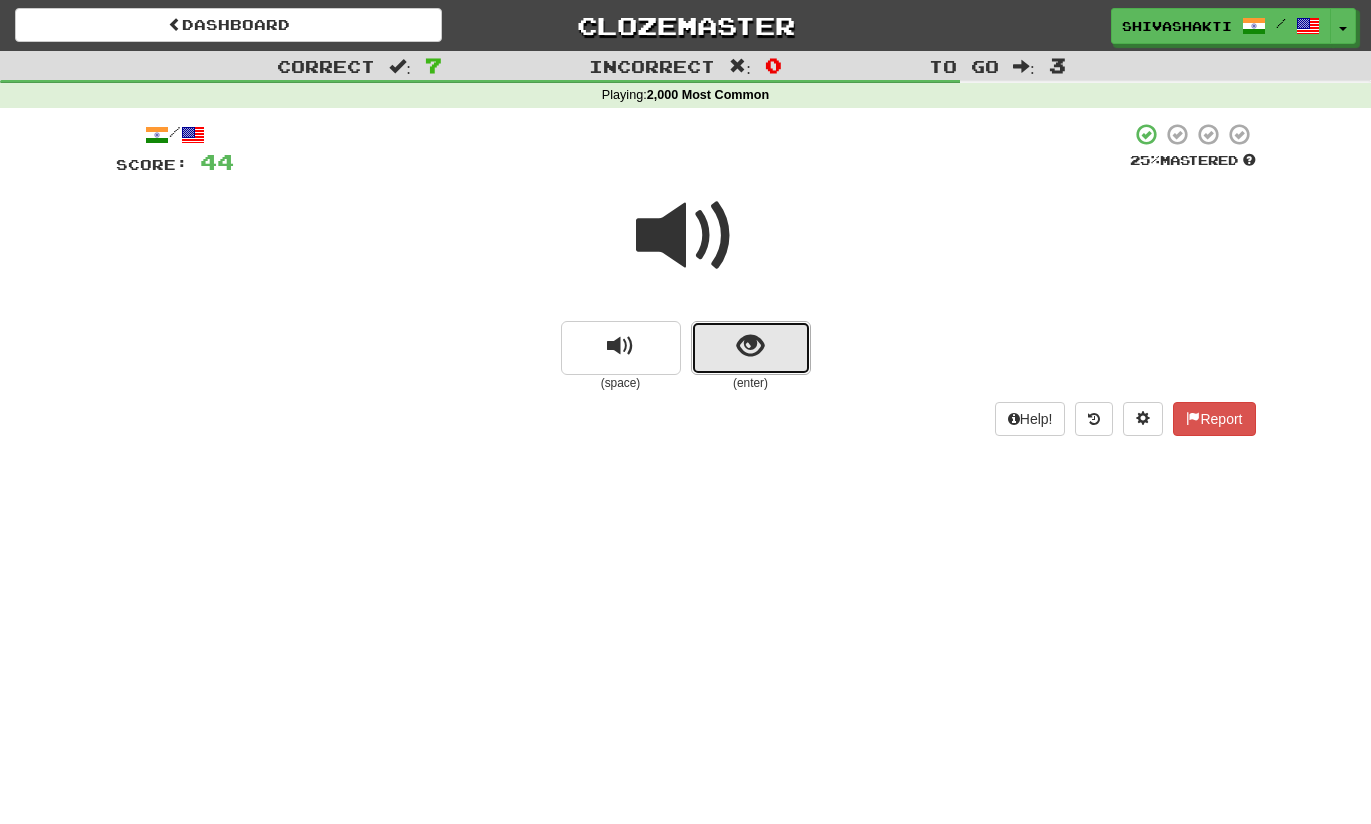 click at bounding box center [751, 348] 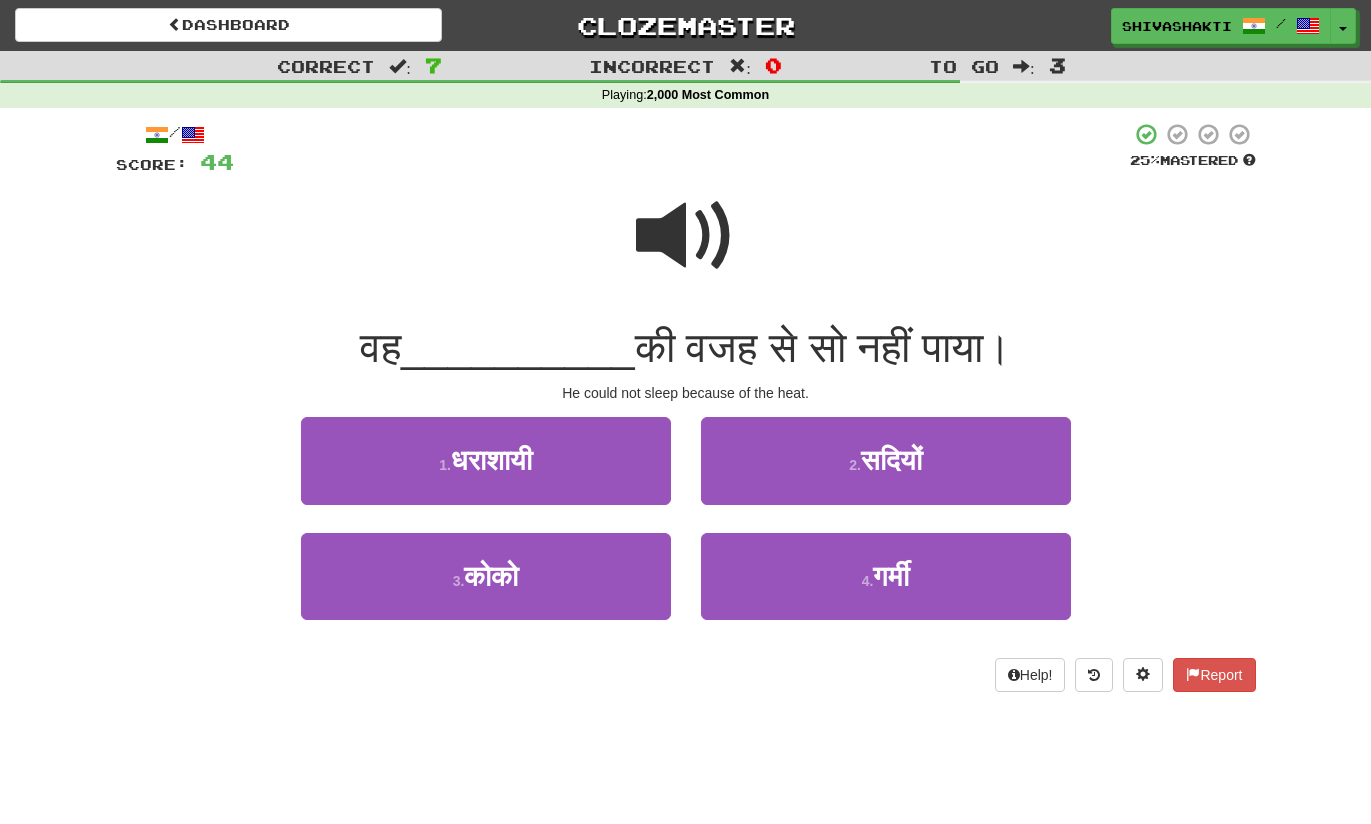 click at bounding box center (686, 236) 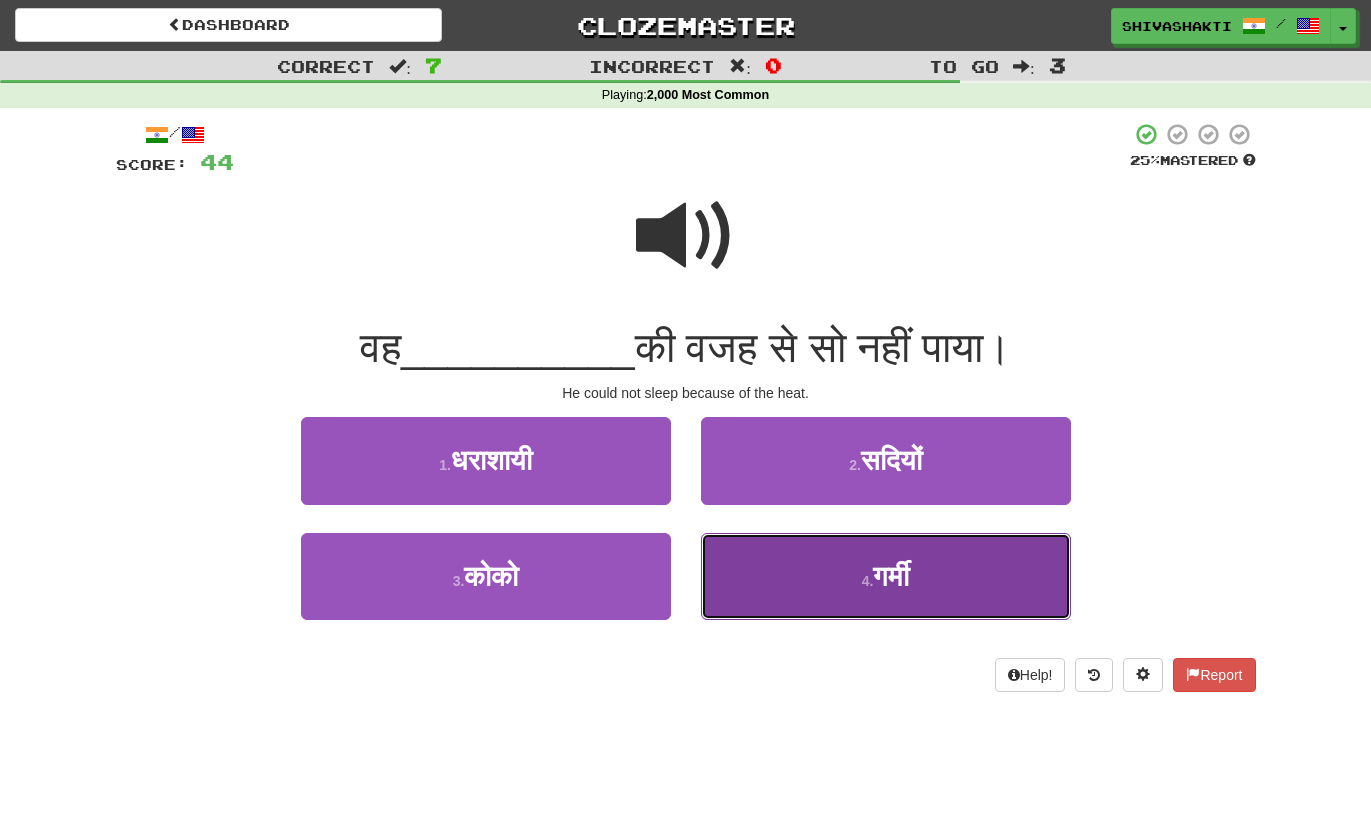 click on "4 ." at bounding box center (868, 581) 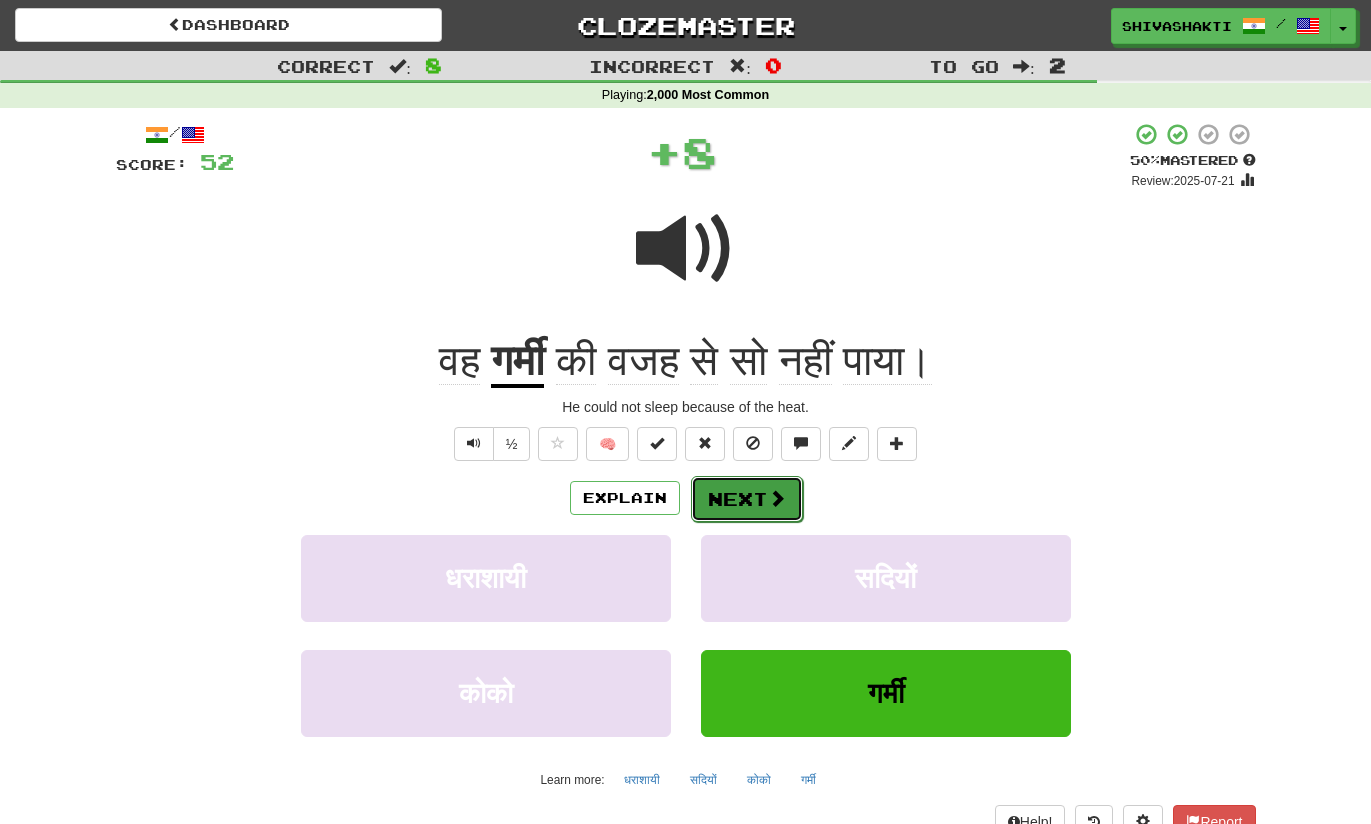 click on "Next" at bounding box center (747, 499) 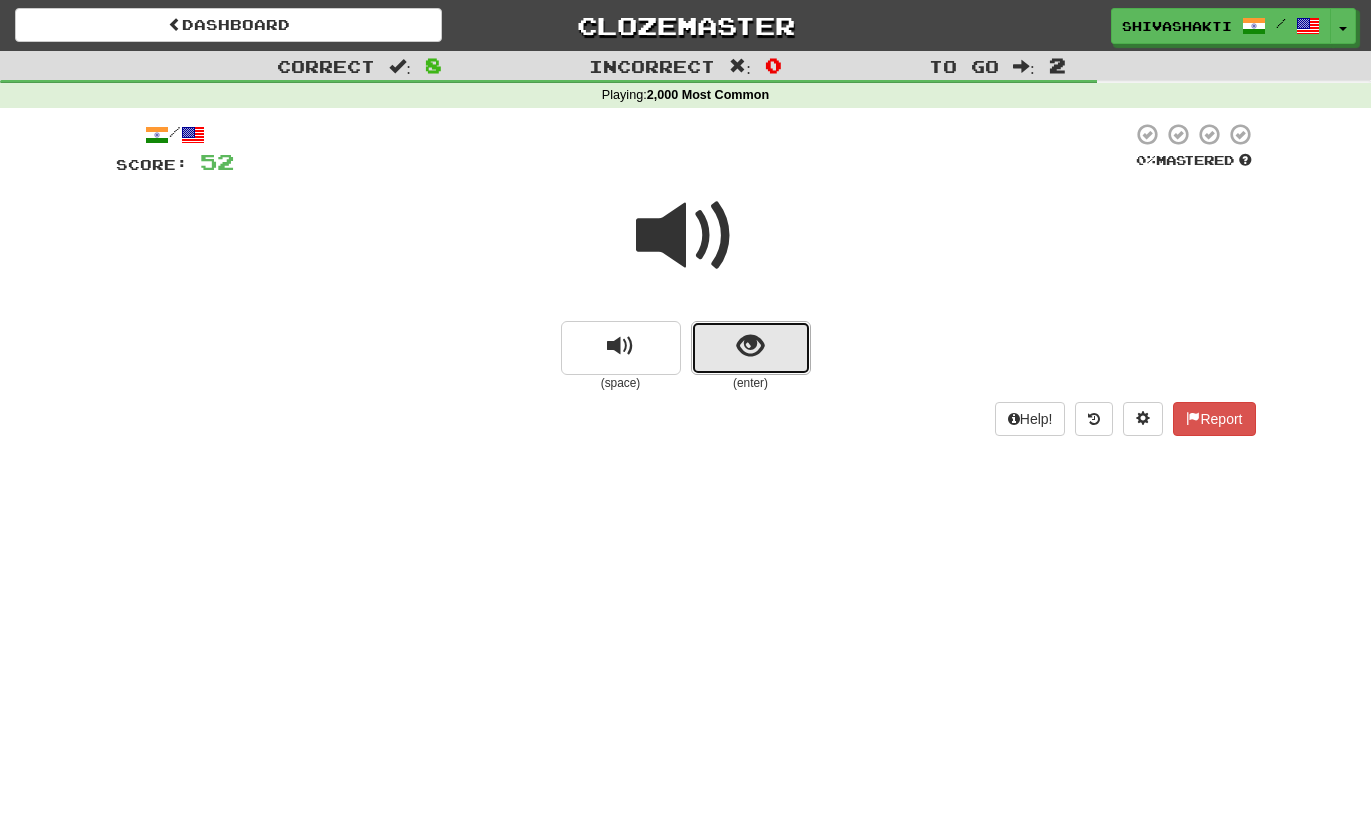 click at bounding box center (751, 348) 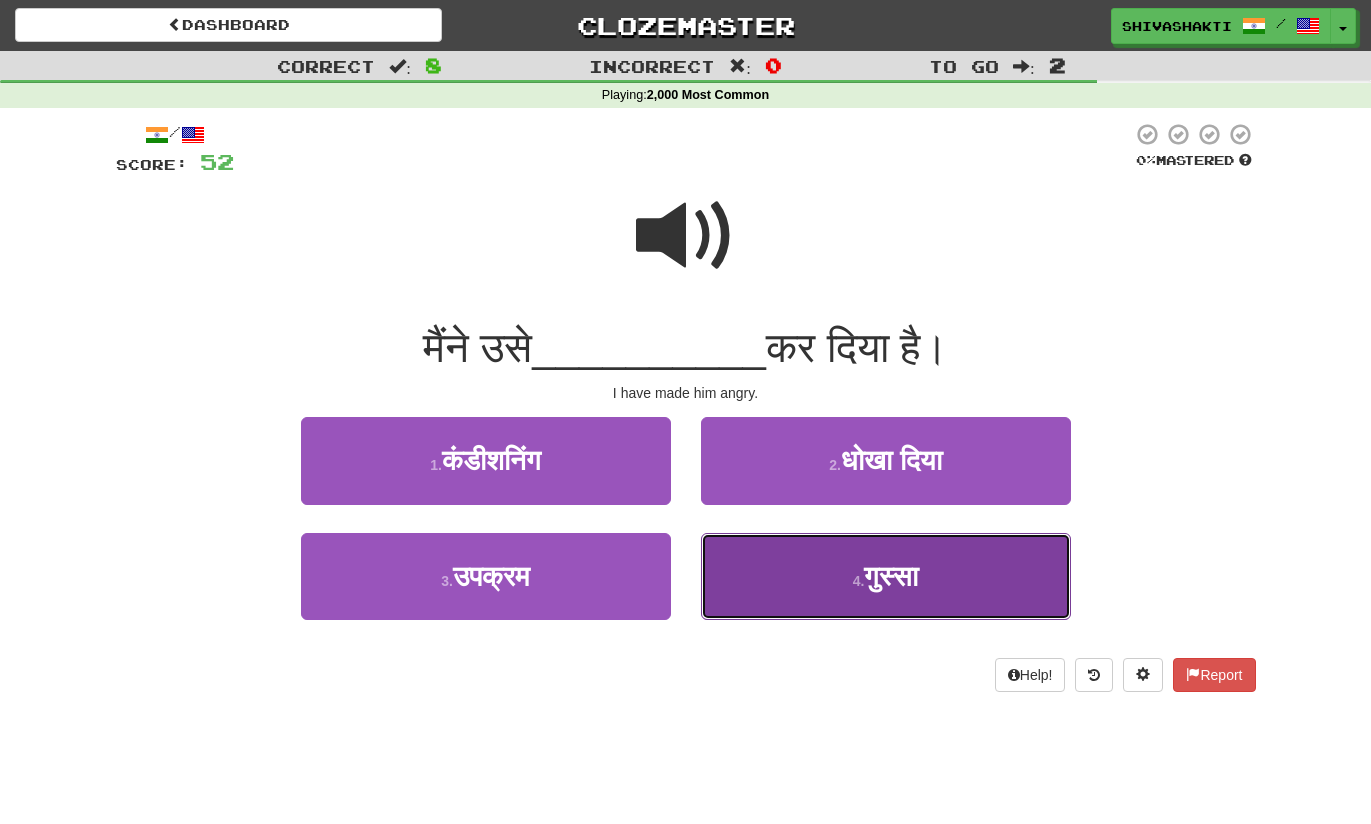 click on "4 ." at bounding box center (859, 581) 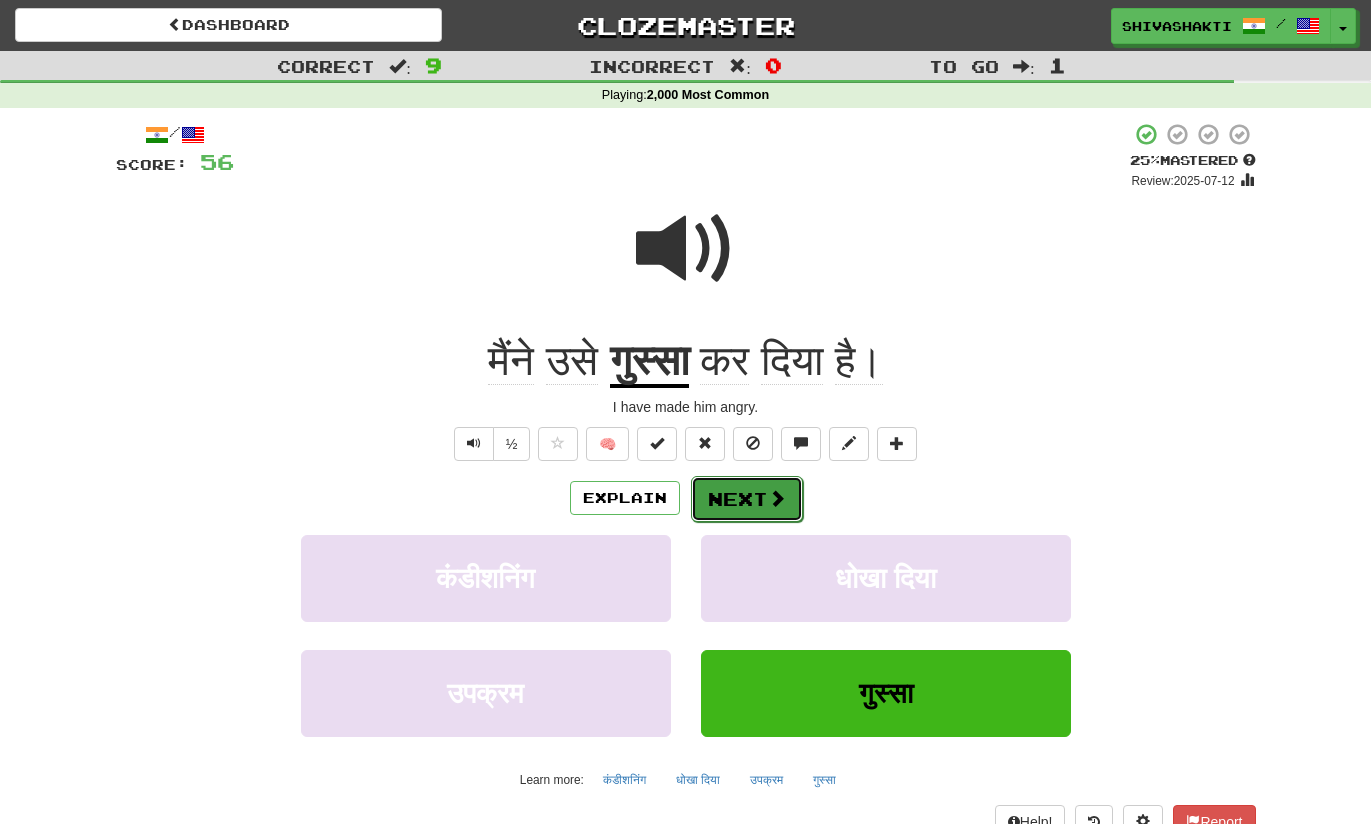click on "Next" at bounding box center (747, 499) 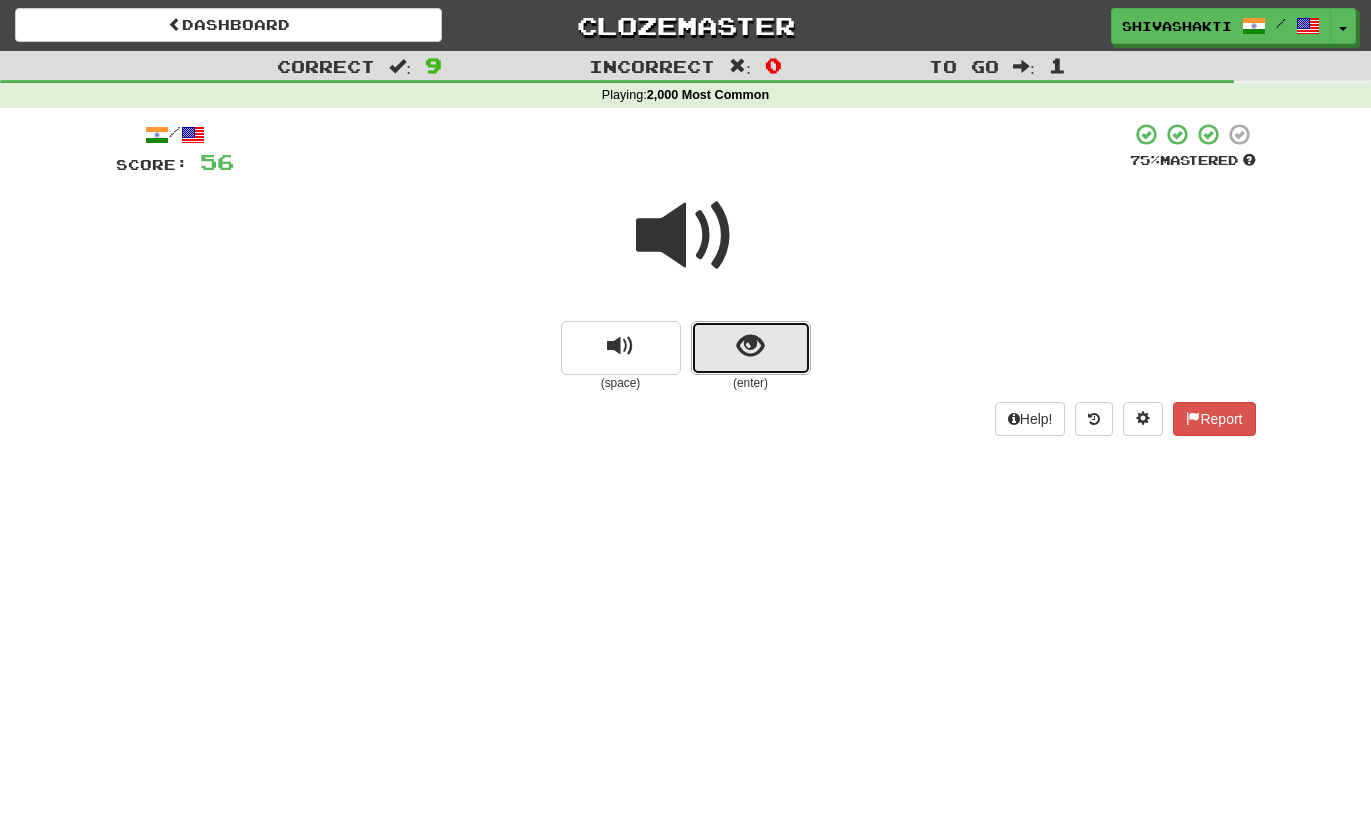 click at bounding box center [750, 346] 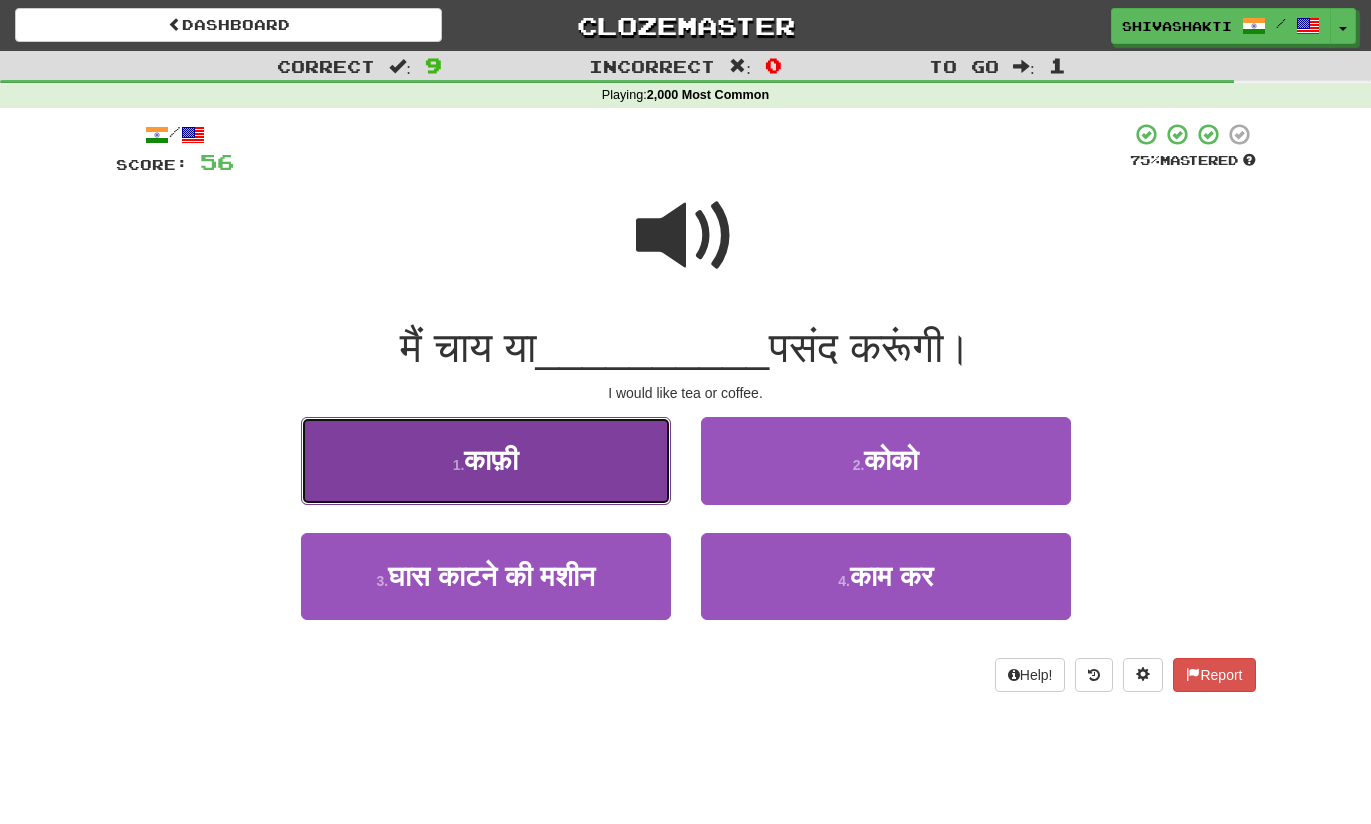 click on "1 .  काफ़ी" at bounding box center (486, 460) 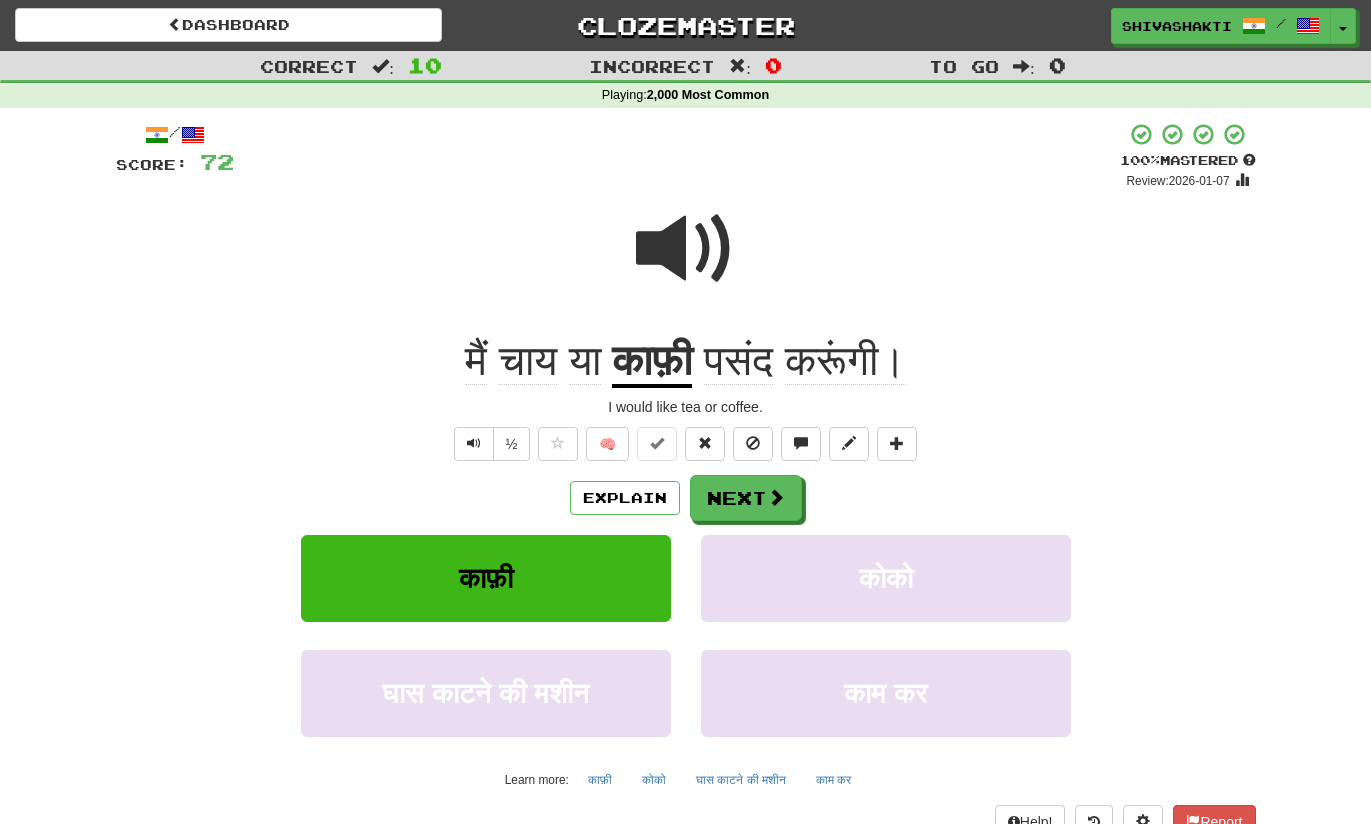 click at bounding box center [686, 249] 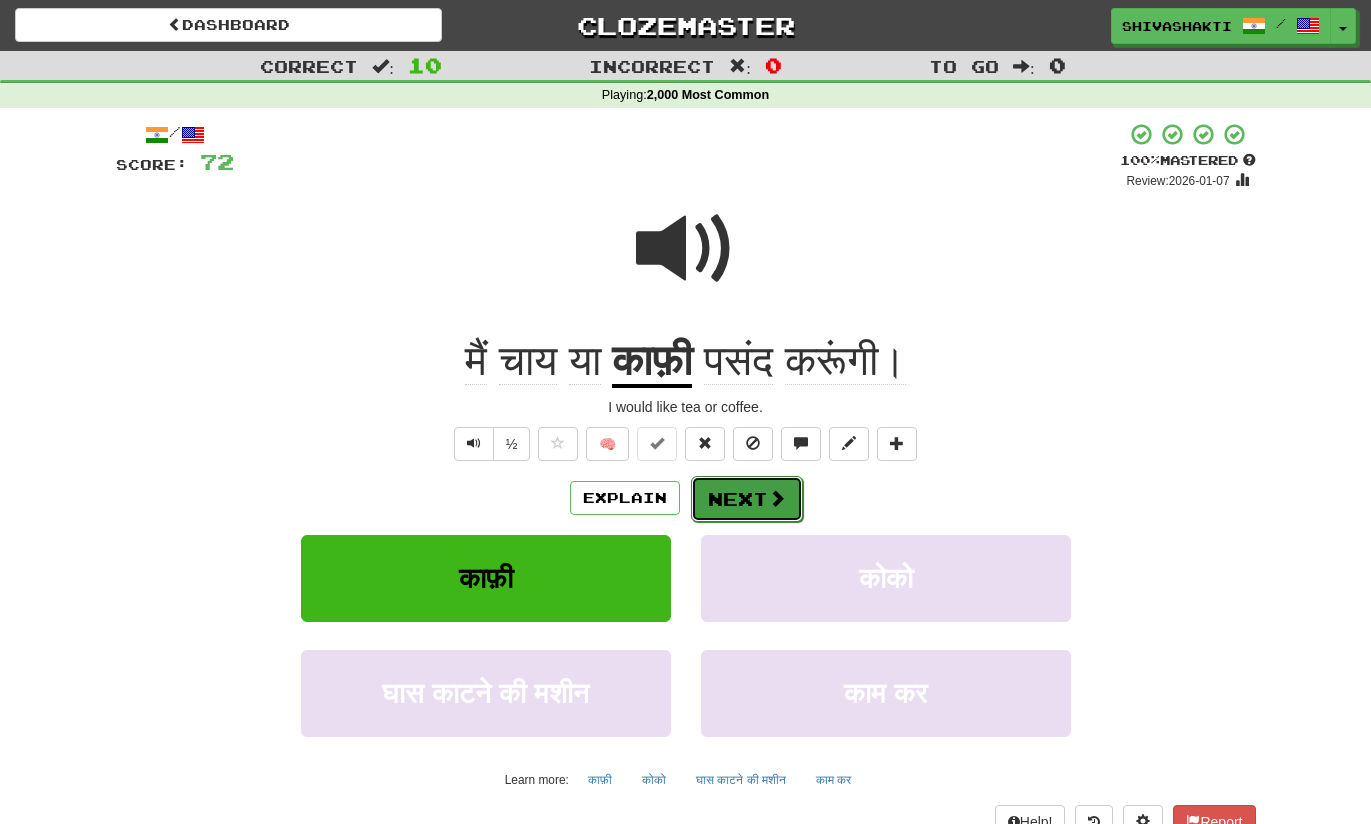 click on "Next" at bounding box center (747, 499) 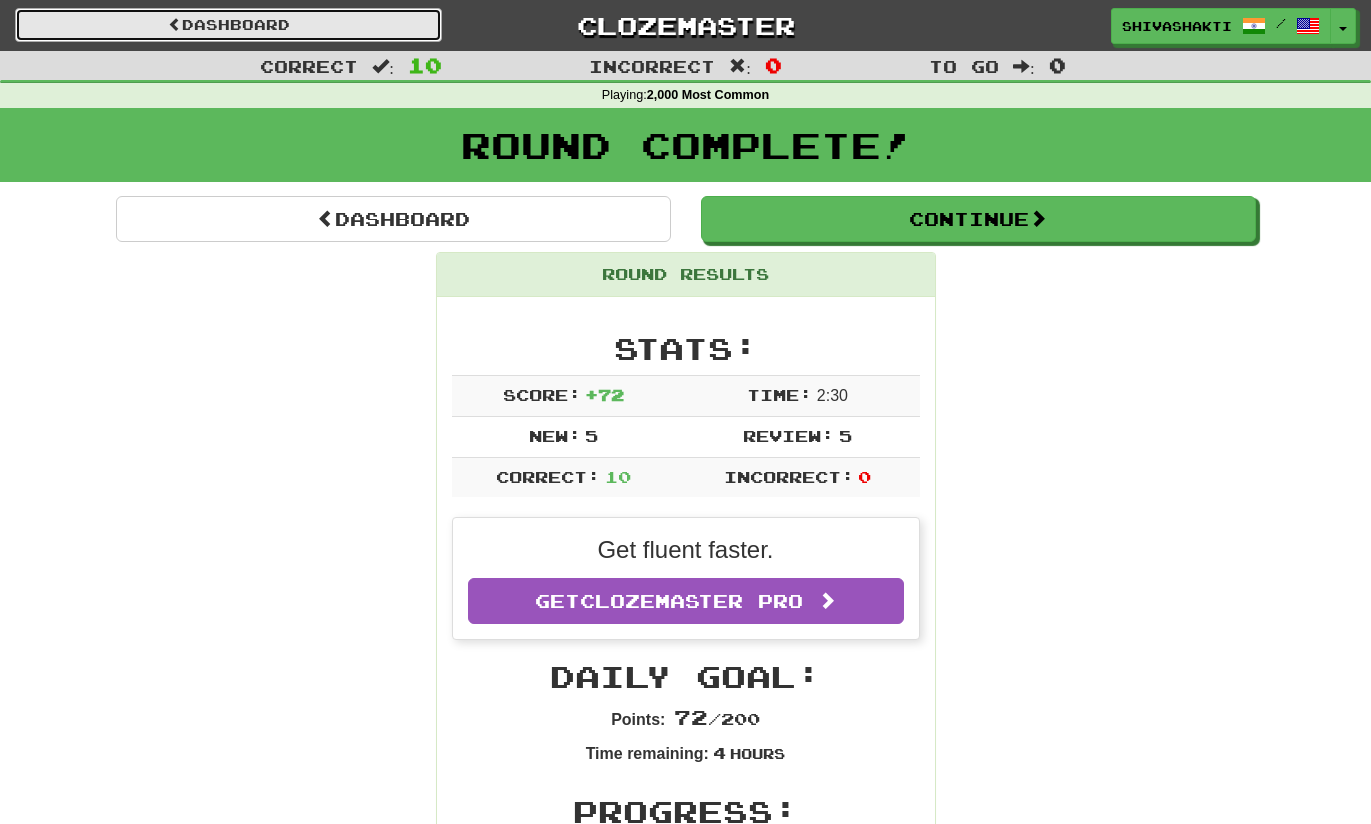 click on "Dashboard" at bounding box center [228, 25] 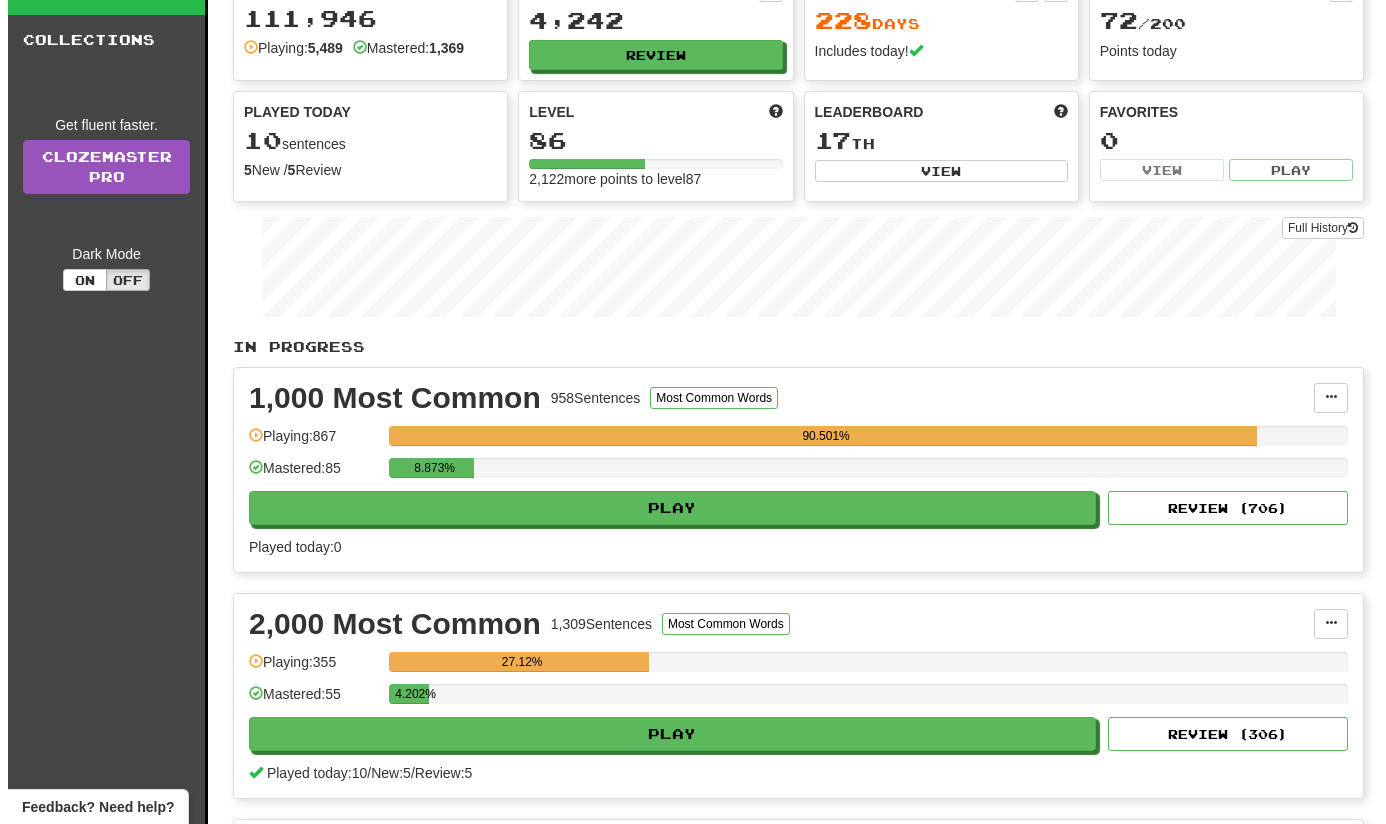 scroll, scrollTop: 132, scrollLeft: 0, axis: vertical 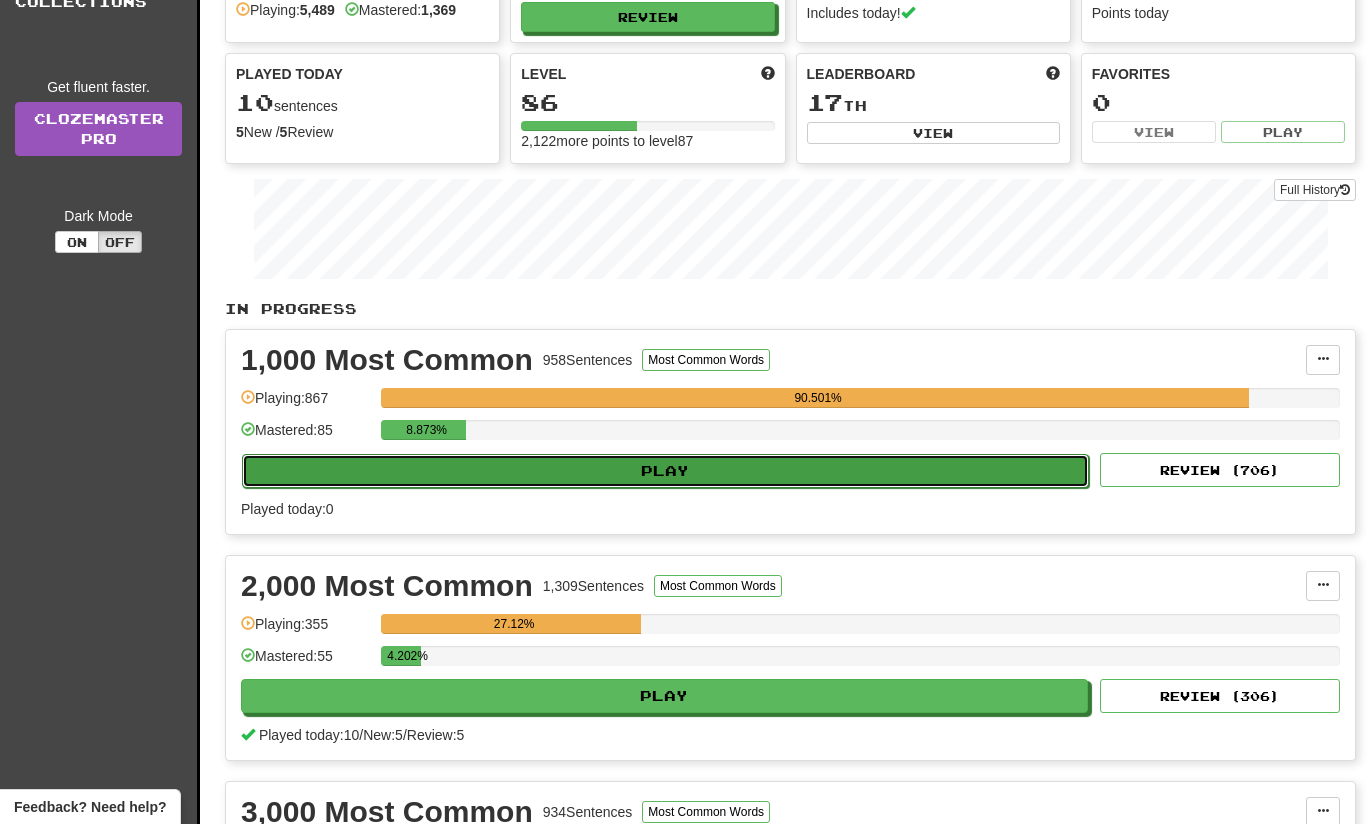 click on "Play" at bounding box center (665, 471) 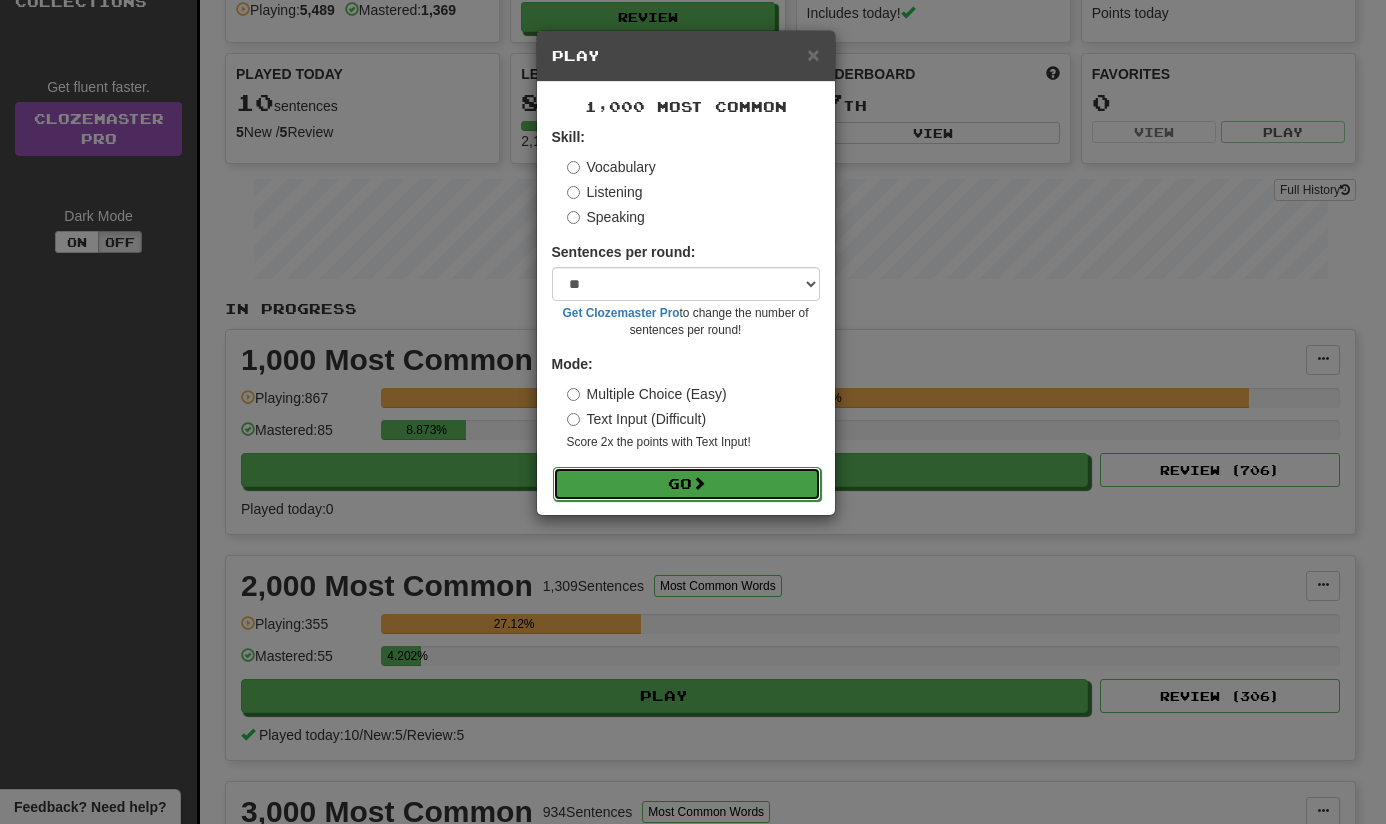 click on "Go" at bounding box center [687, 484] 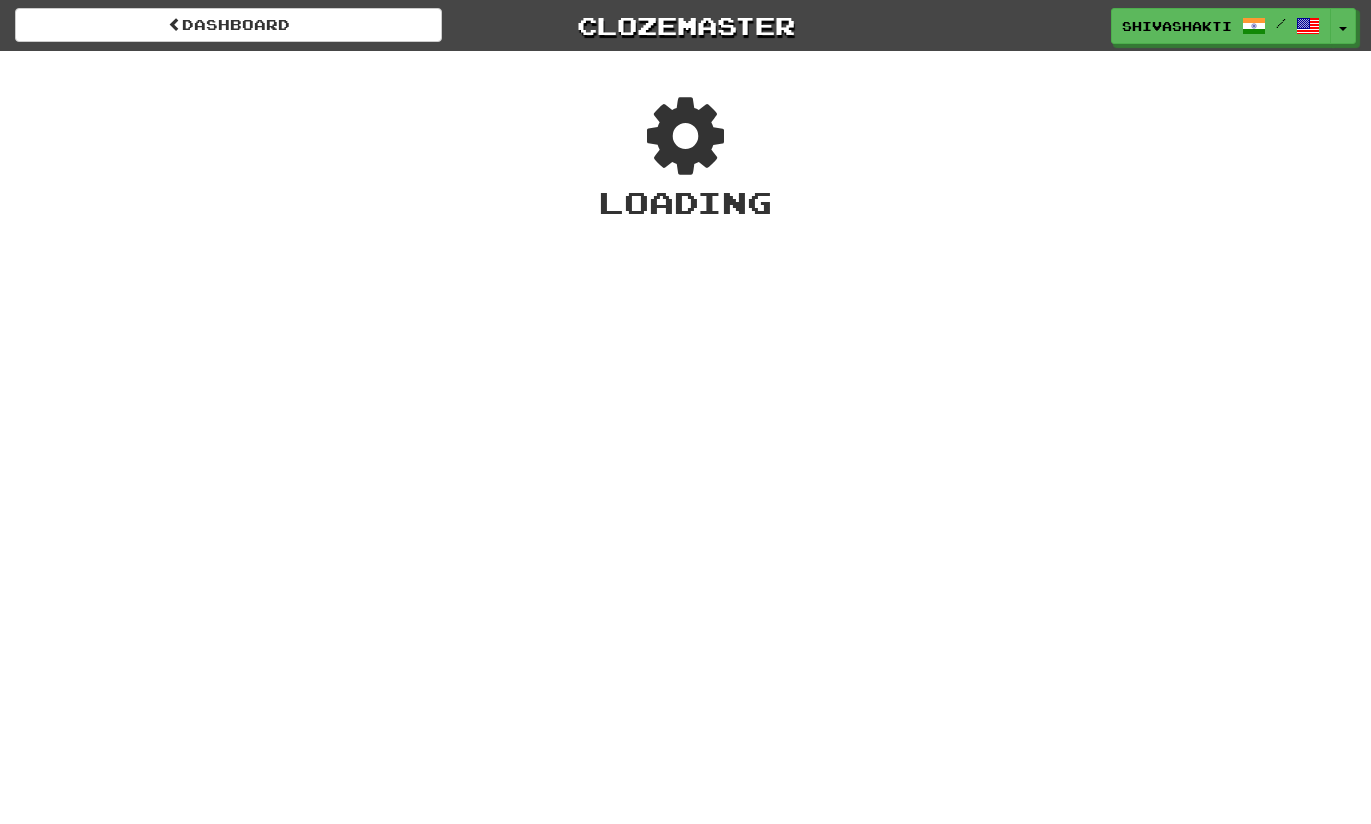 scroll, scrollTop: 0, scrollLeft: 0, axis: both 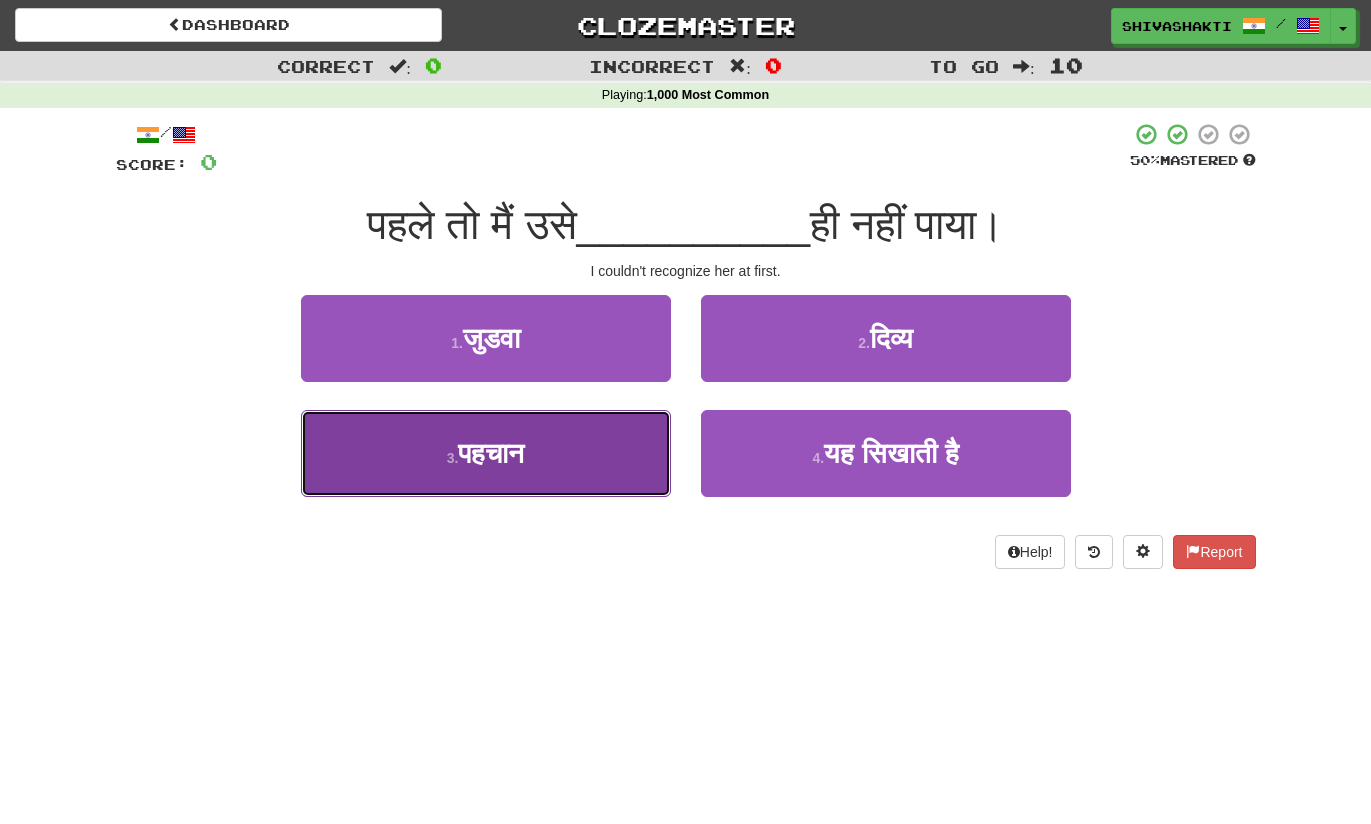 click on "3 .  पहचान" at bounding box center [486, 453] 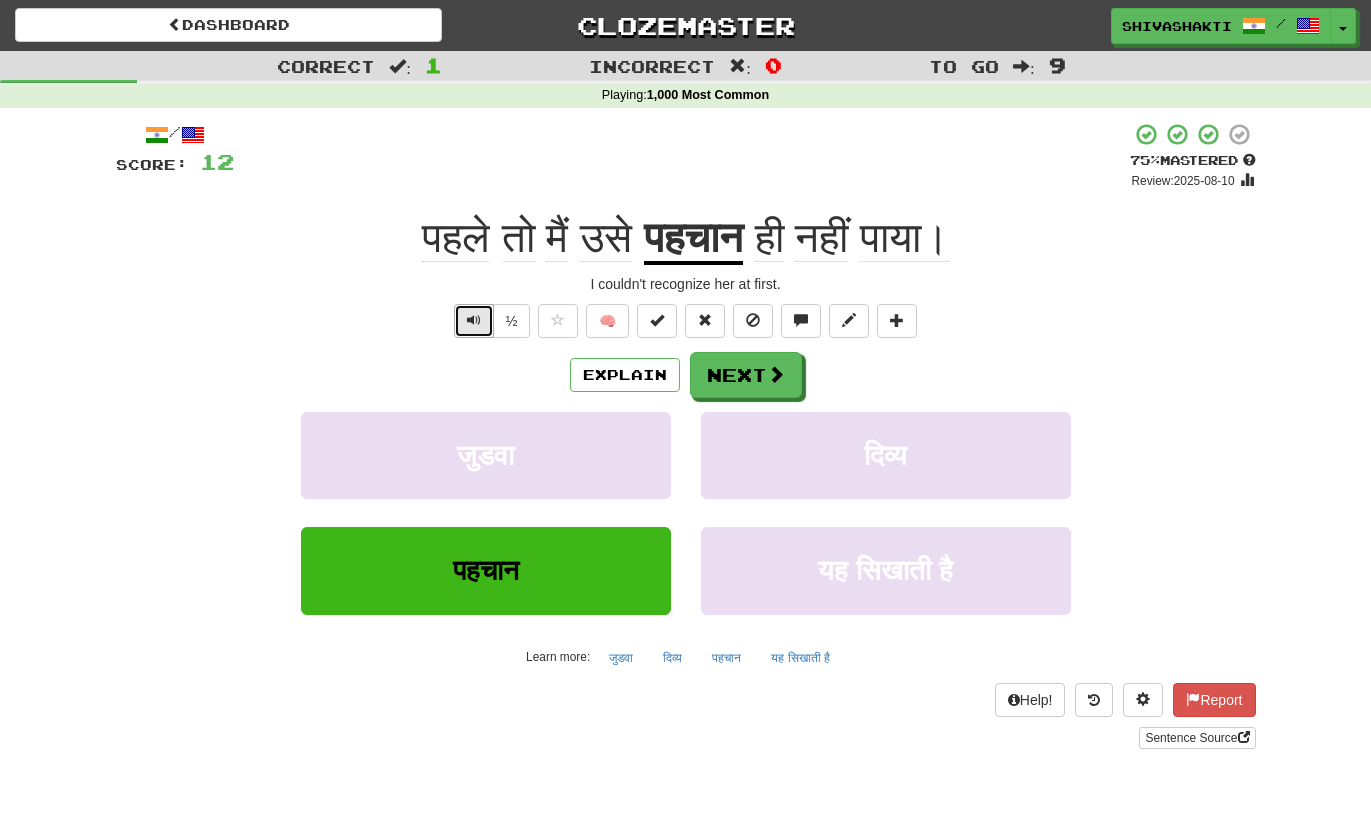 click at bounding box center [474, 320] 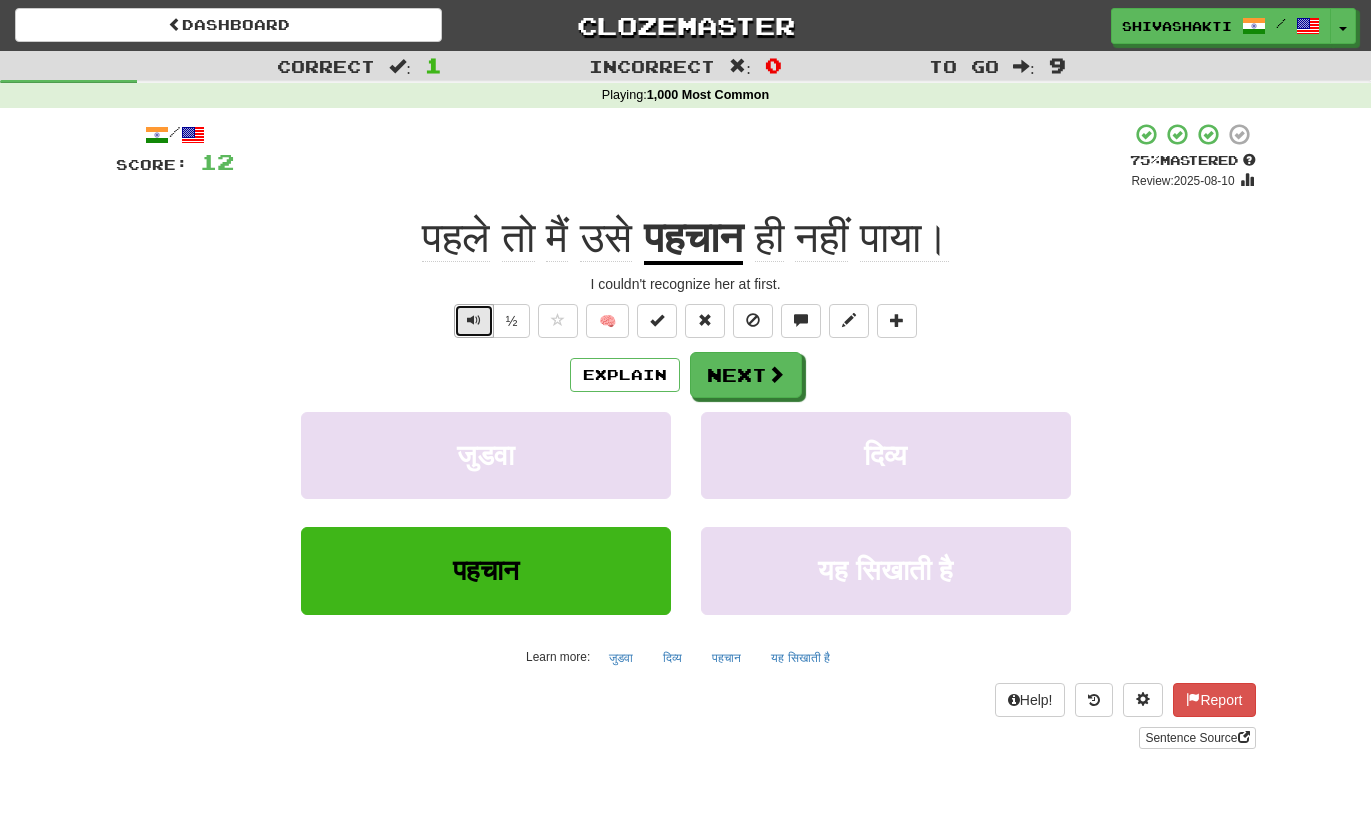 click at bounding box center [474, 320] 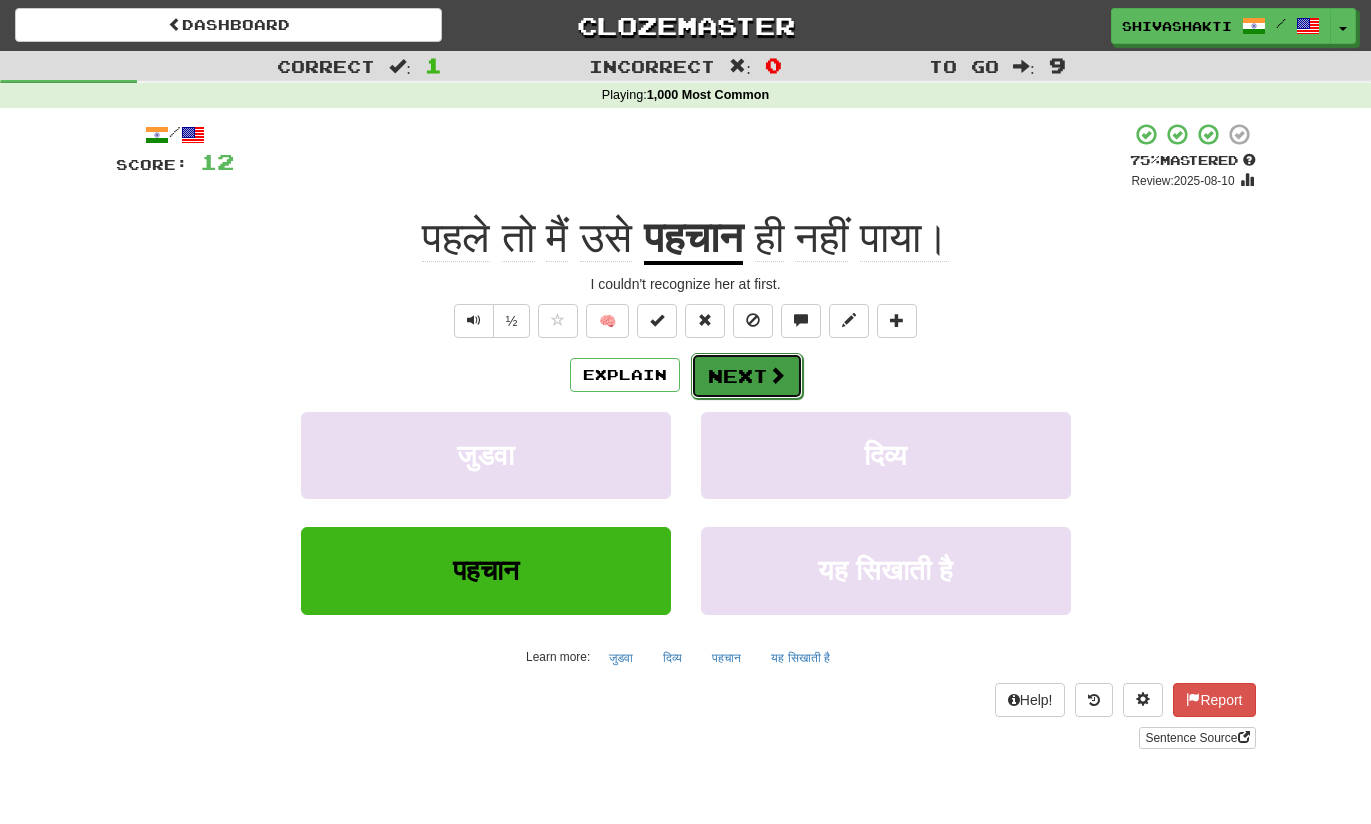 click on "Next" at bounding box center [747, 376] 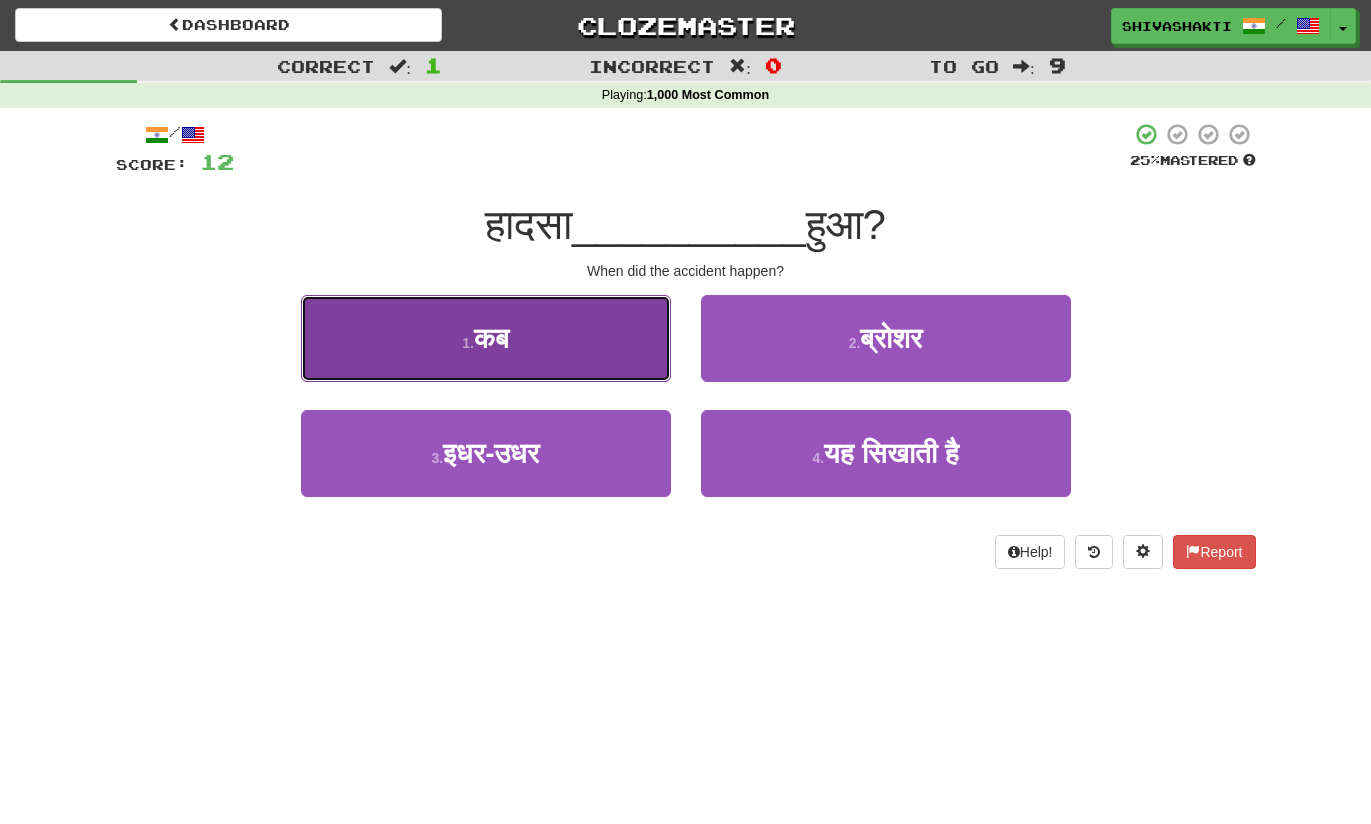click on "1 .  कब" at bounding box center (486, 338) 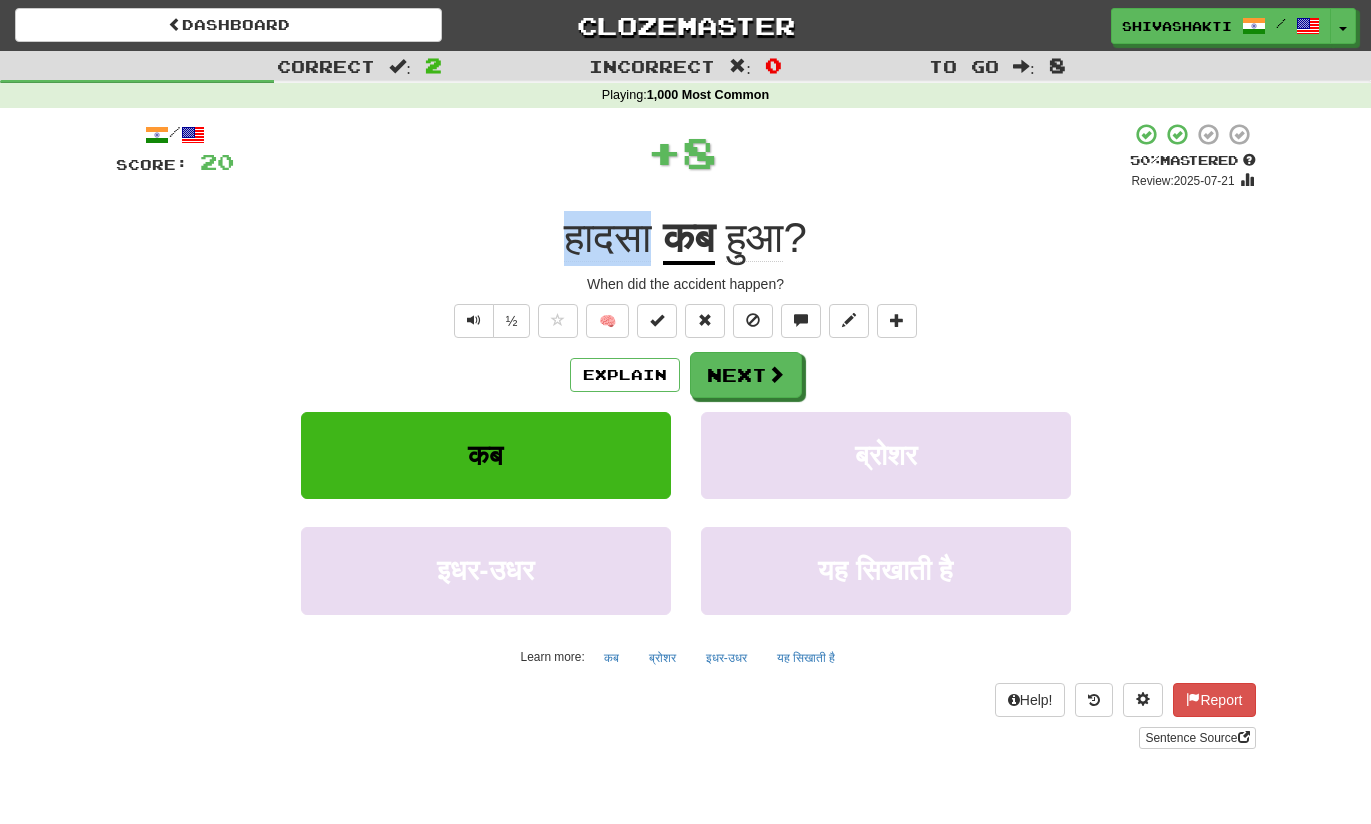 drag, startPoint x: 644, startPoint y: 238, endPoint x: 558, endPoint y: 242, distance: 86.09297 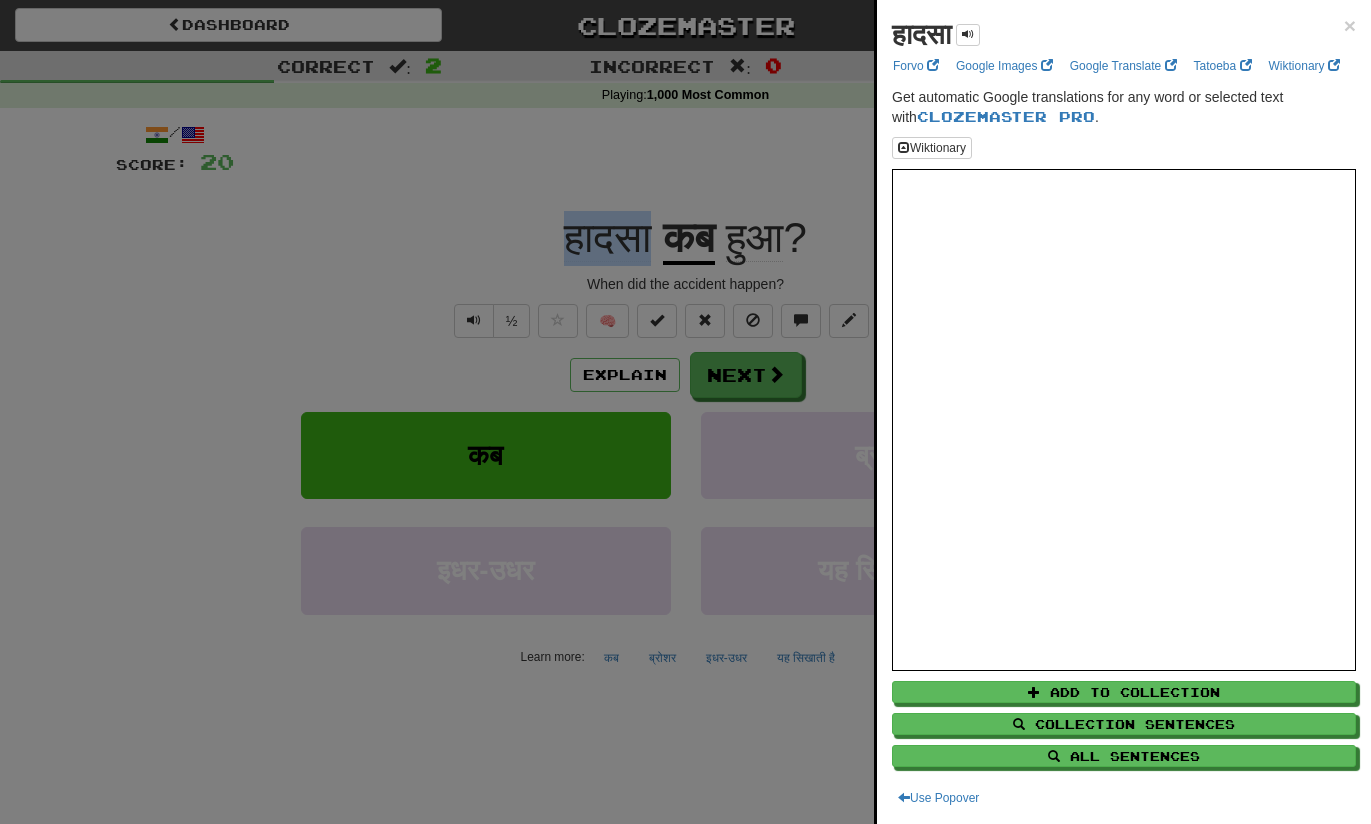 copy on "हादसा" 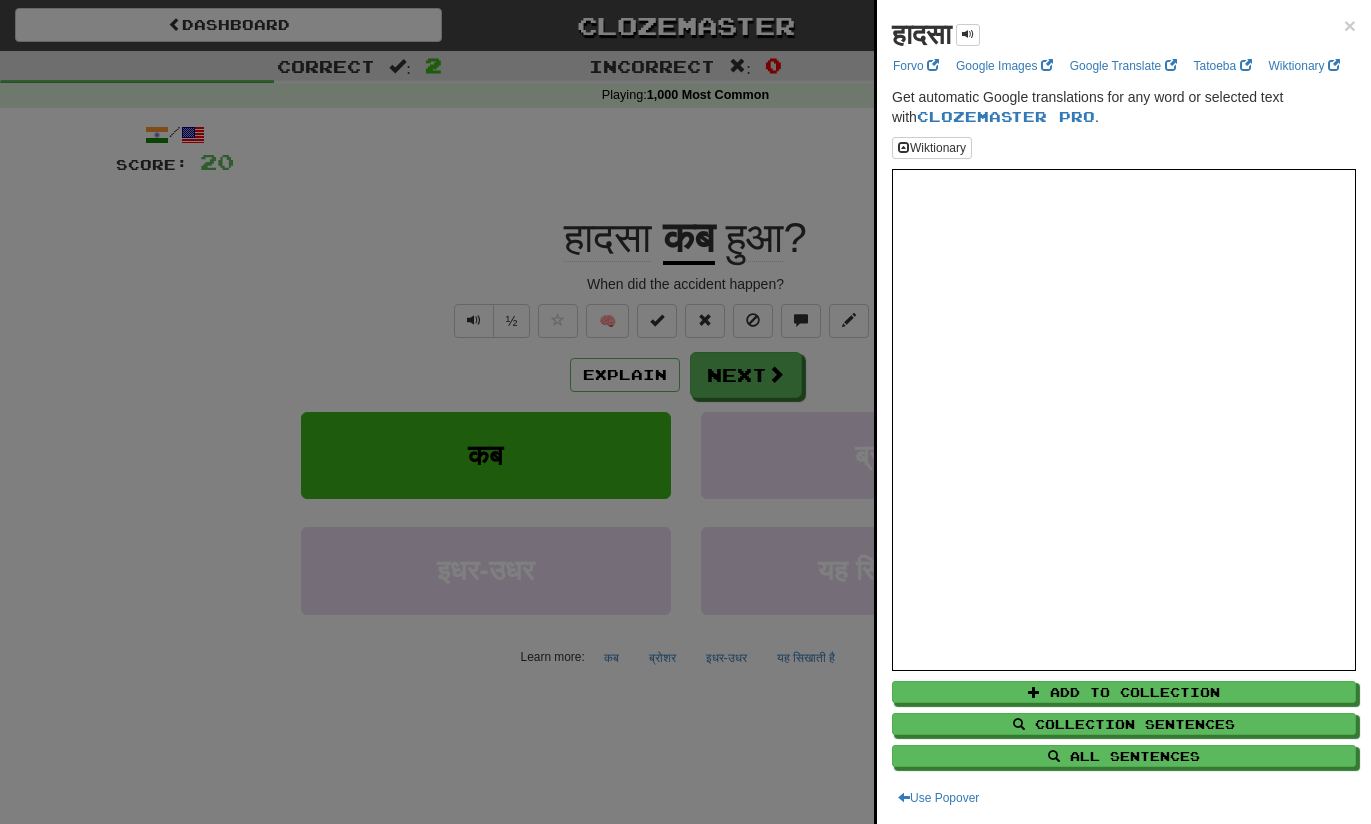 click at bounding box center [685, 412] 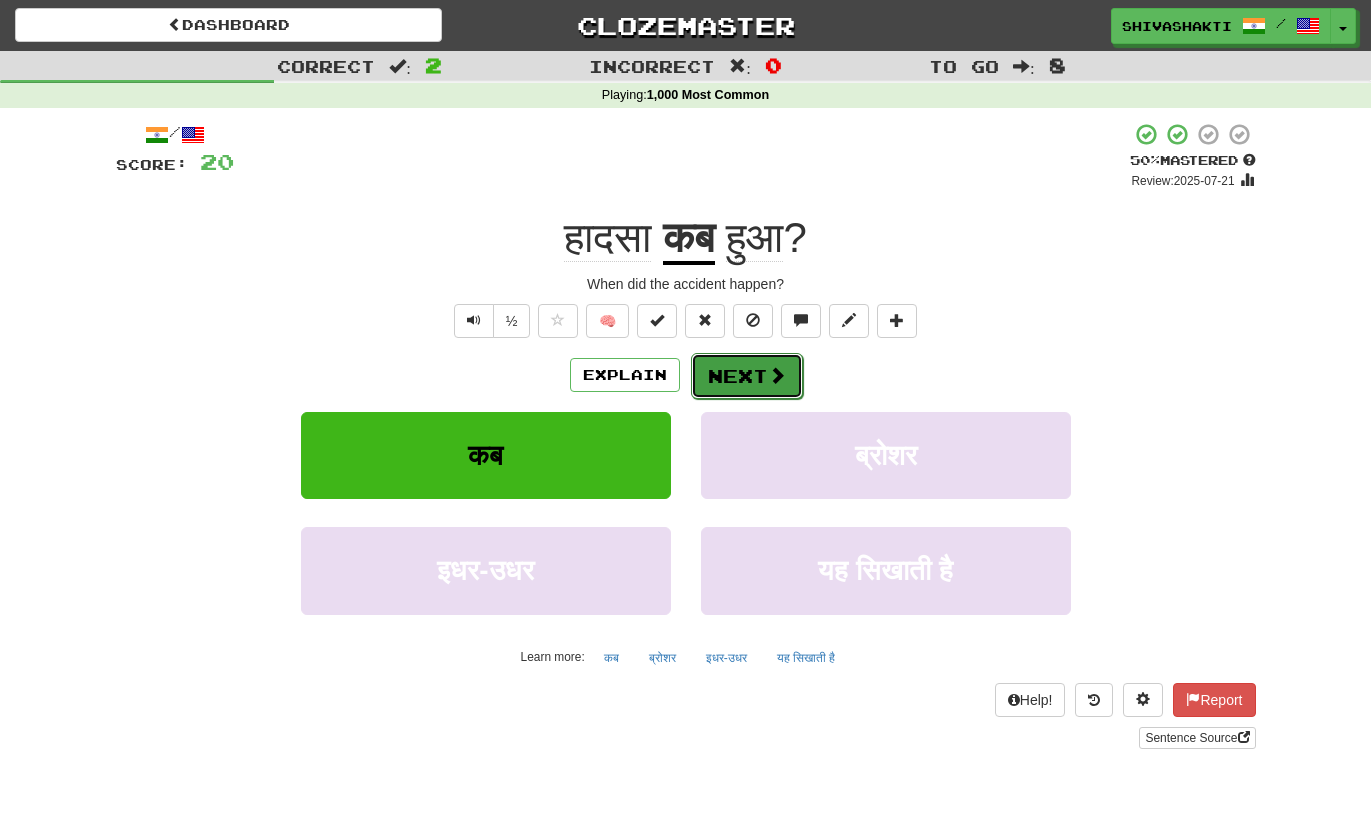 click on "Next" at bounding box center (747, 376) 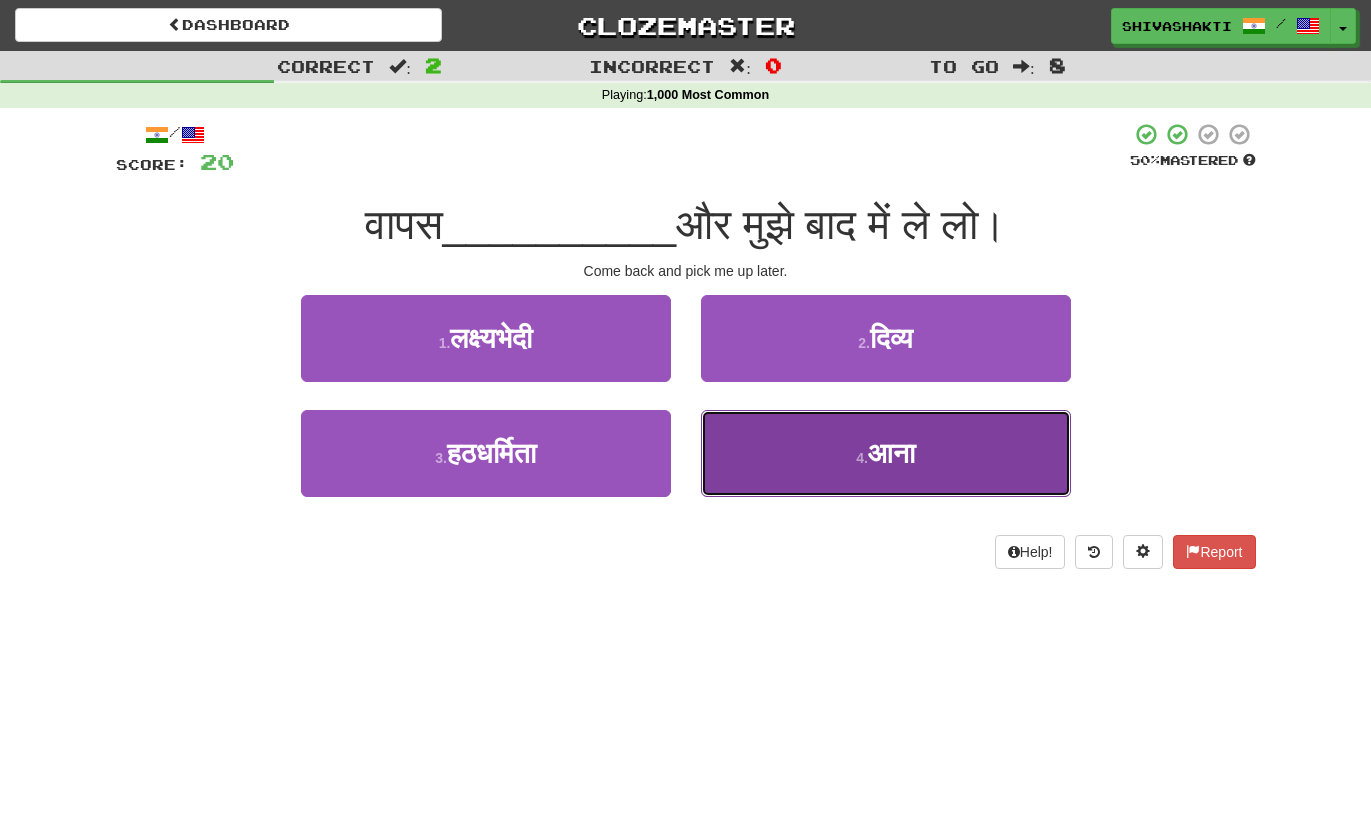 click on "4 .  आना" at bounding box center [886, 453] 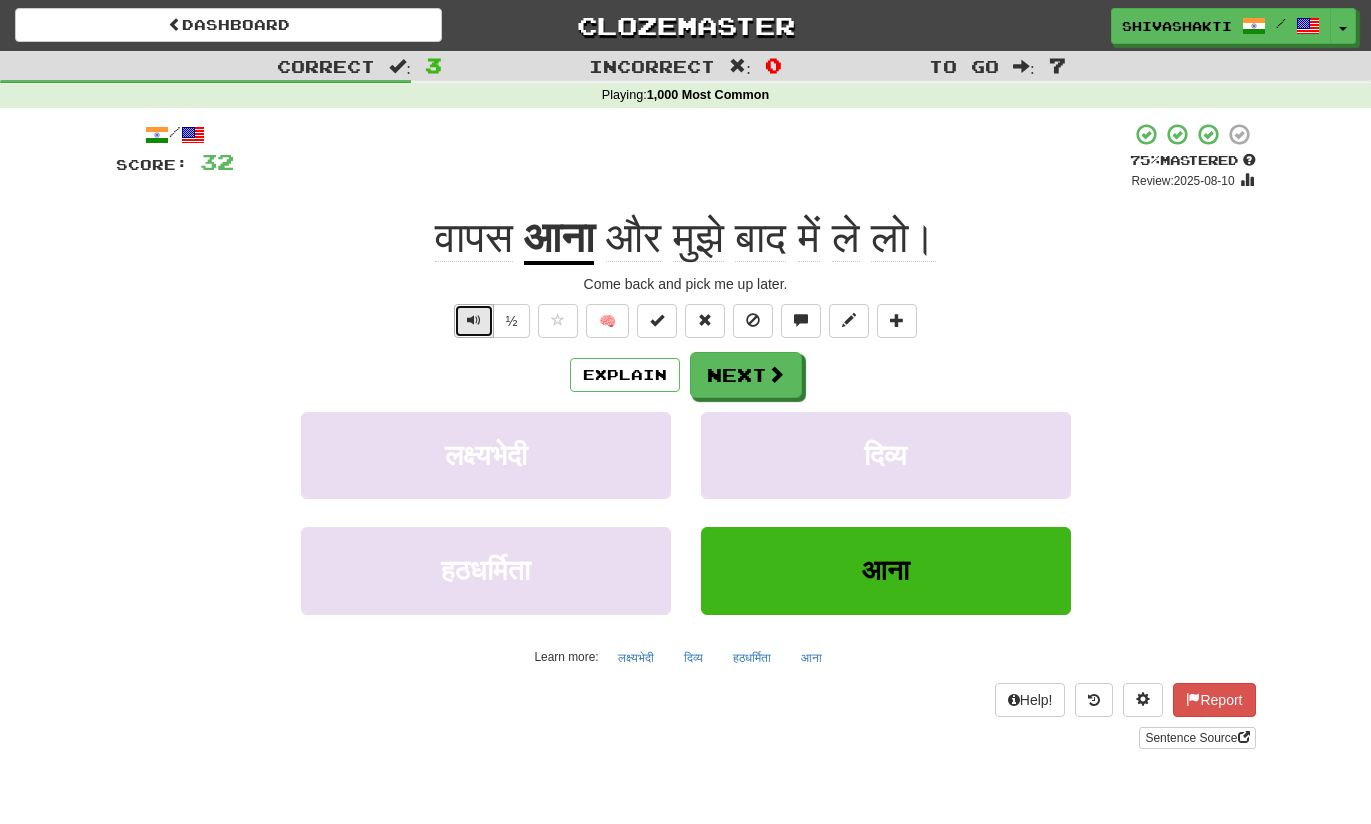 click at bounding box center (474, 320) 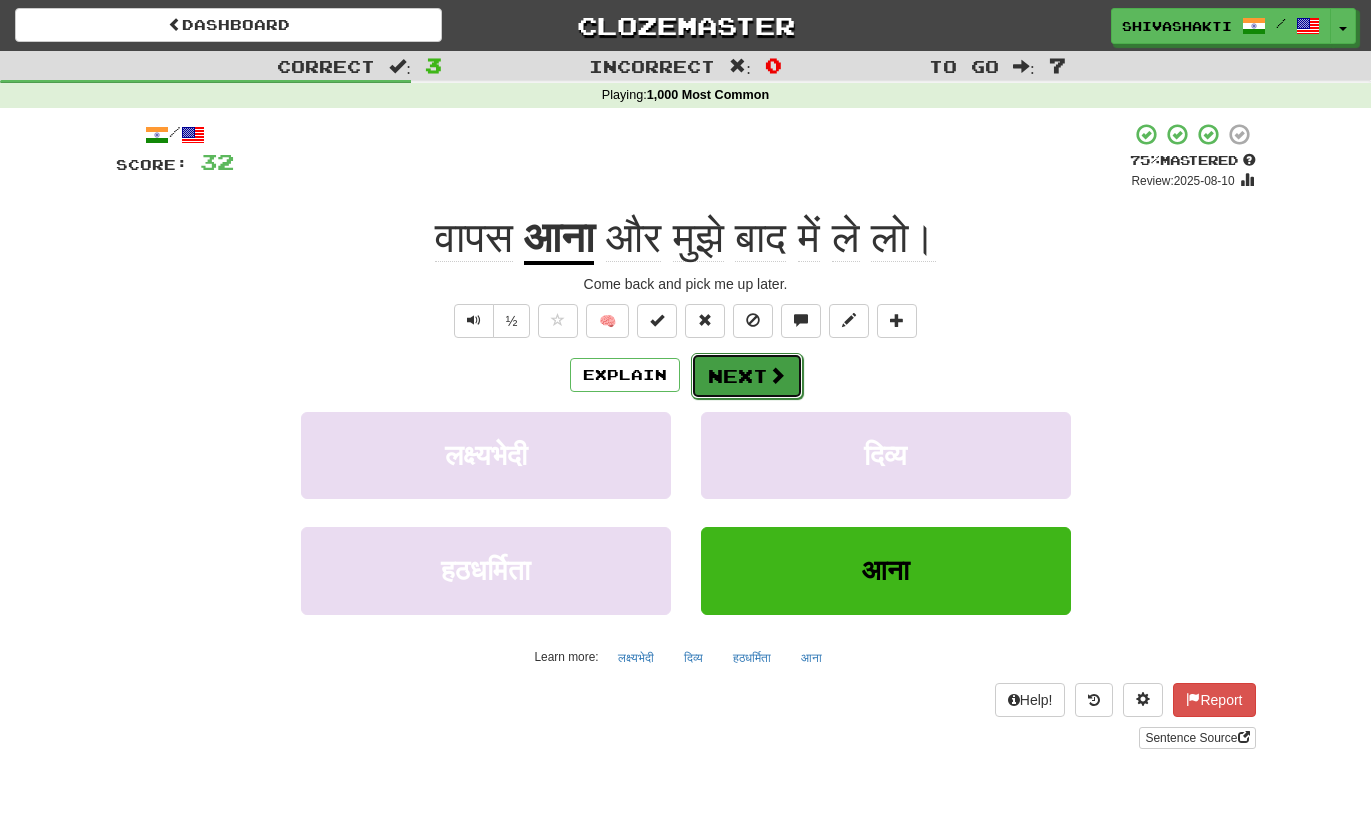 click on "Next" at bounding box center [747, 376] 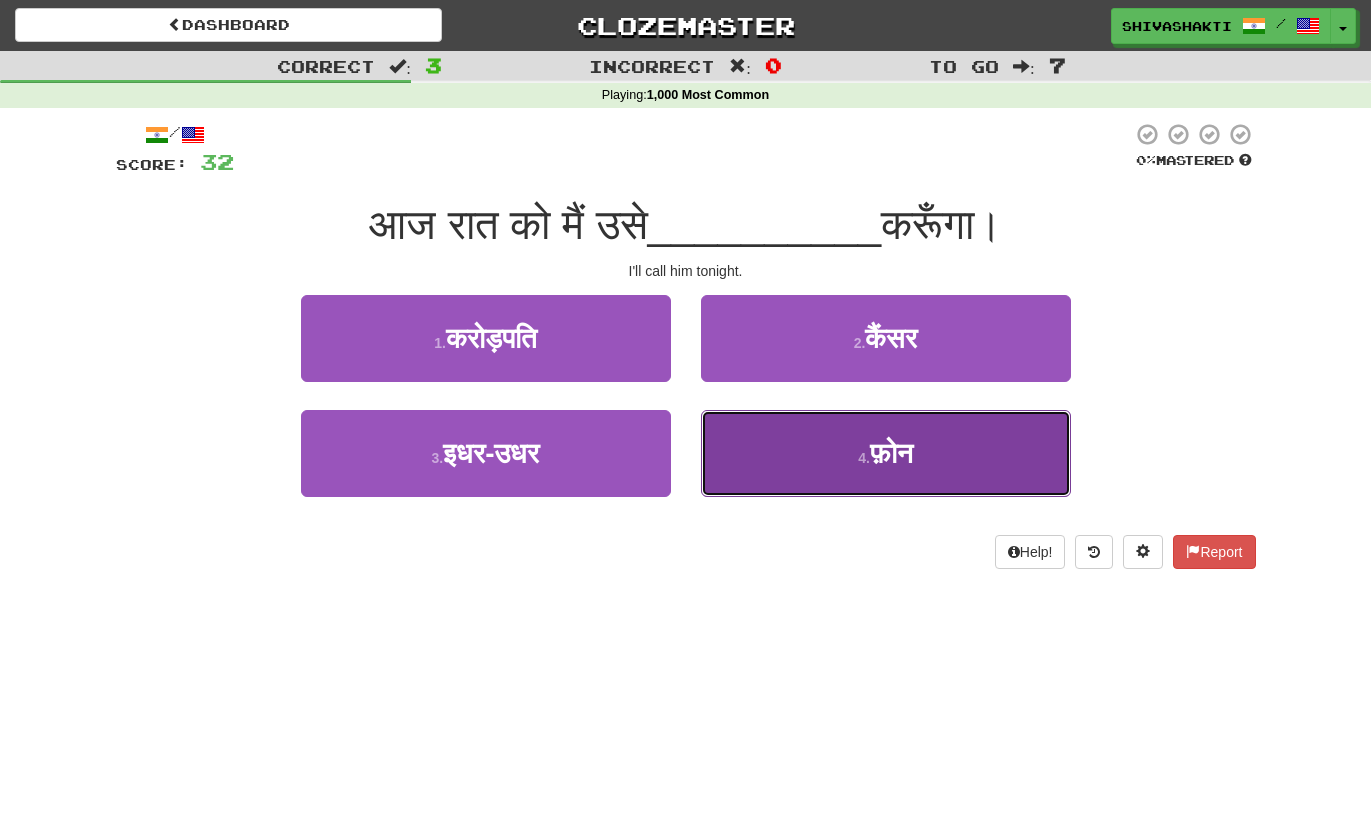 click on "फ़ोन" at bounding box center (891, 453) 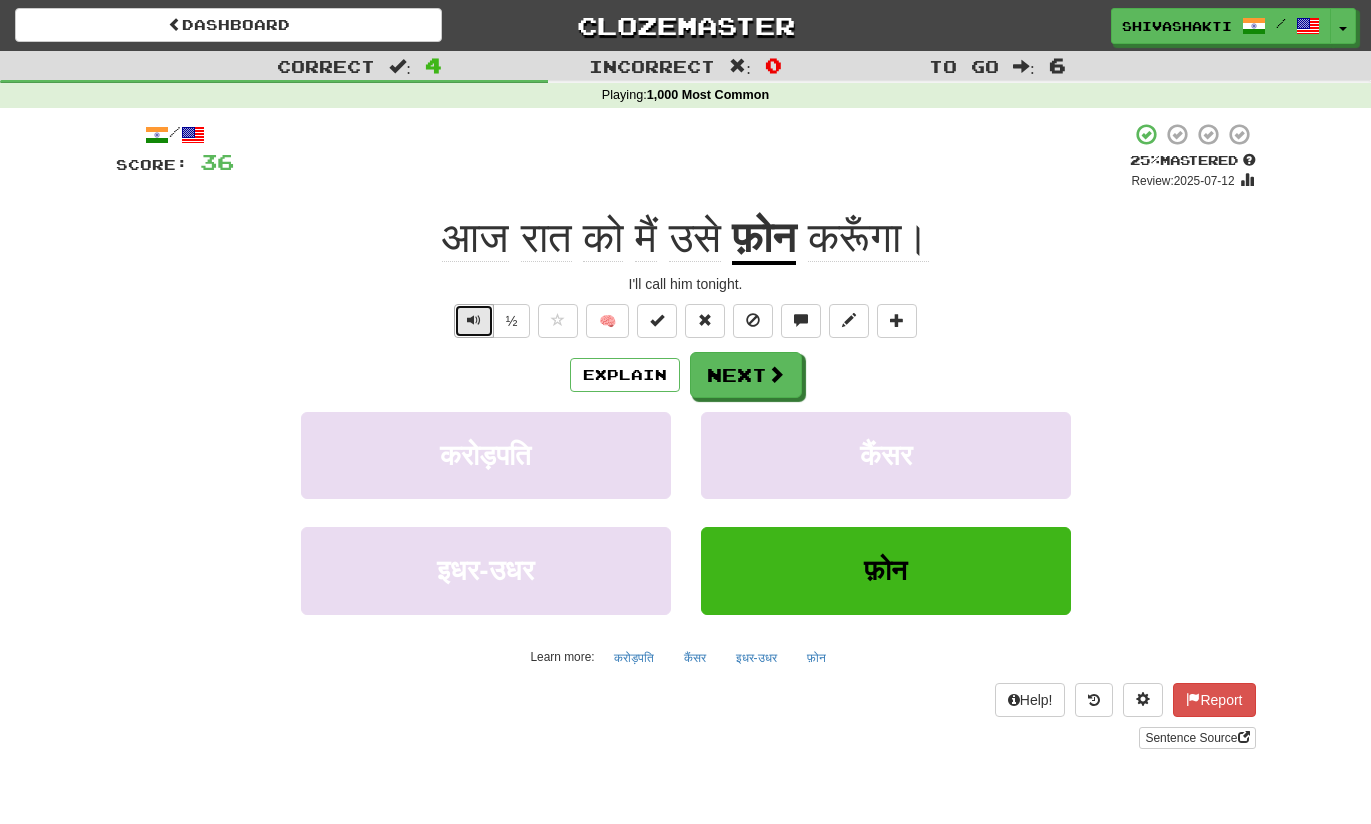 click at bounding box center [474, 320] 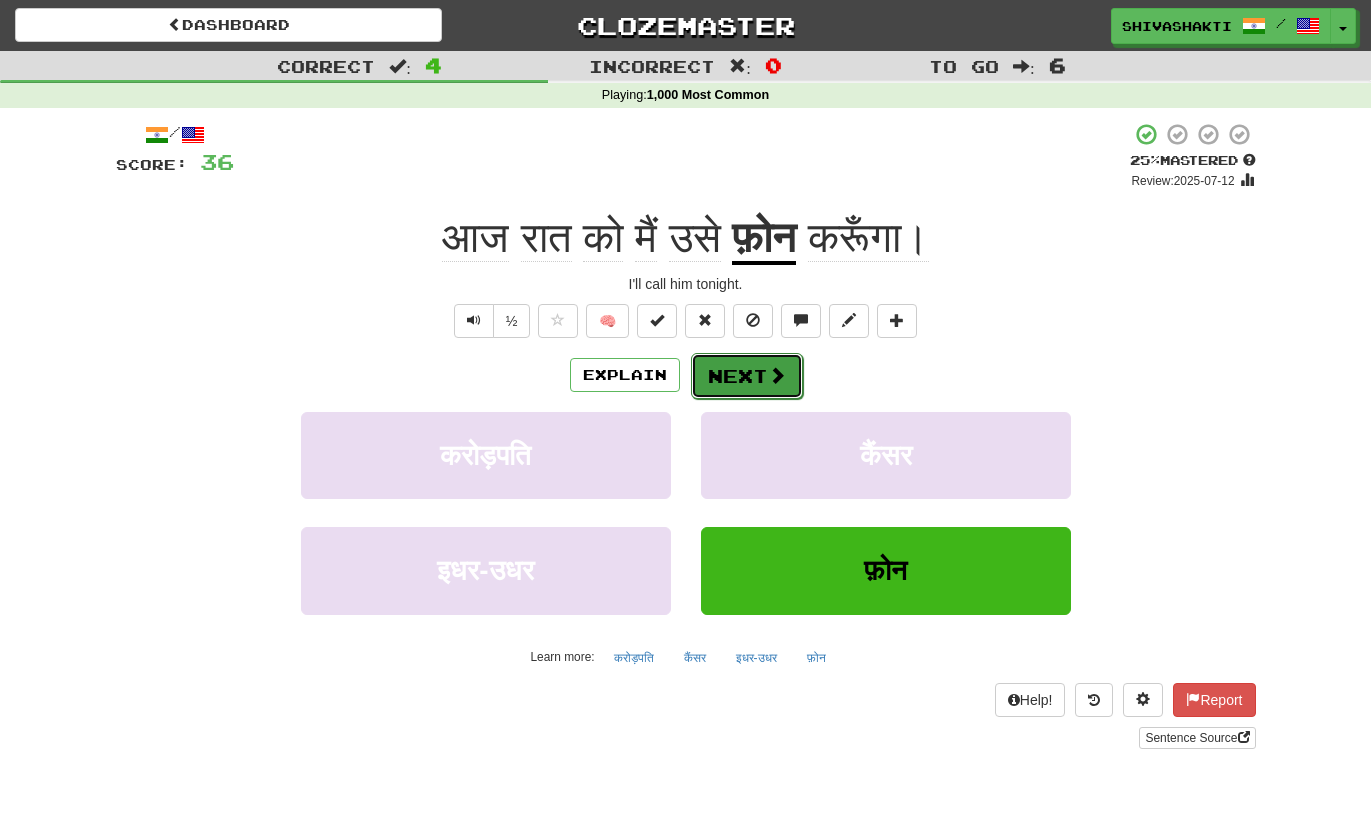 click on "Next" at bounding box center [747, 376] 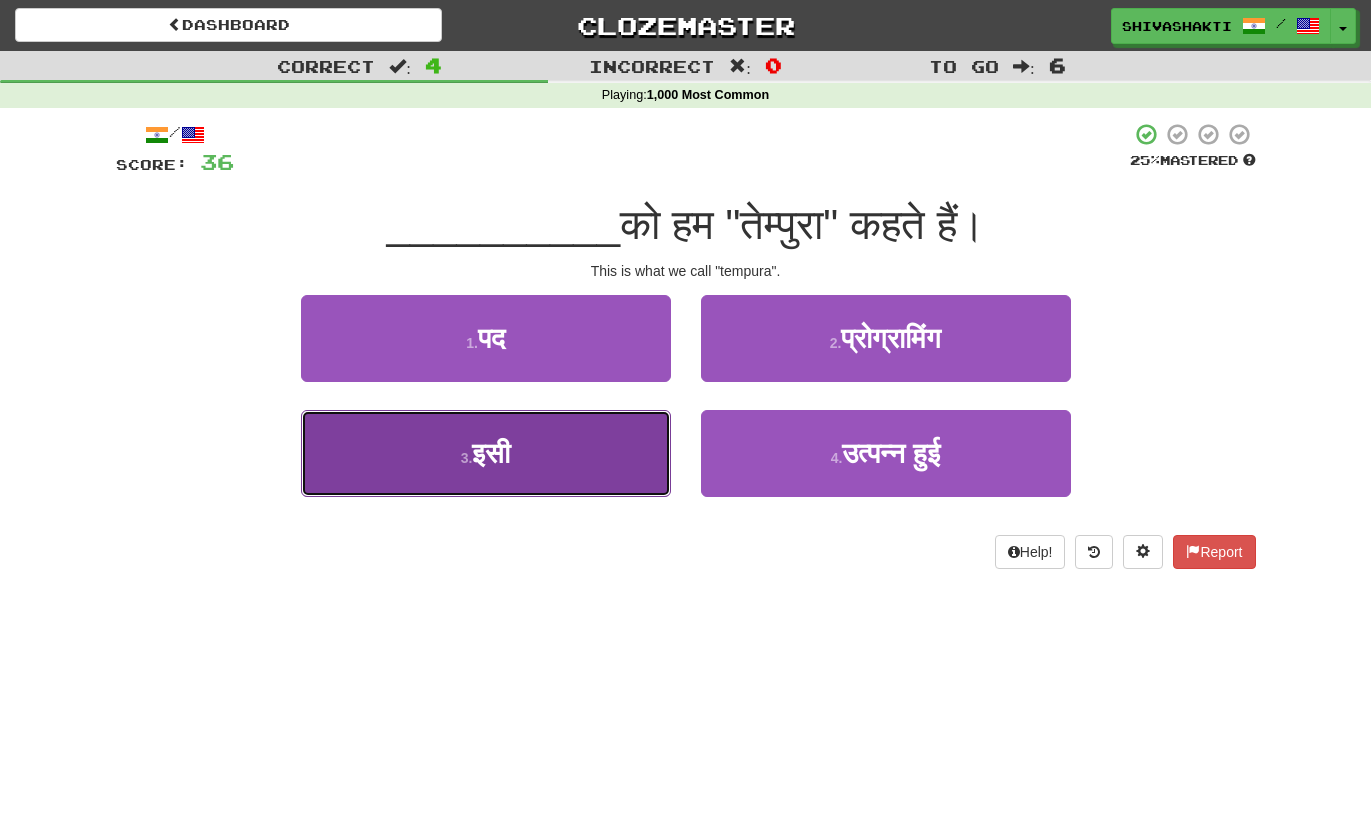 click on "3 .  इसी" at bounding box center [486, 453] 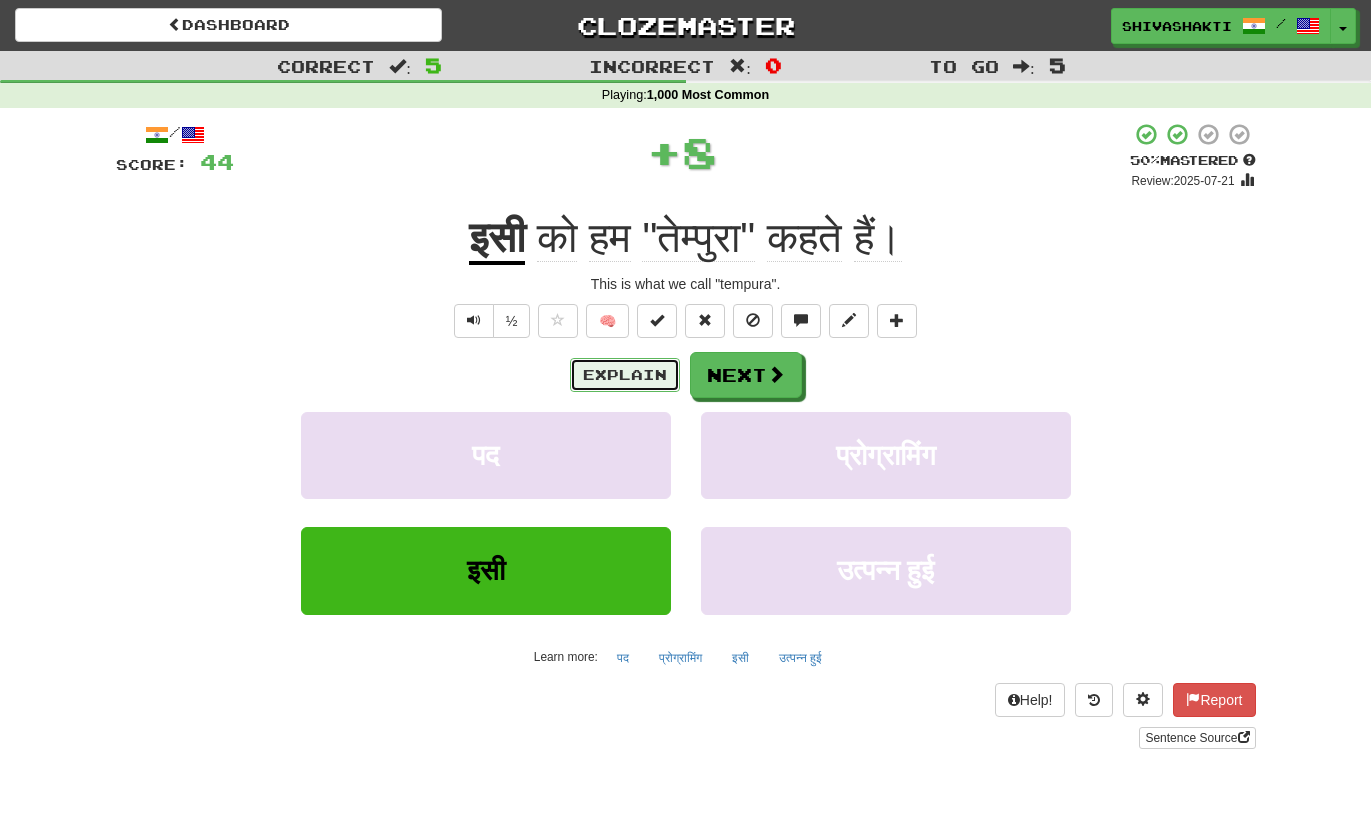 click on "Explain" at bounding box center (625, 375) 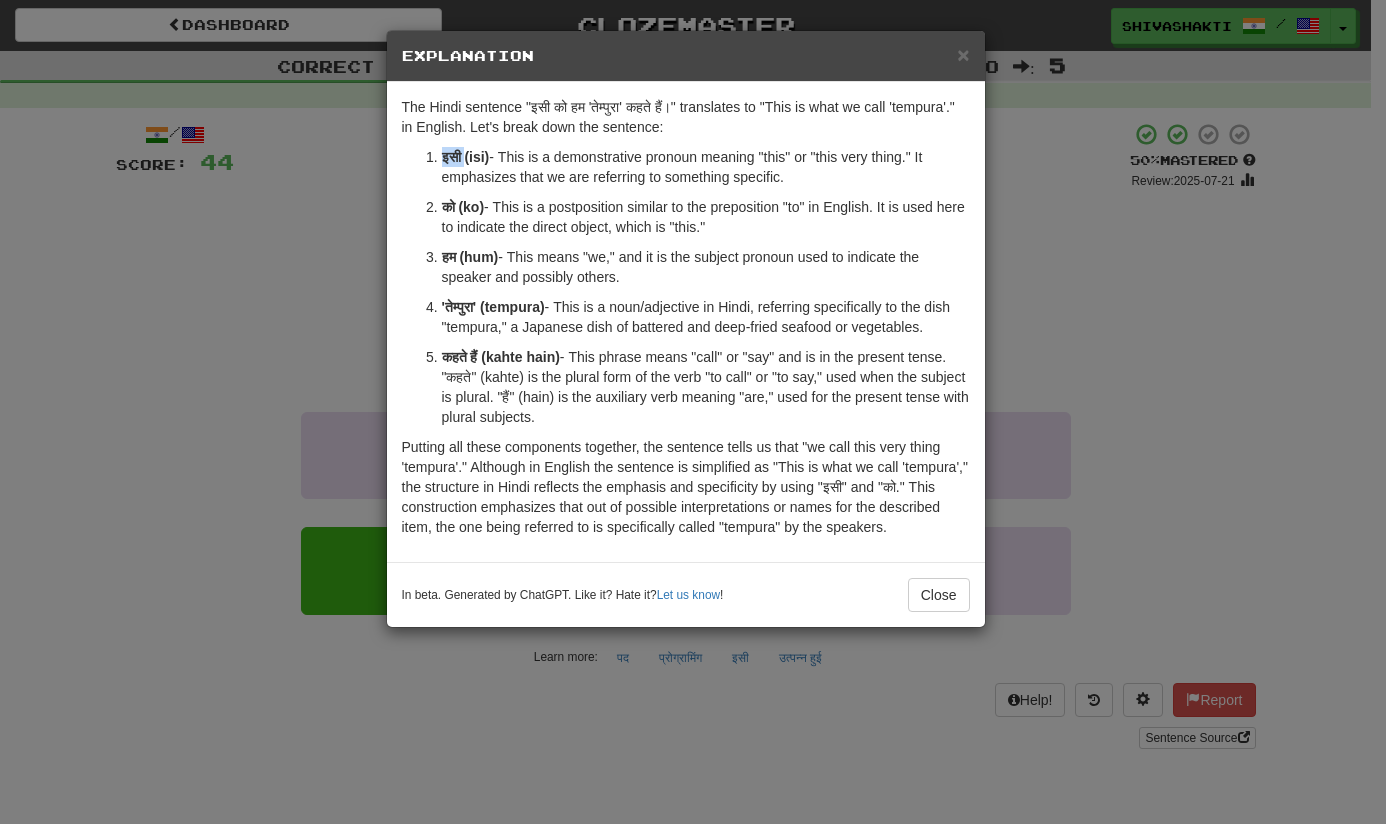 drag, startPoint x: 468, startPoint y: 156, endPoint x: 433, endPoint y: 158, distance: 35.057095 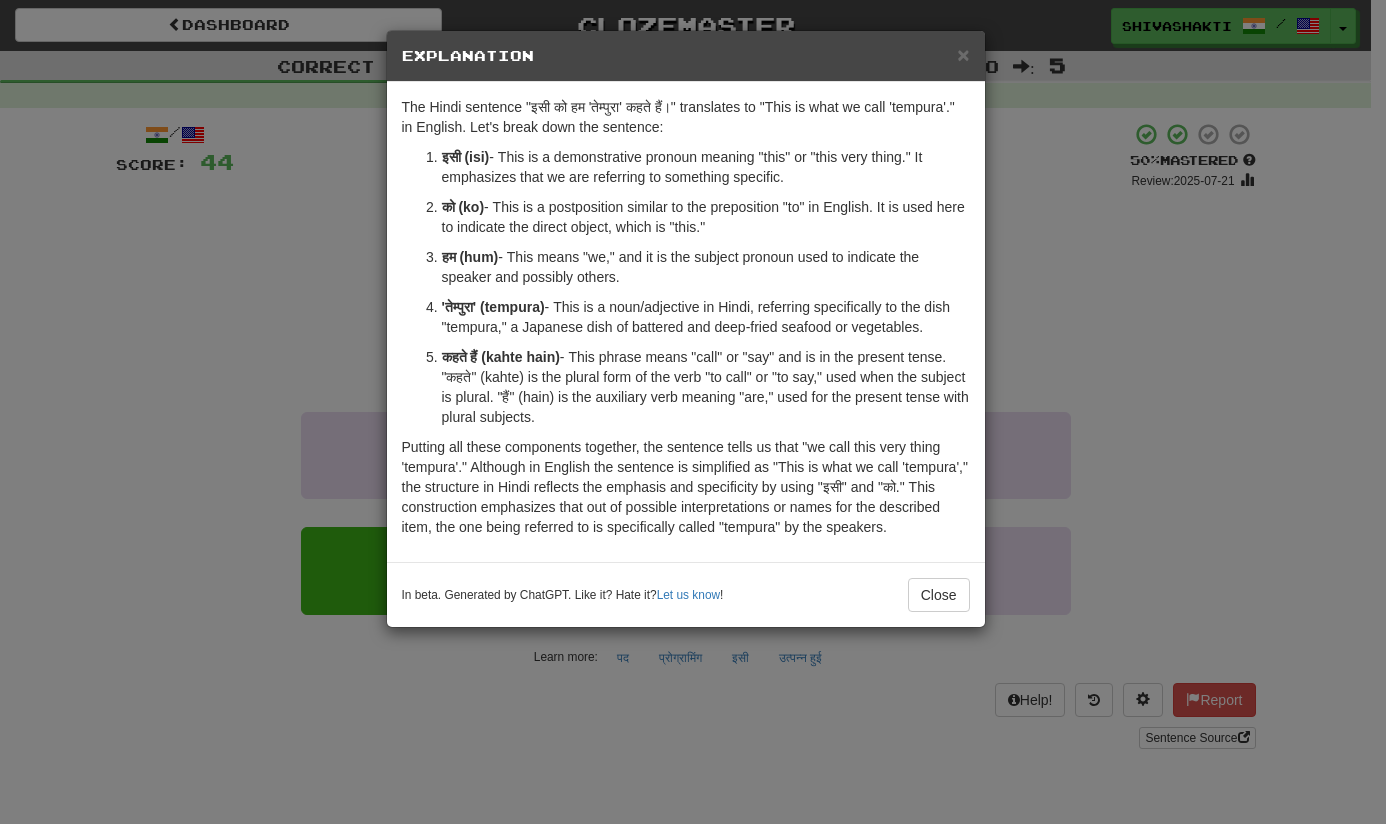 click on "× Explanation The Hindi sentence "इसी को हम 'तेम्पुरा' कहते हैं।" translates to "This is what we call 'tempura'." in English. Let's break down the sentence:
इसी (isi)  - This is a demonstrative pronoun meaning "this" or "this very thing." It emphasizes that we are referring to something specific.
को (ko)  - This is a postposition similar to the preposition "to" in English. It is used here to indicate the direct object, which is "this."
हम (hum)  - This means "we," and it is the subject pronoun used to indicate the speaker and possibly others.
'तेम्पुरा' (tempura)  - This is a noun/adjective in Hindi, referring specifically to the dish "tempura," a Japanese dish of battered and deep-fried seafood or vegetables.
कहते हैं (kahte hain)
In beta. Generated by ChatGPT. Like it? Hate it?  Let us know ! Close" at bounding box center [693, 412] 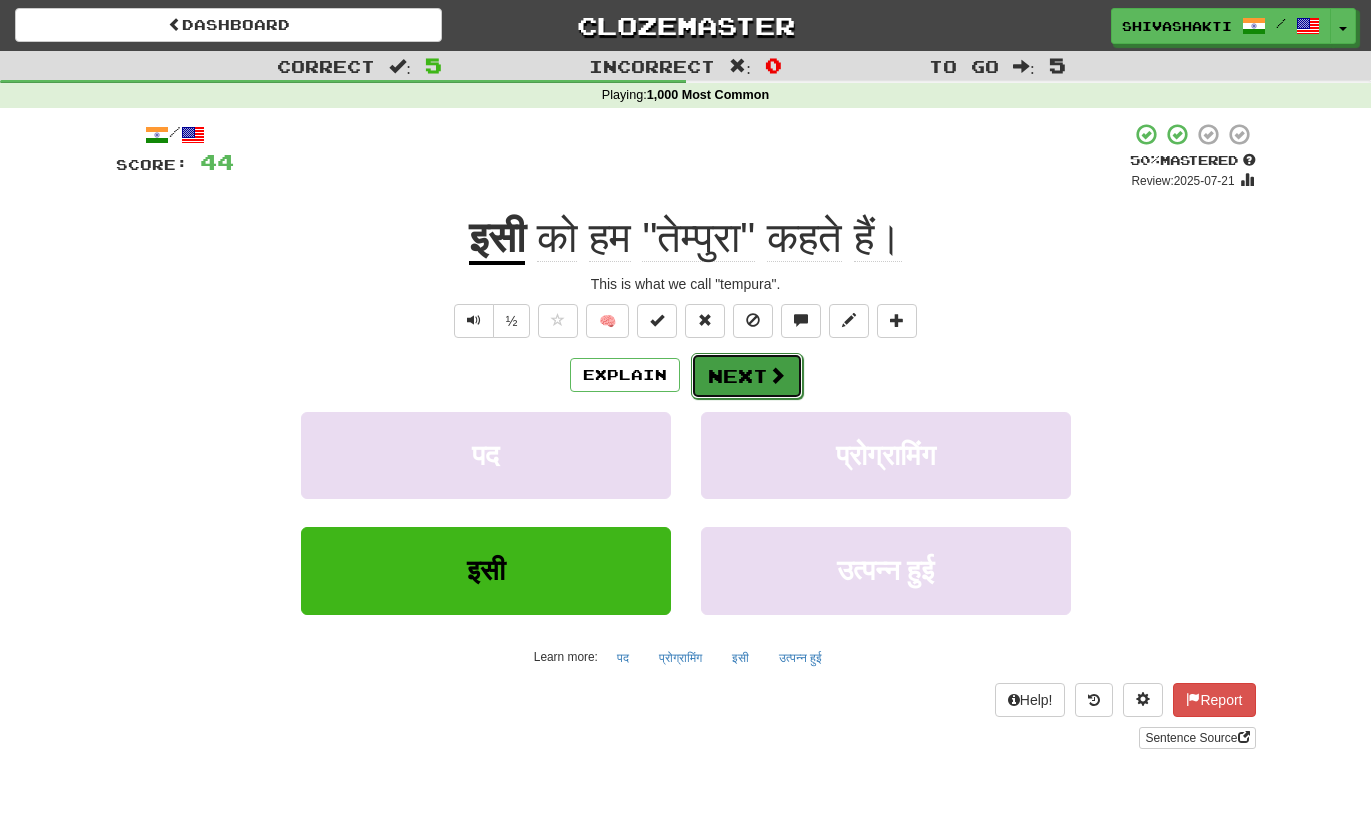 click on "Next" at bounding box center (747, 376) 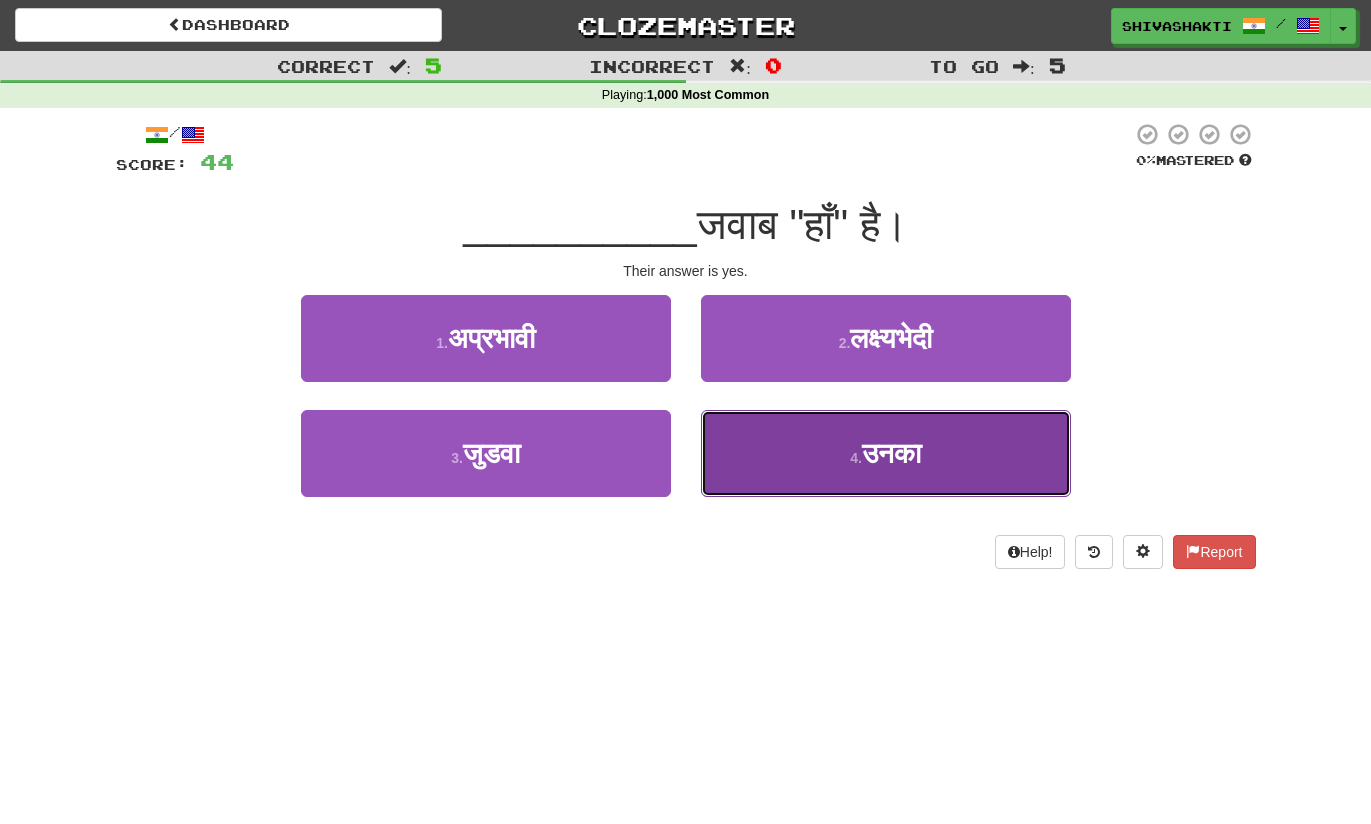 click on "4 .  उनका" at bounding box center [886, 453] 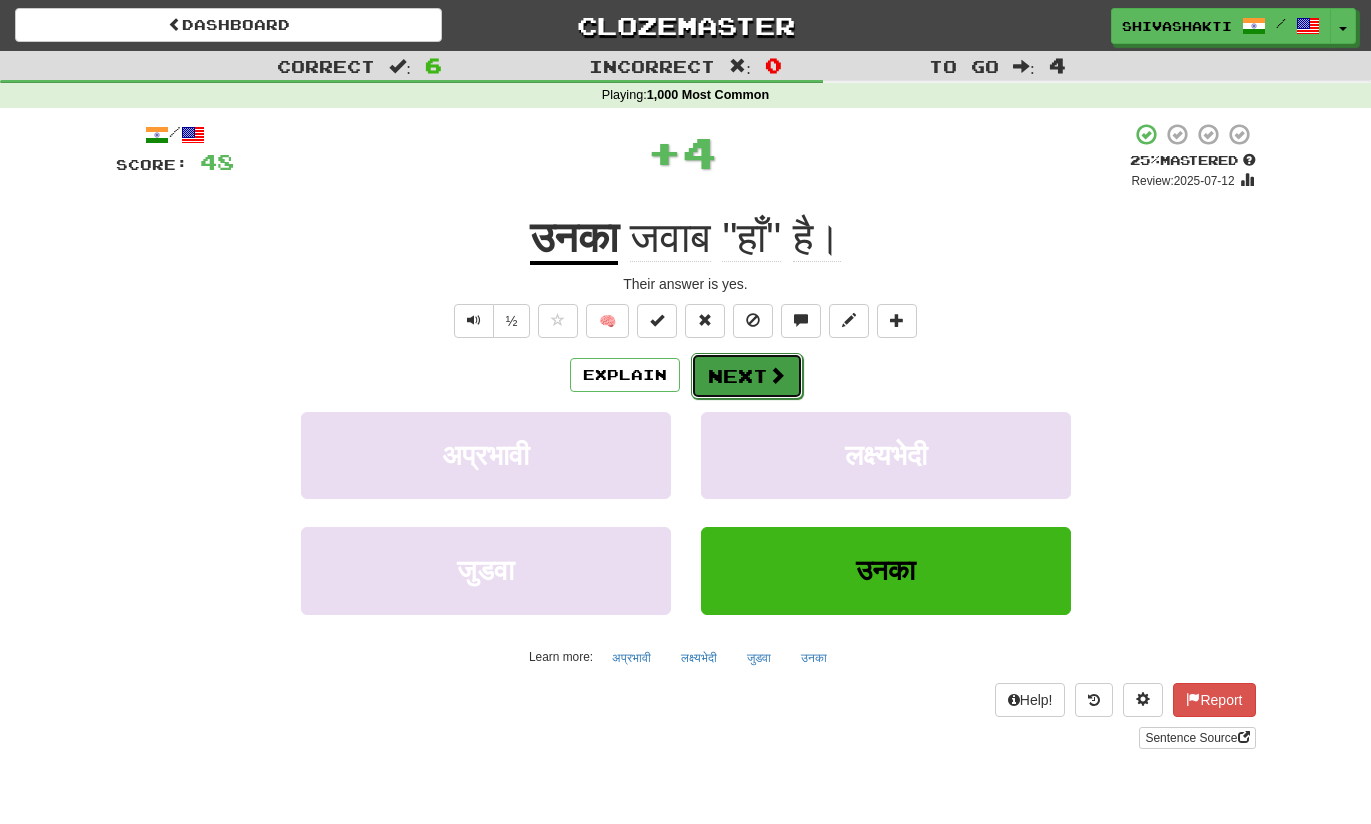 click on "Next" at bounding box center (747, 376) 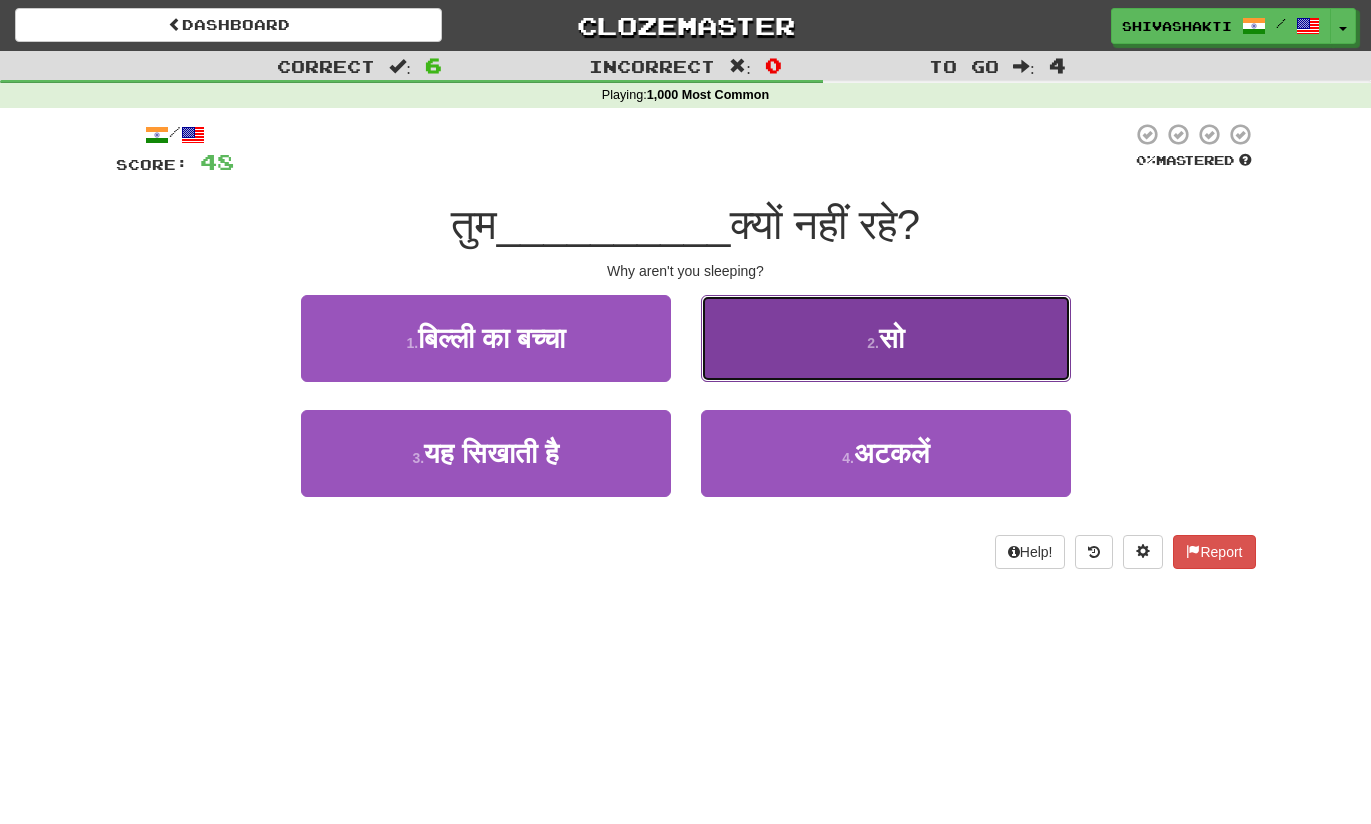 click on "2 .  सो" at bounding box center (886, 338) 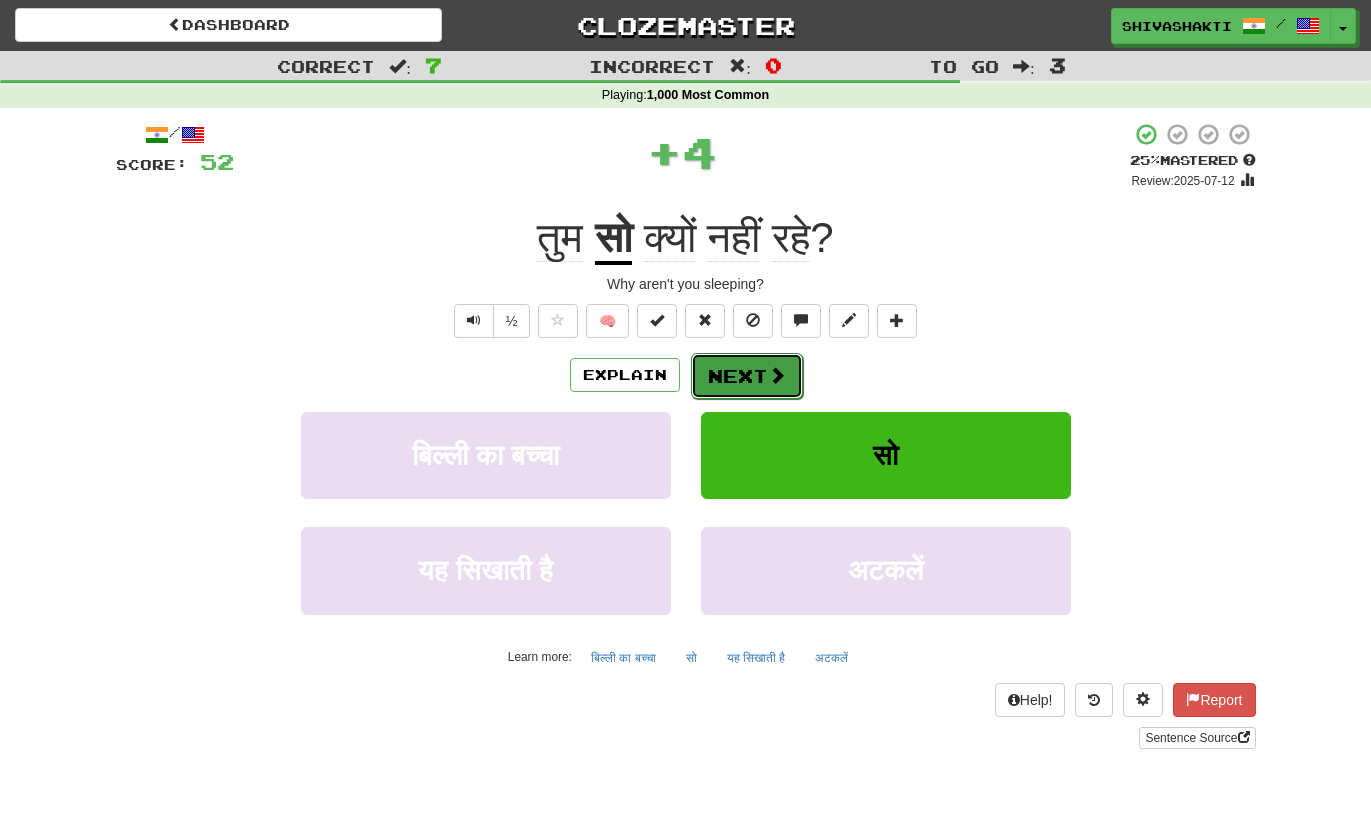 click on "Next" at bounding box center [747, 376] 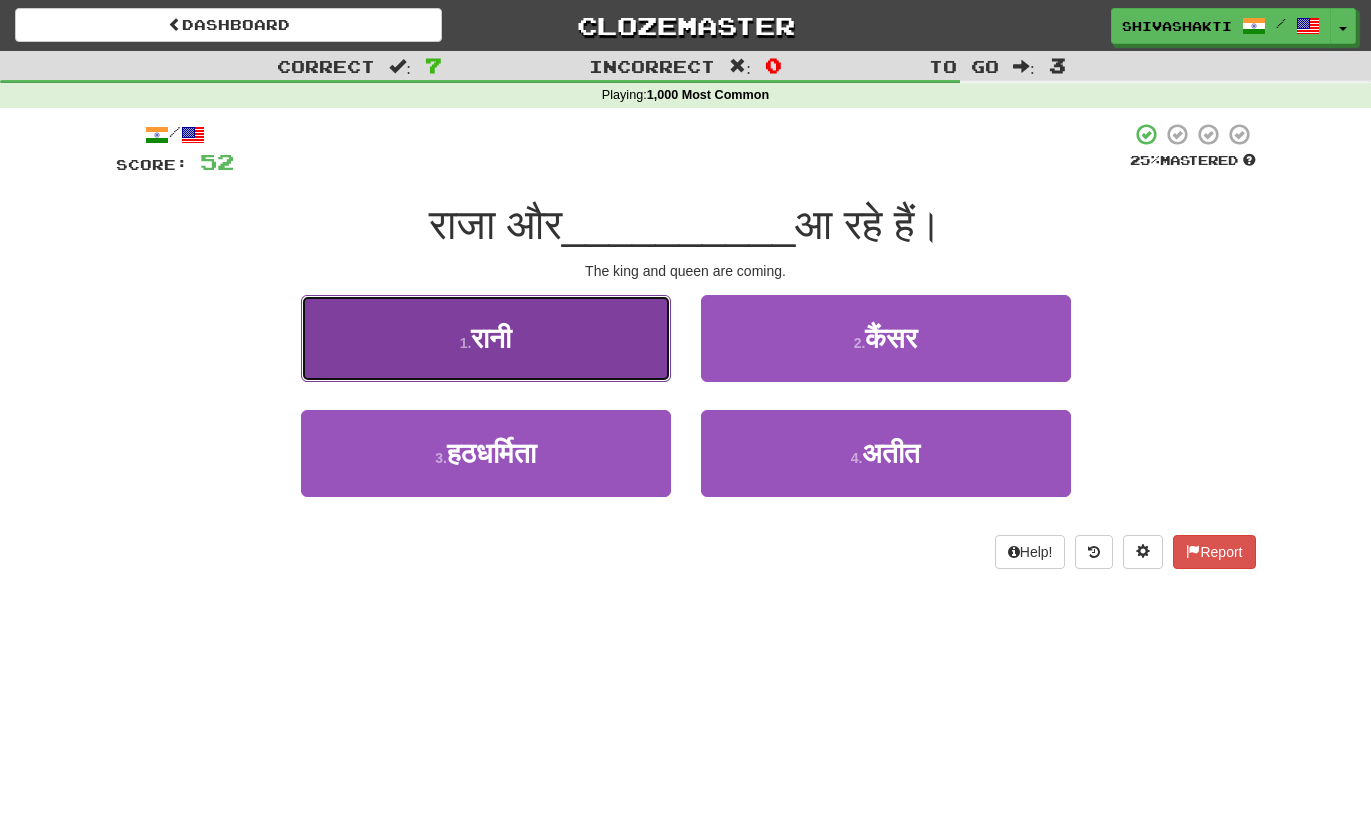 click on "1 .  रानी" at bounding box center (486, 338) 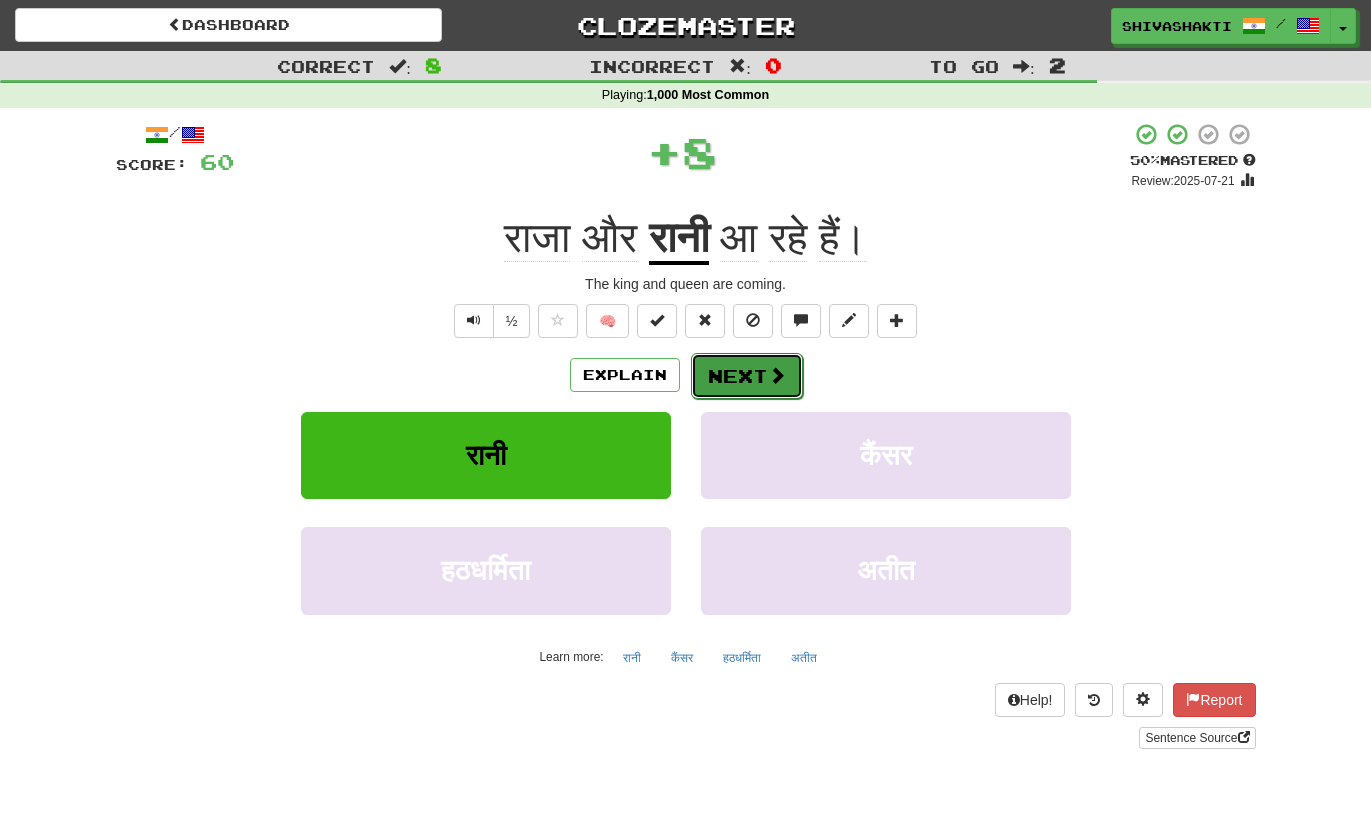 click on "Next" at bounding box center (747, 376) 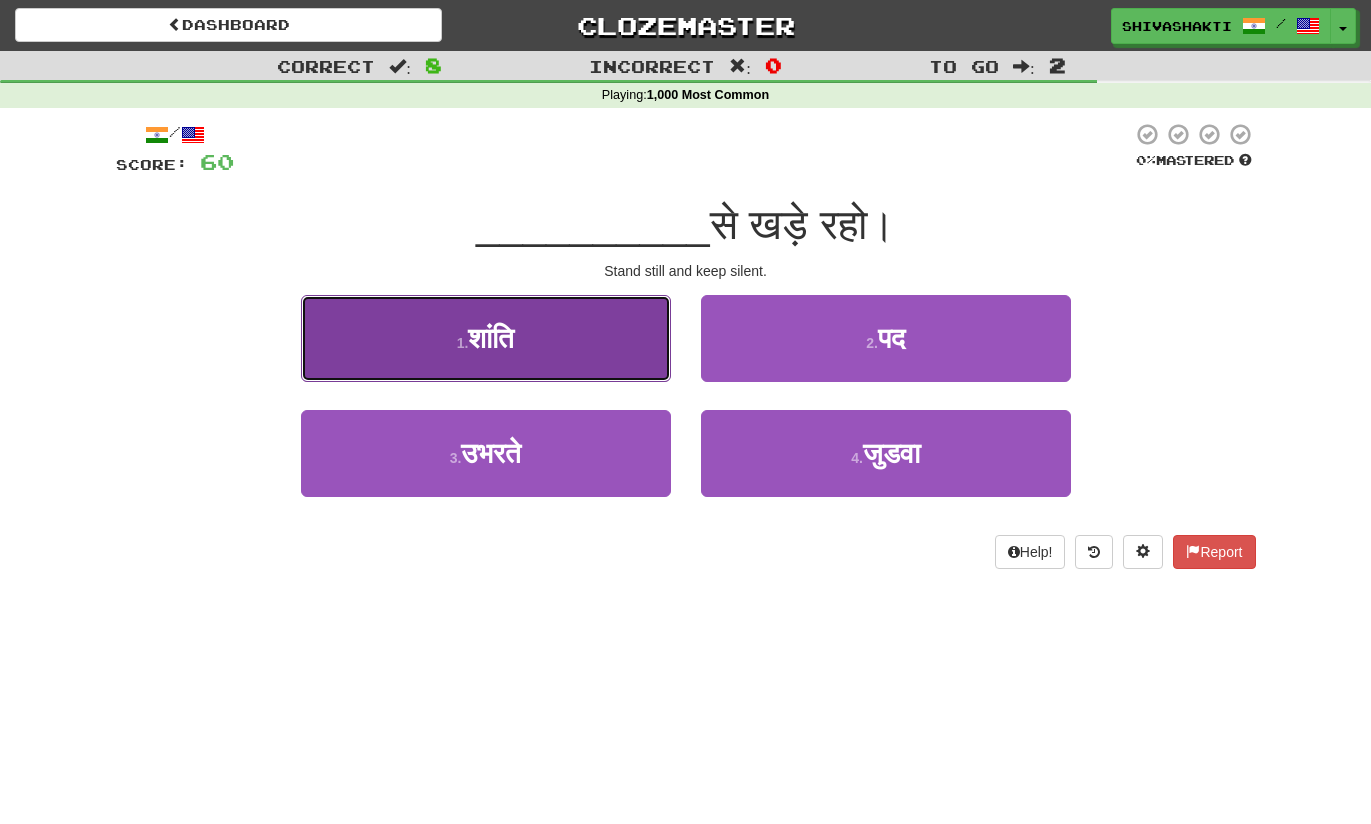 click on "1 .  शांति" at bounding box center (486, 338) 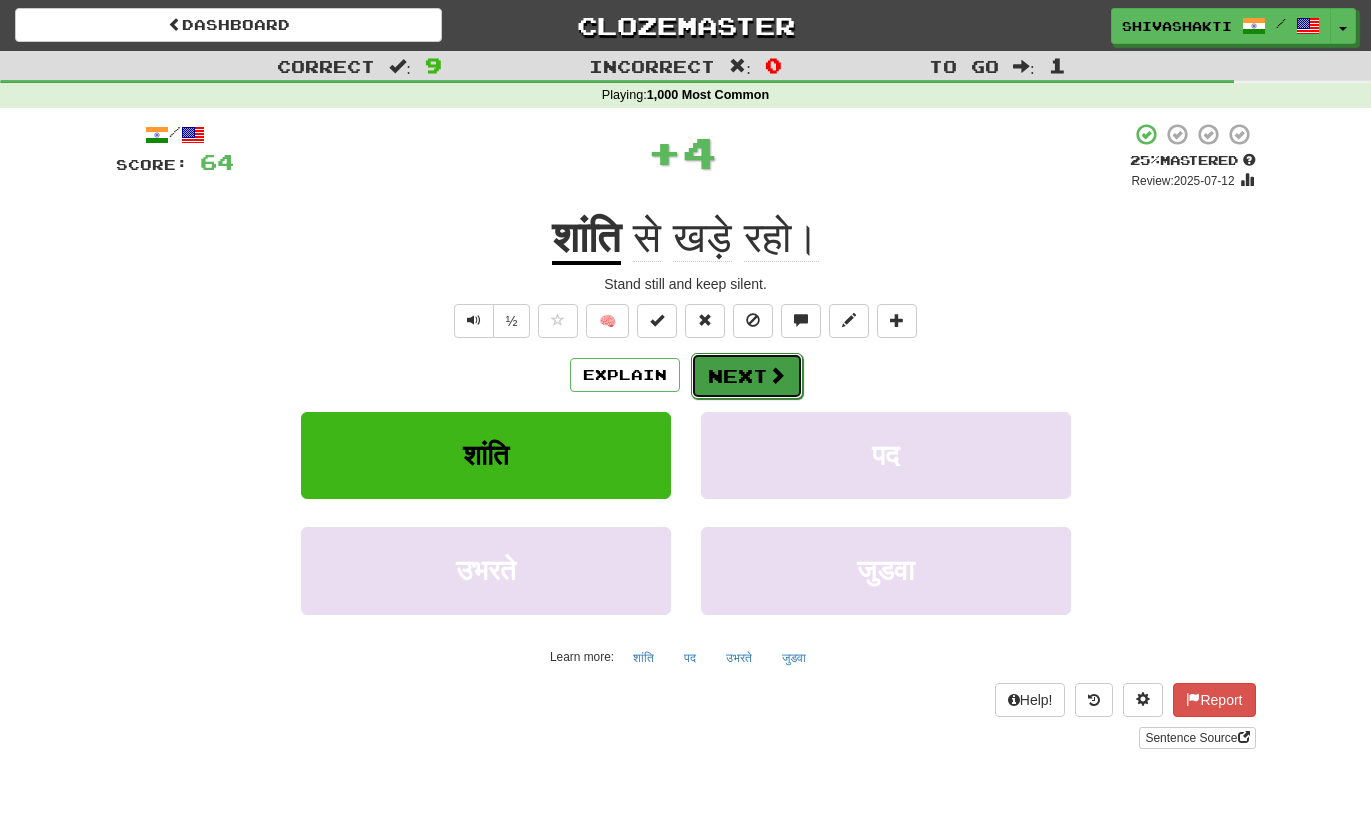 click on "Next" at bounding box center (747, 376) 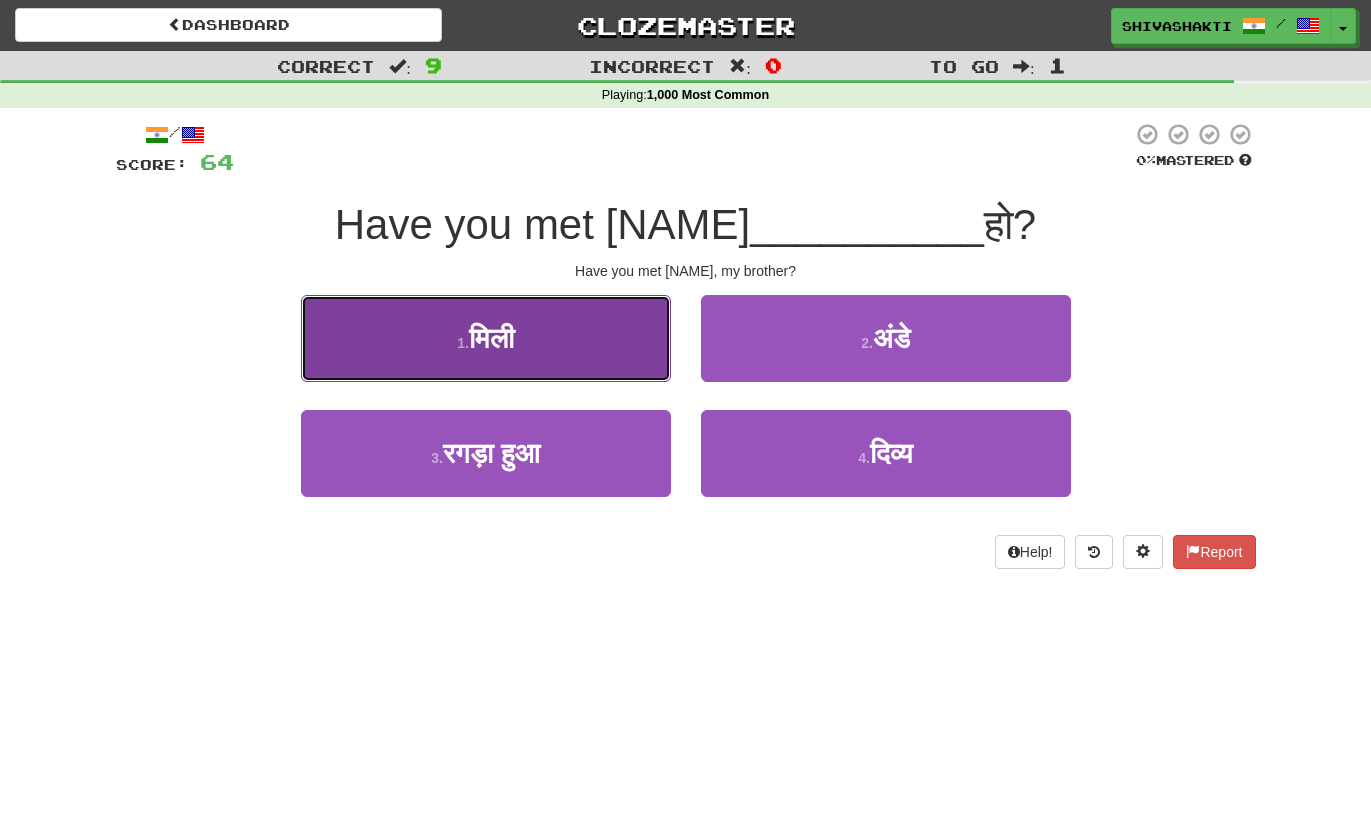 click on "1 .  मिली" at bounding box center [486, 338] 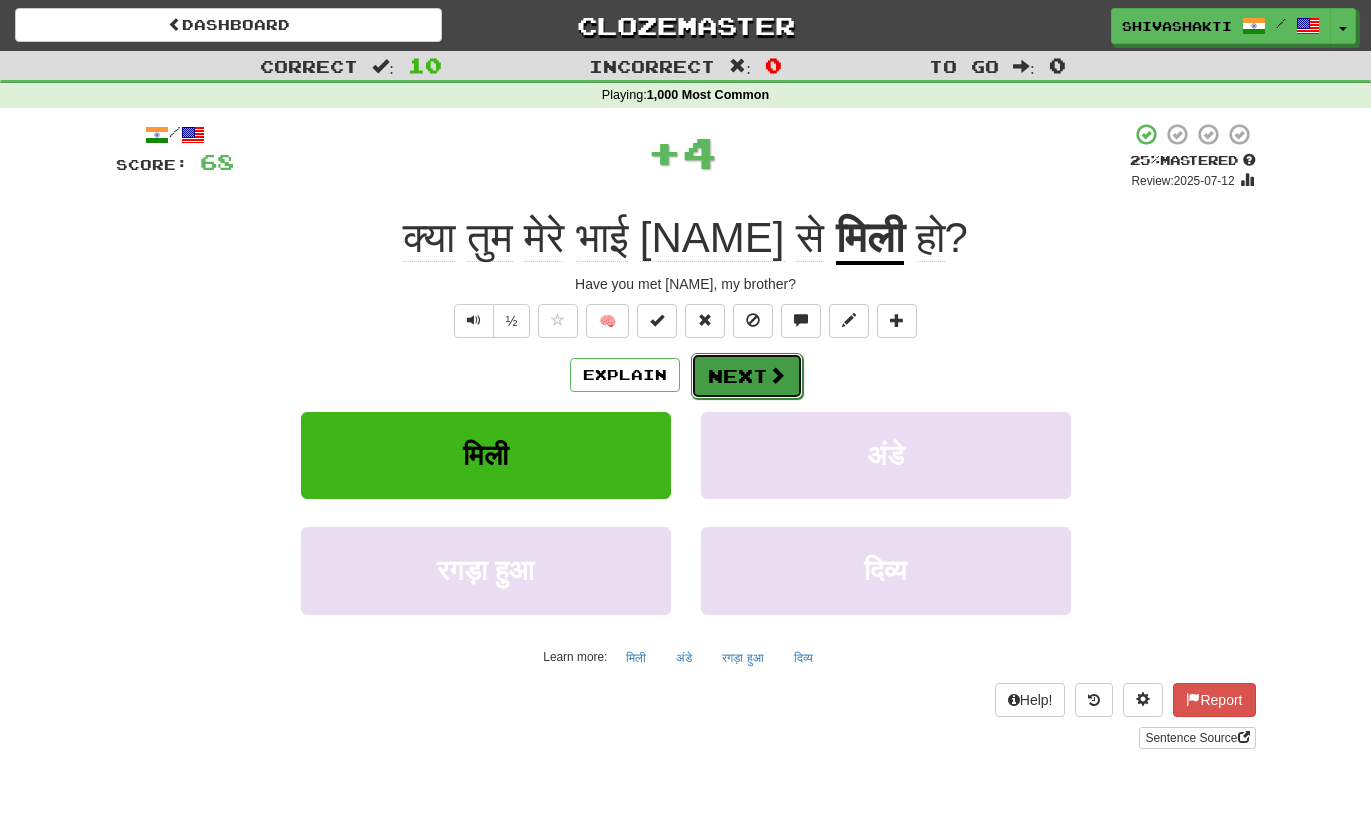 click at bounding box center (777, 375) 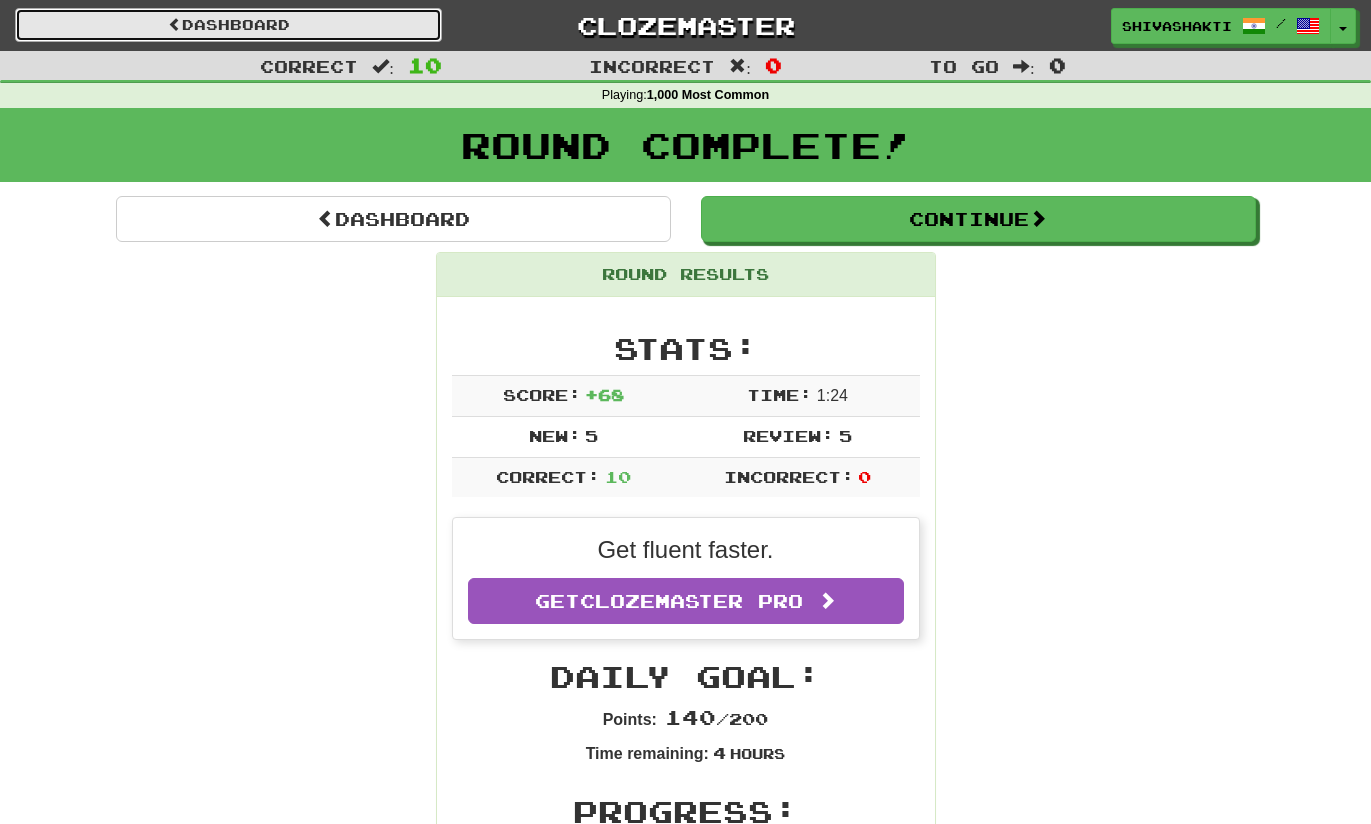click on "Dashboard" at bounding box center (228, 25) 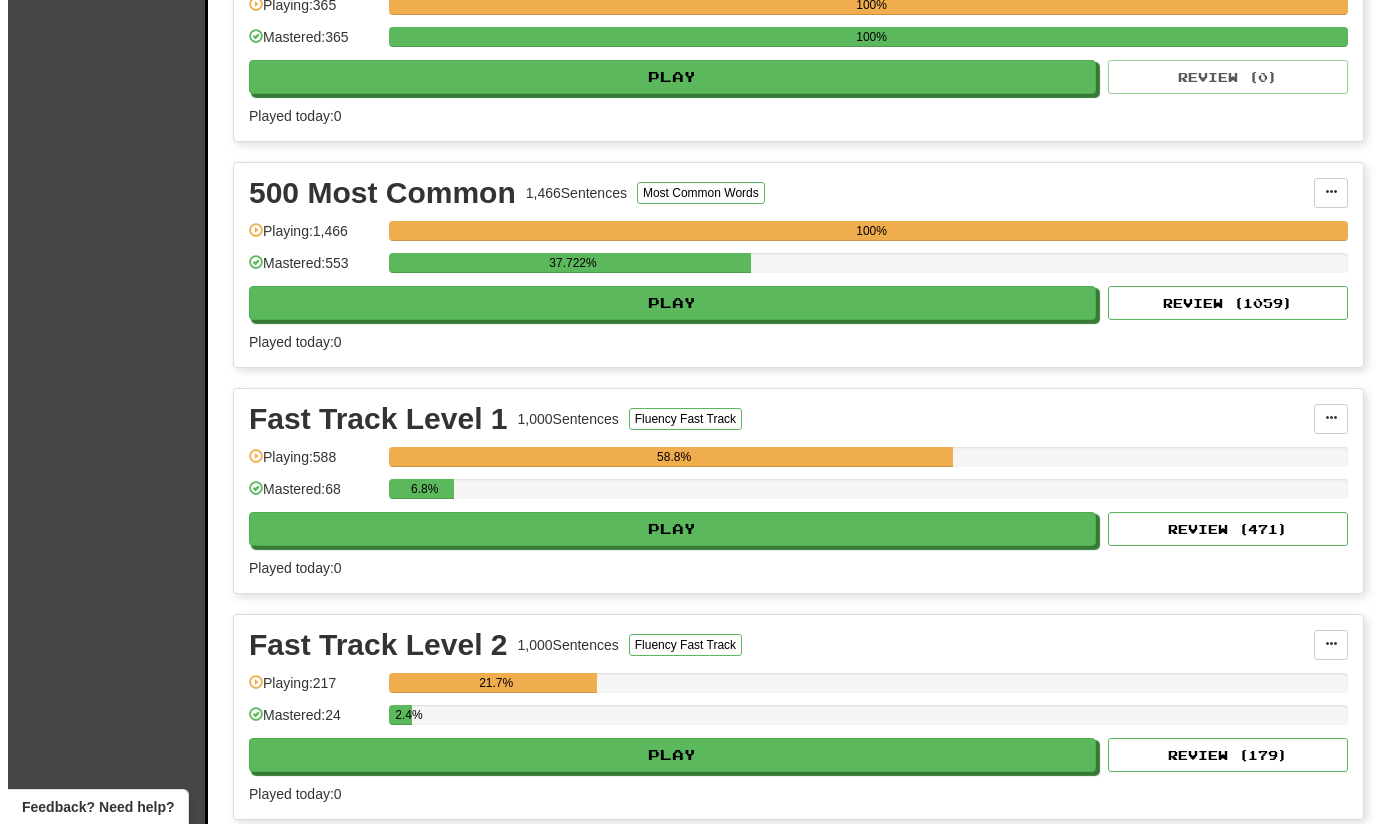 scroll, scrollTop: 2337, scrollLeft: 0, axis: vertical 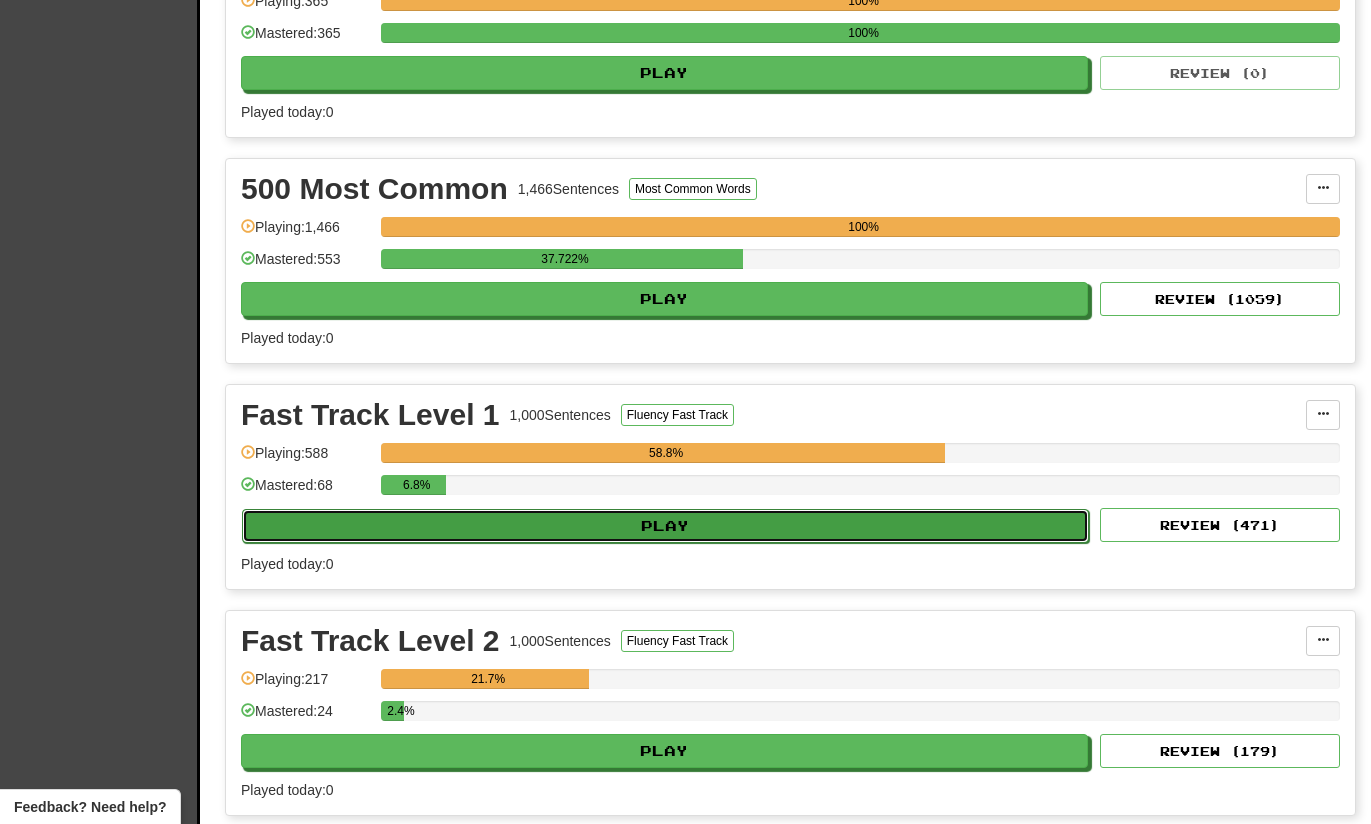 click on "Play" at bounding box center [665, 526] 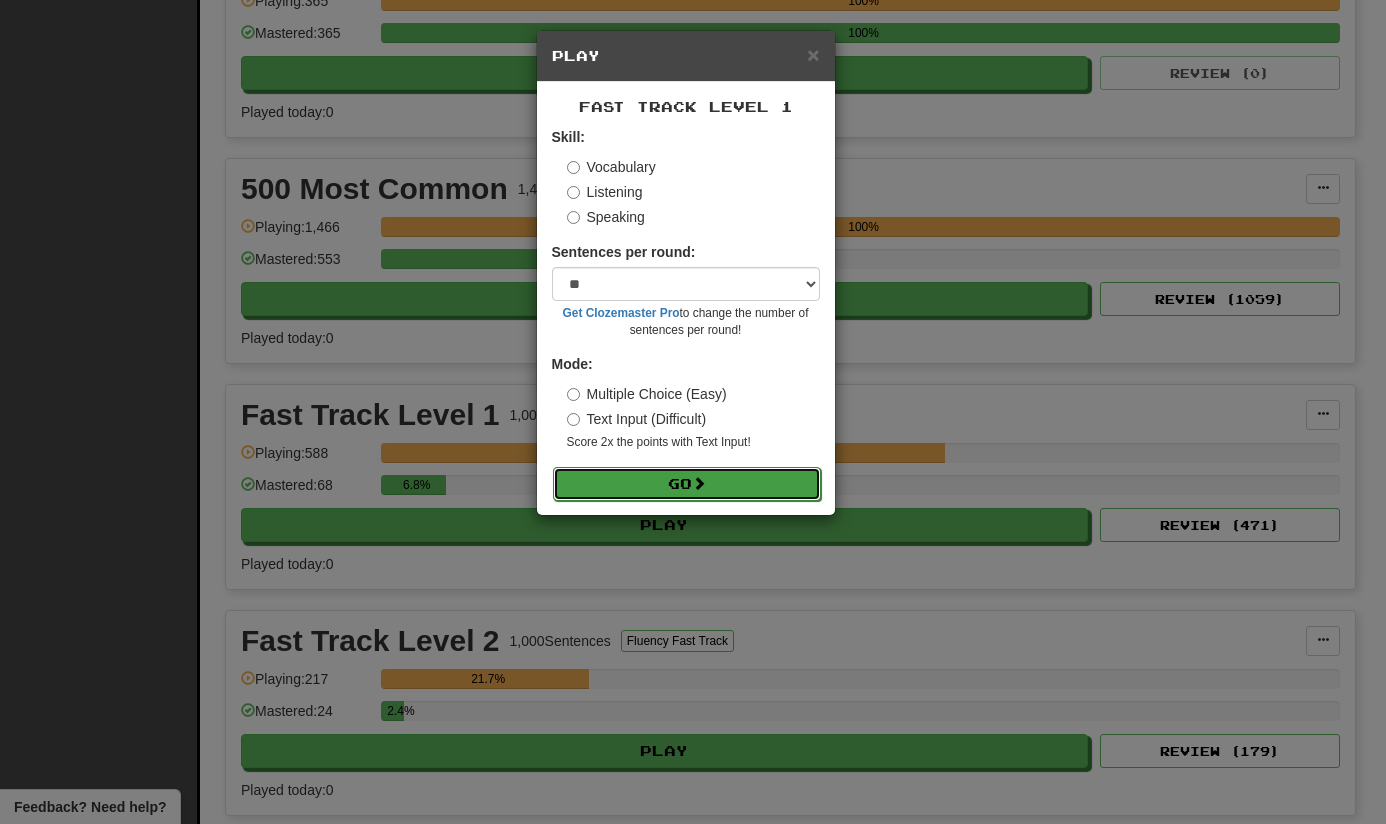 click on "Go" at bounding box center (687, 484) 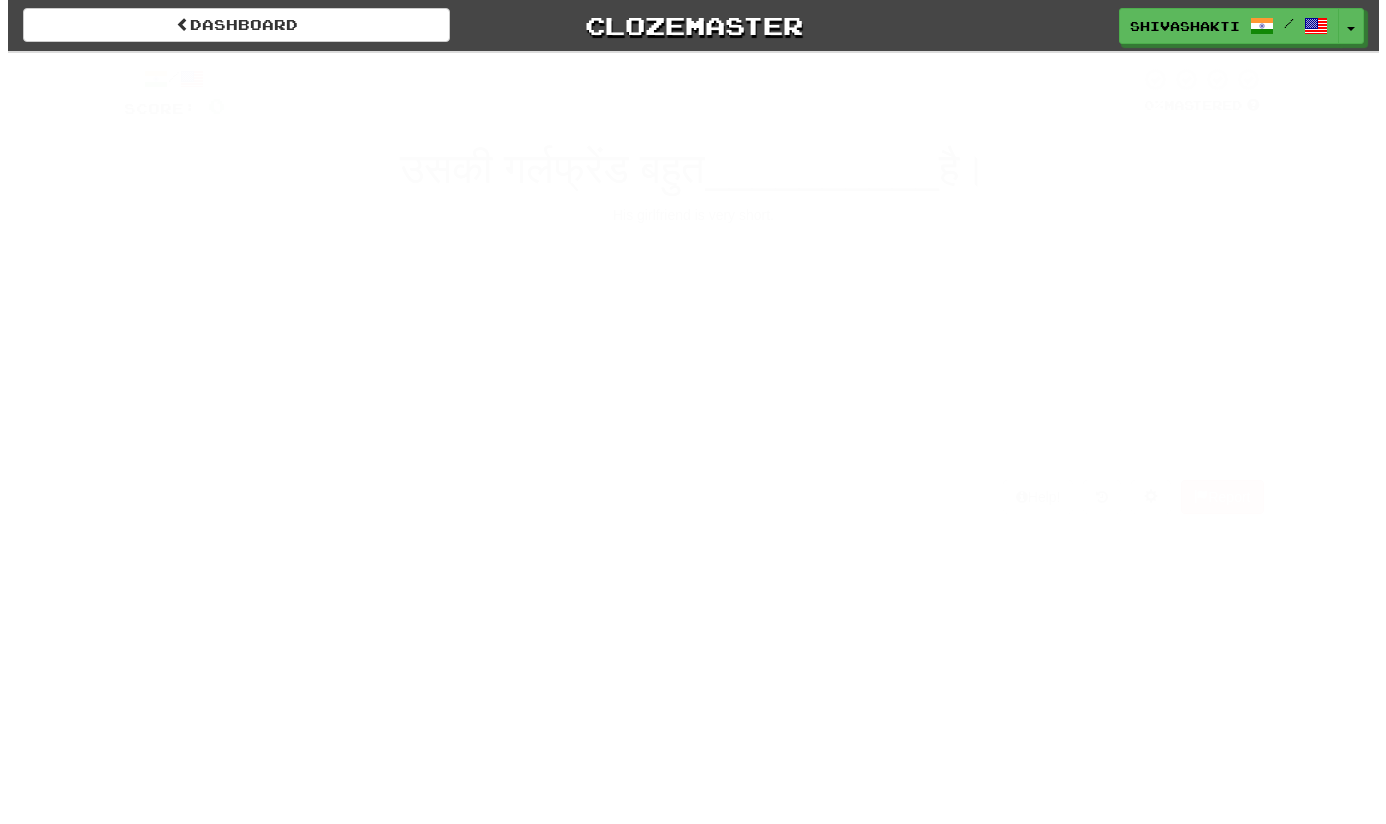 scroll, scrollTop: 0, scrollLeft: 0, axis: both 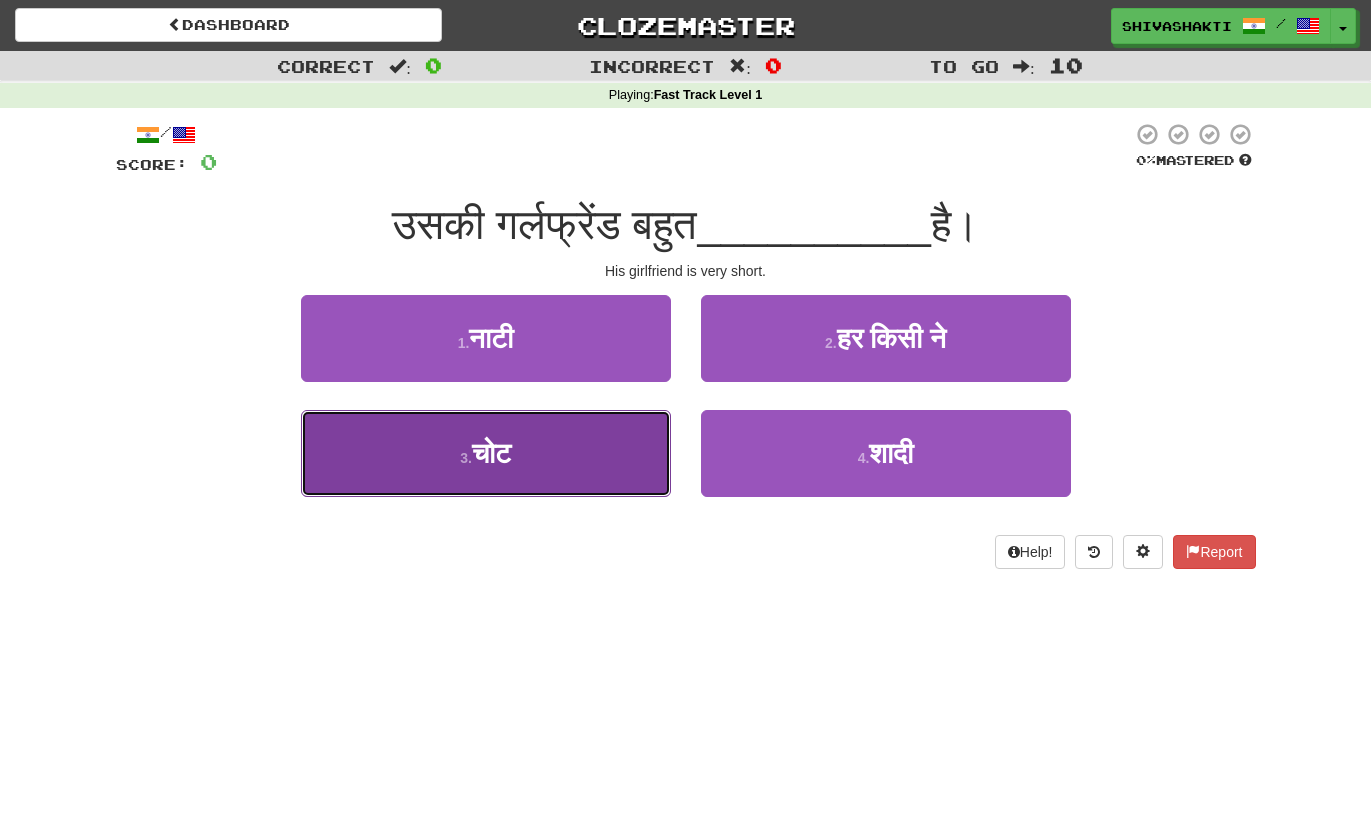 click on "3 .  चोट" at bounding box center [486, 453] 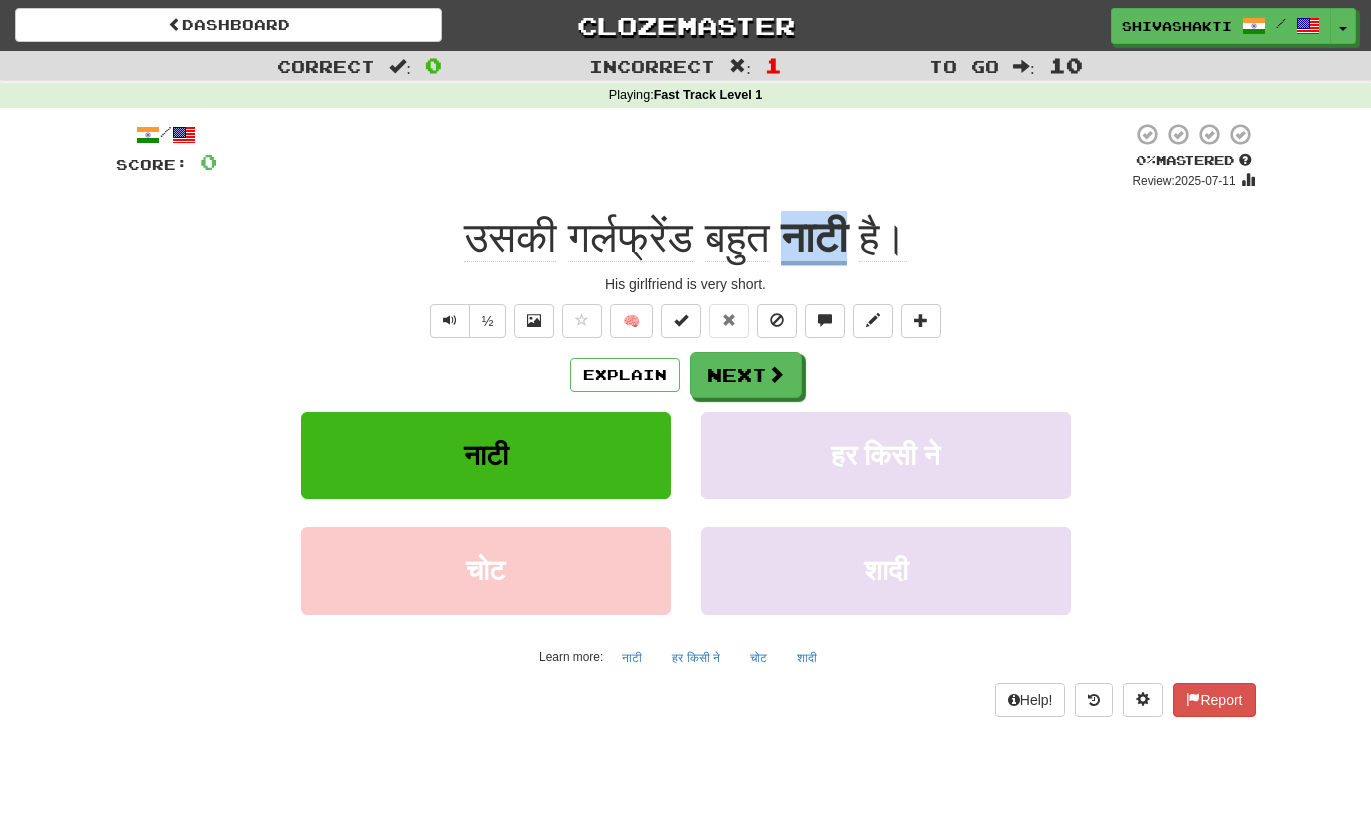 drag, startPoint x: 847, startPoint y: 236, endPoint x: 777, endPoint y: 236, distance: 70 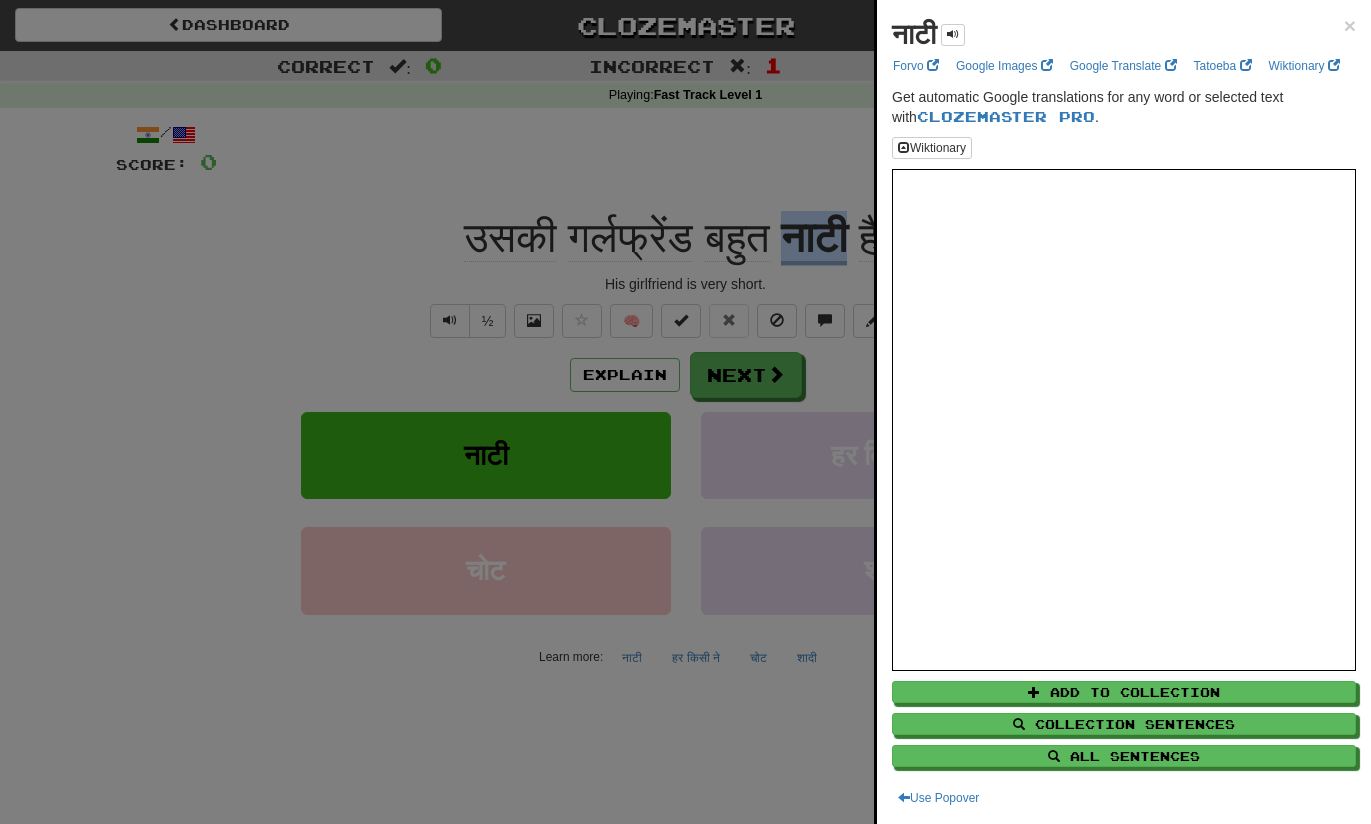 copy on "नाटी" 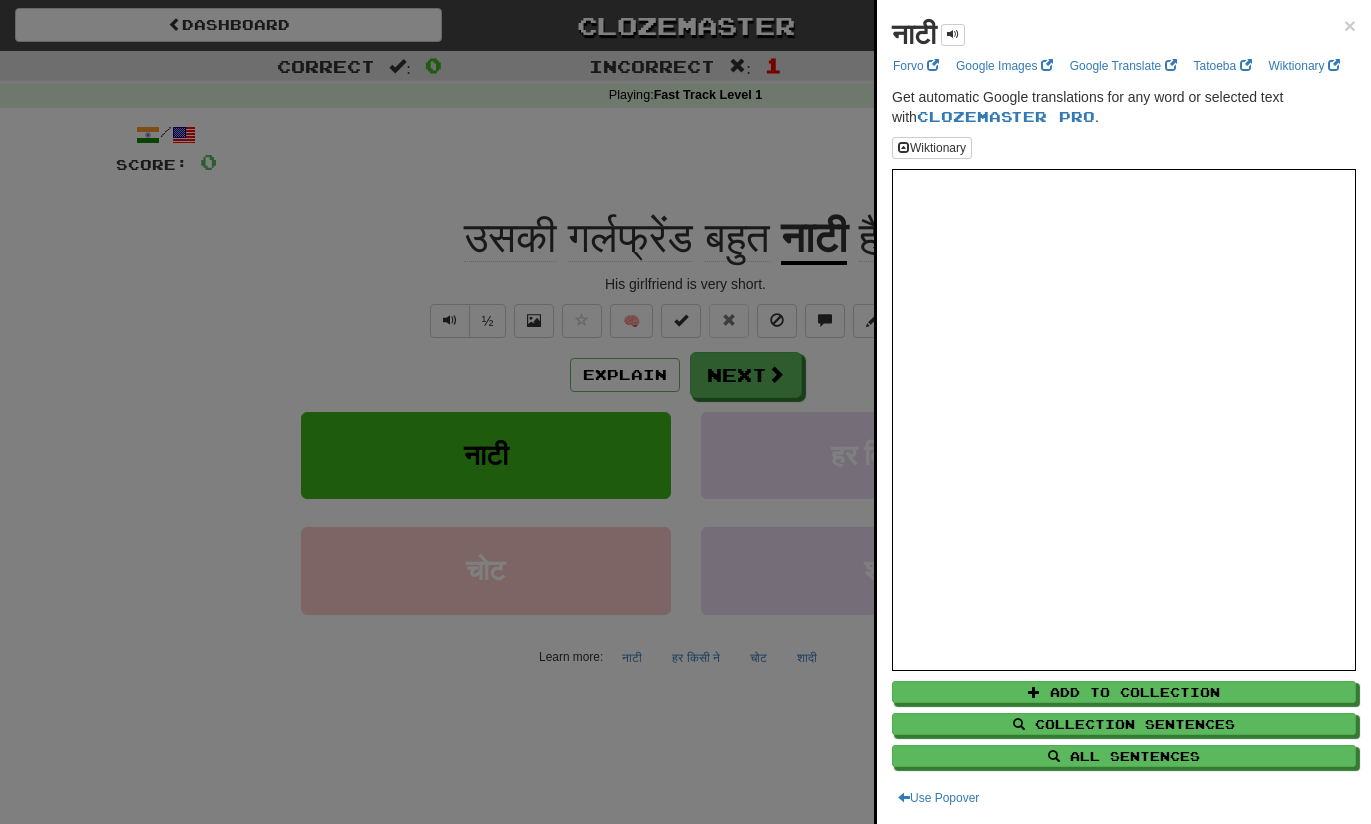 click at bounding box center (685, 412) 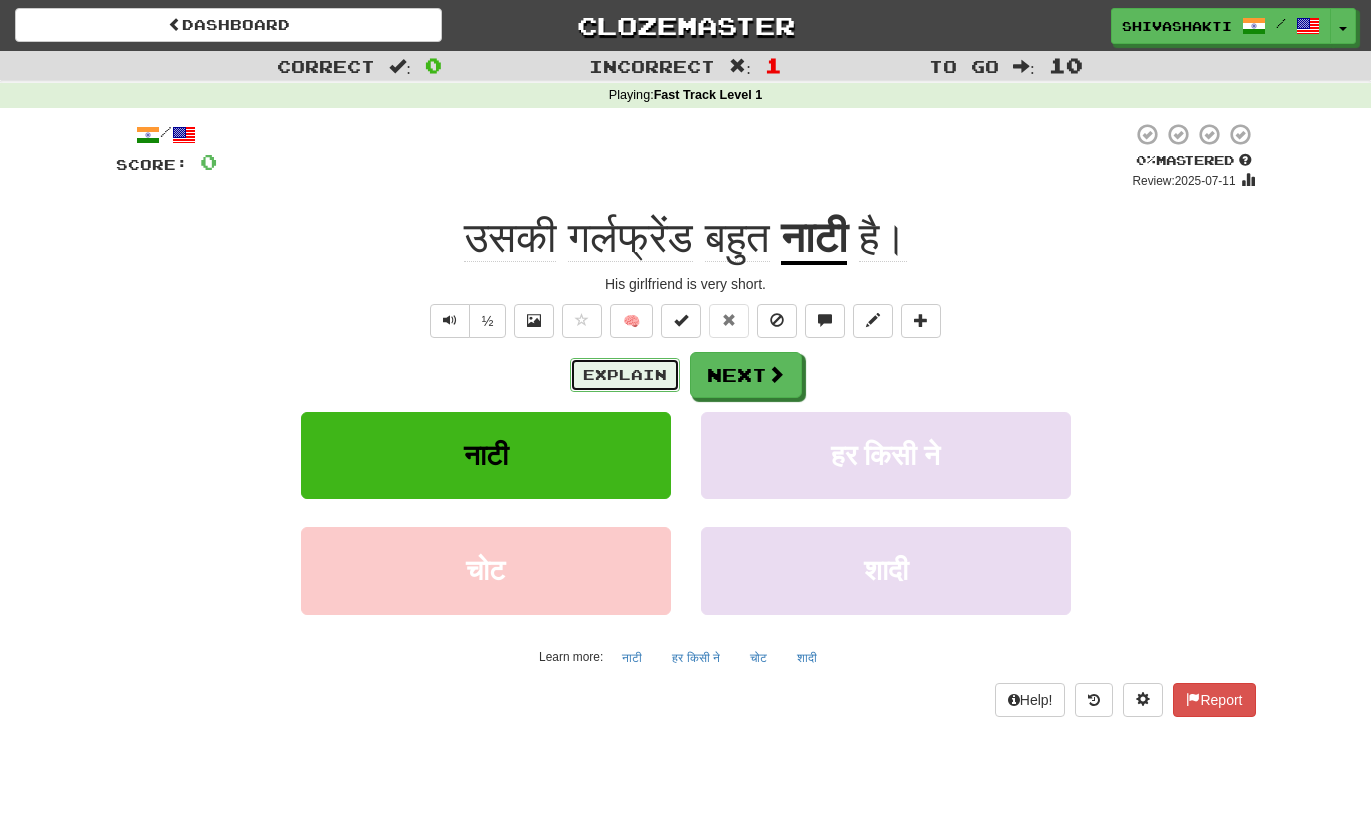 click on "Explain" at bounding box center [625, 375] 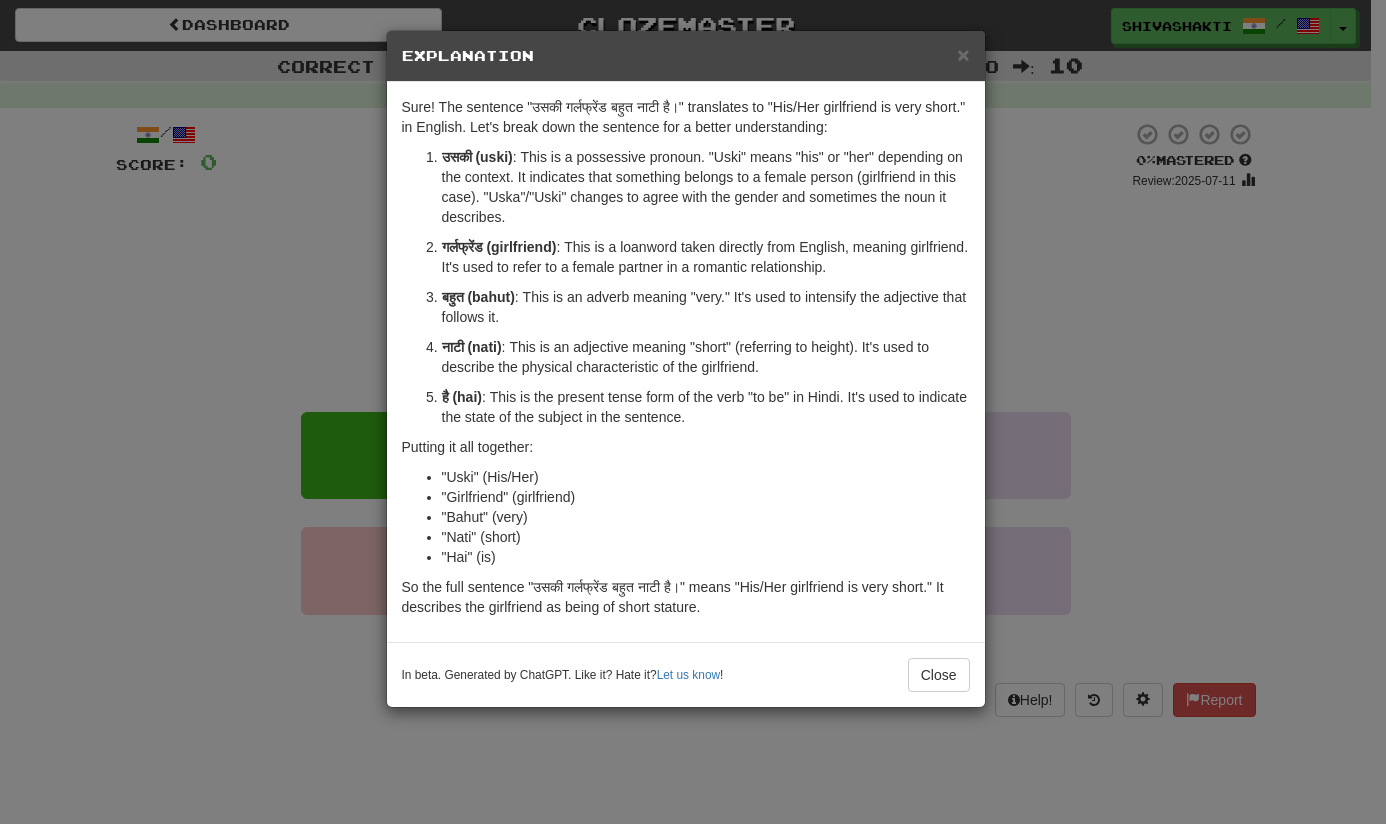 click on "× Explanation Sure! The sentence "उसकी गर्लफ्रेंड बहुत नाटी है।" translates to "His/Her girlfriend is very short." in English. Let's break down the sentence for a better understanding:
उसकी (uski) : This is a possessive pronoun. "Uski" means "his" or "her" depending on the context. It indicates that something belongs to a female person (girlfriend in this case). "Uska"/"Uski" changes to agree with the gender and sometimes the noun it describes.
गर्लफ्रेंड (girlfriend) : This is a loanword taken directly from English, meaning girlfriend. It's used to refer to a female partner in a romantic relationship.
बहुत (bahut) : This is an adverb meaning "very." It's used to intensify the adjective that follows it.
नाटी (nati) : This is an adjective meaning "short" (referring to height). It's used to describe the physical characteristic of the girlfriend.
है (hai)
Putting it all together:" at bounding box center [693, 412] 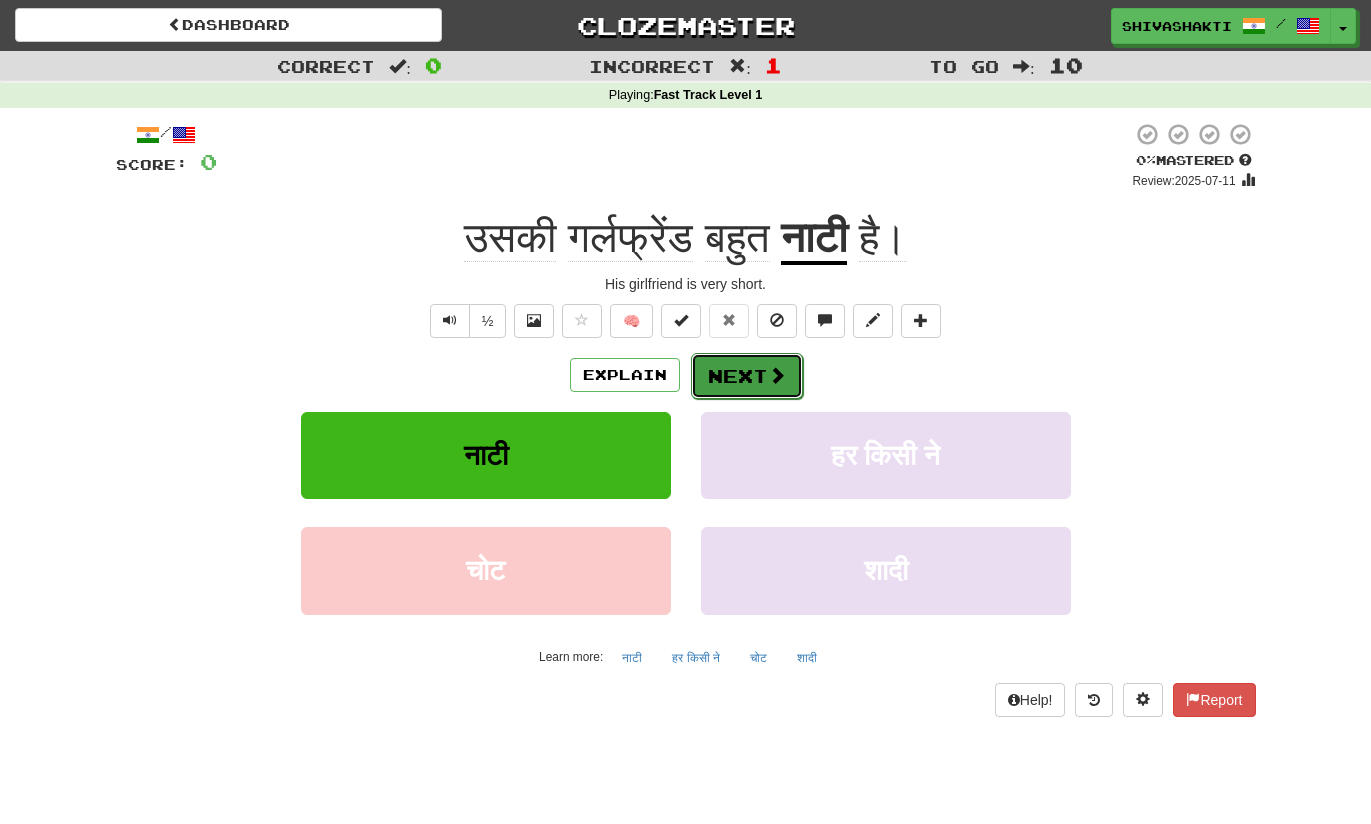 click at bounding box center [777, 375] 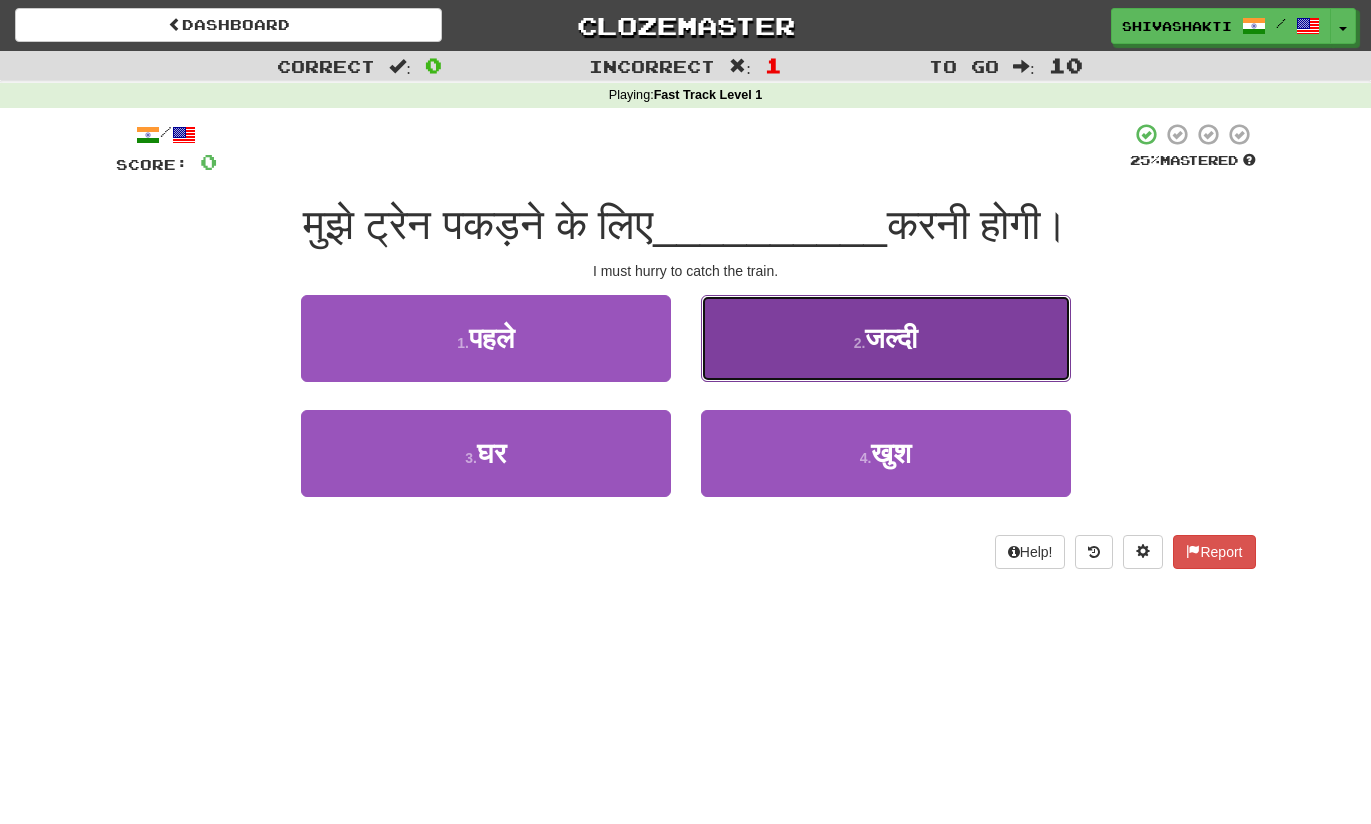 click on "2 .  जल्दी" at bounding box center (886, 338) 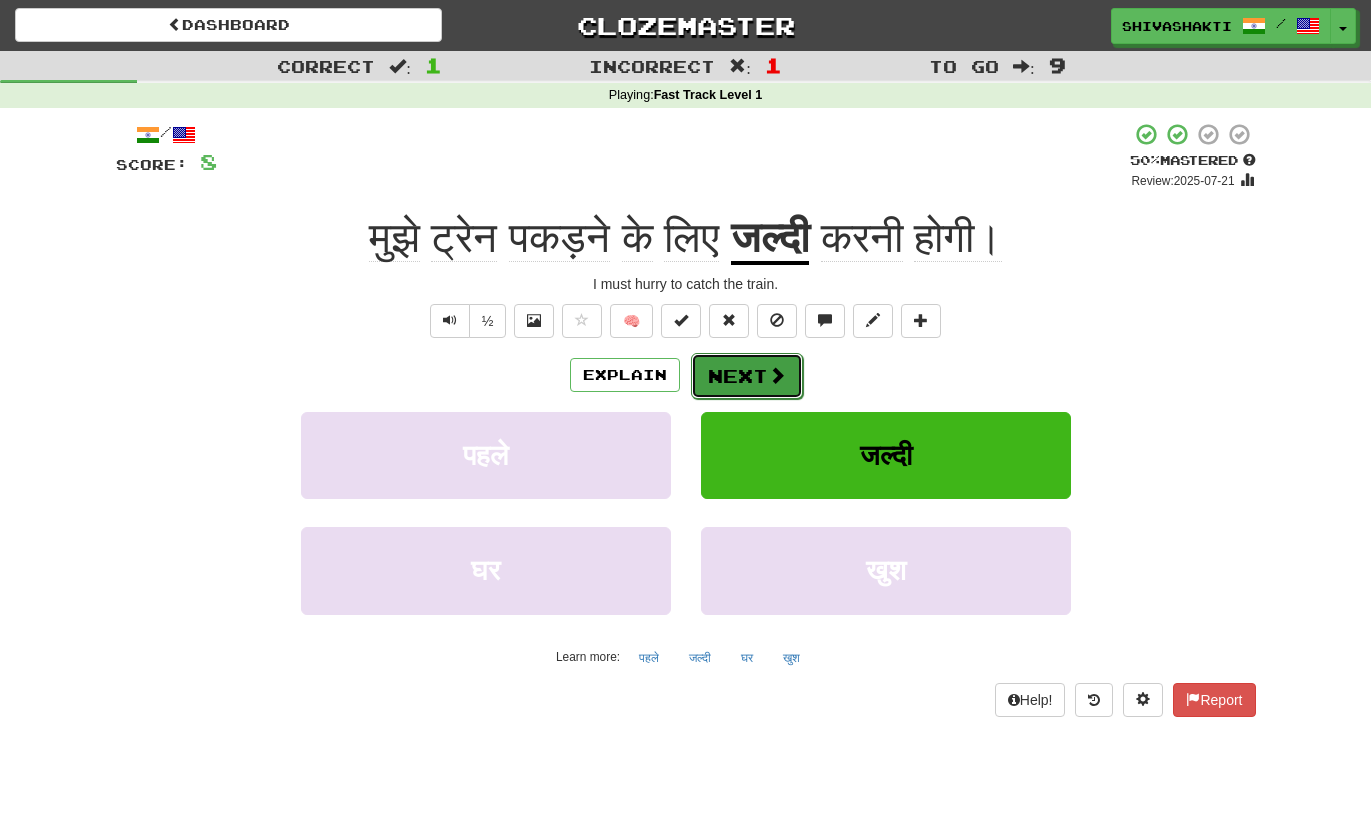 click at bounding box center [777, 375] 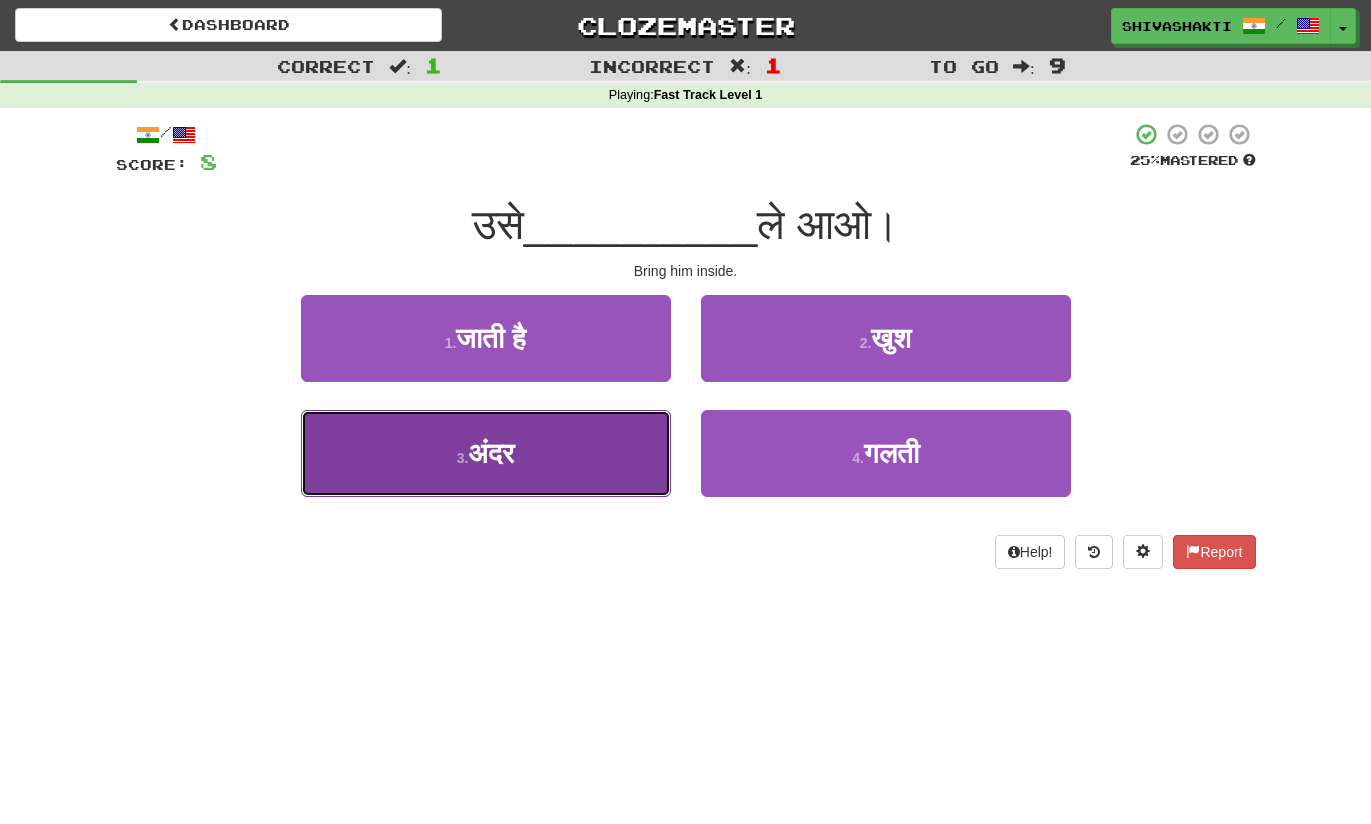click on "3 .  अंदर" at bounding box center [486, 453] 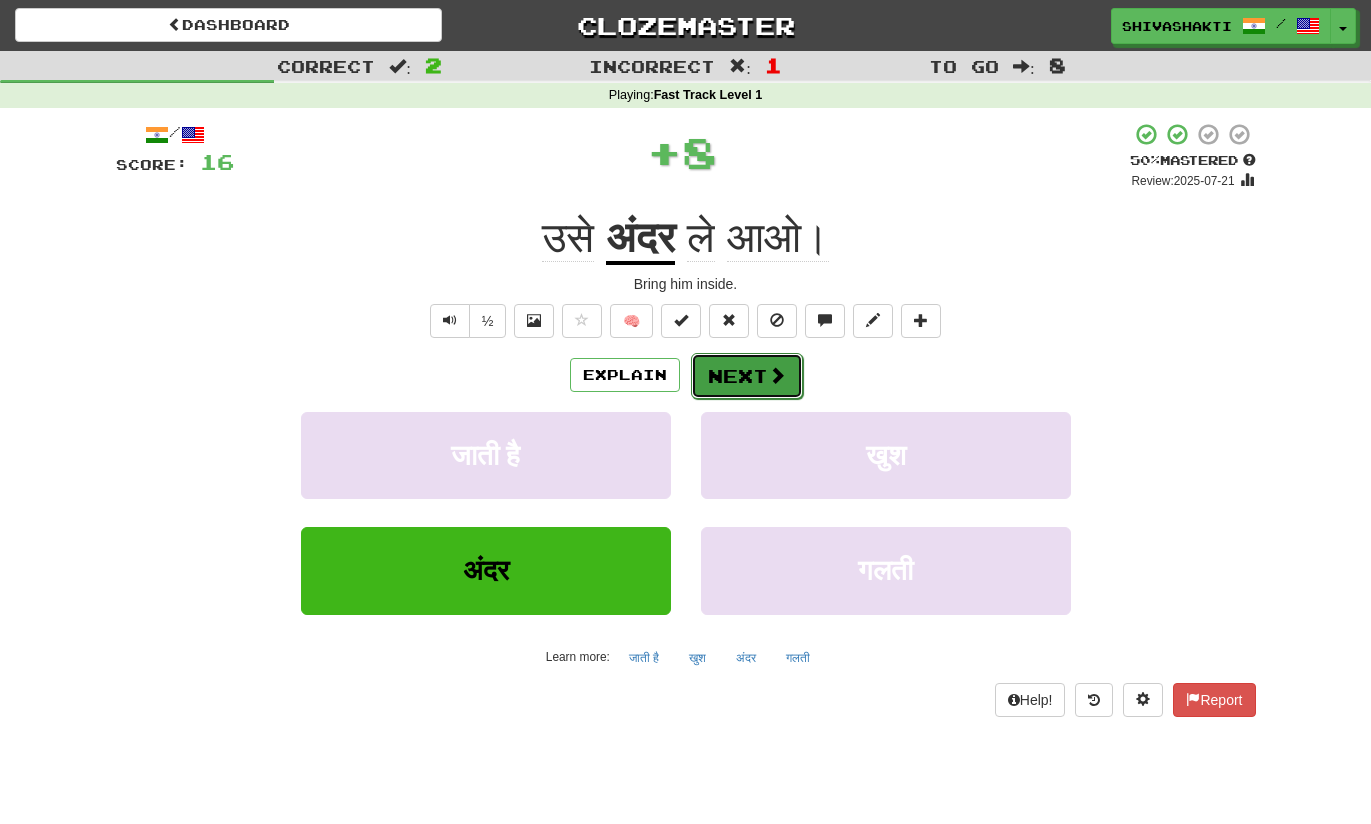 click on "Next" at bounding box center (747, 376) 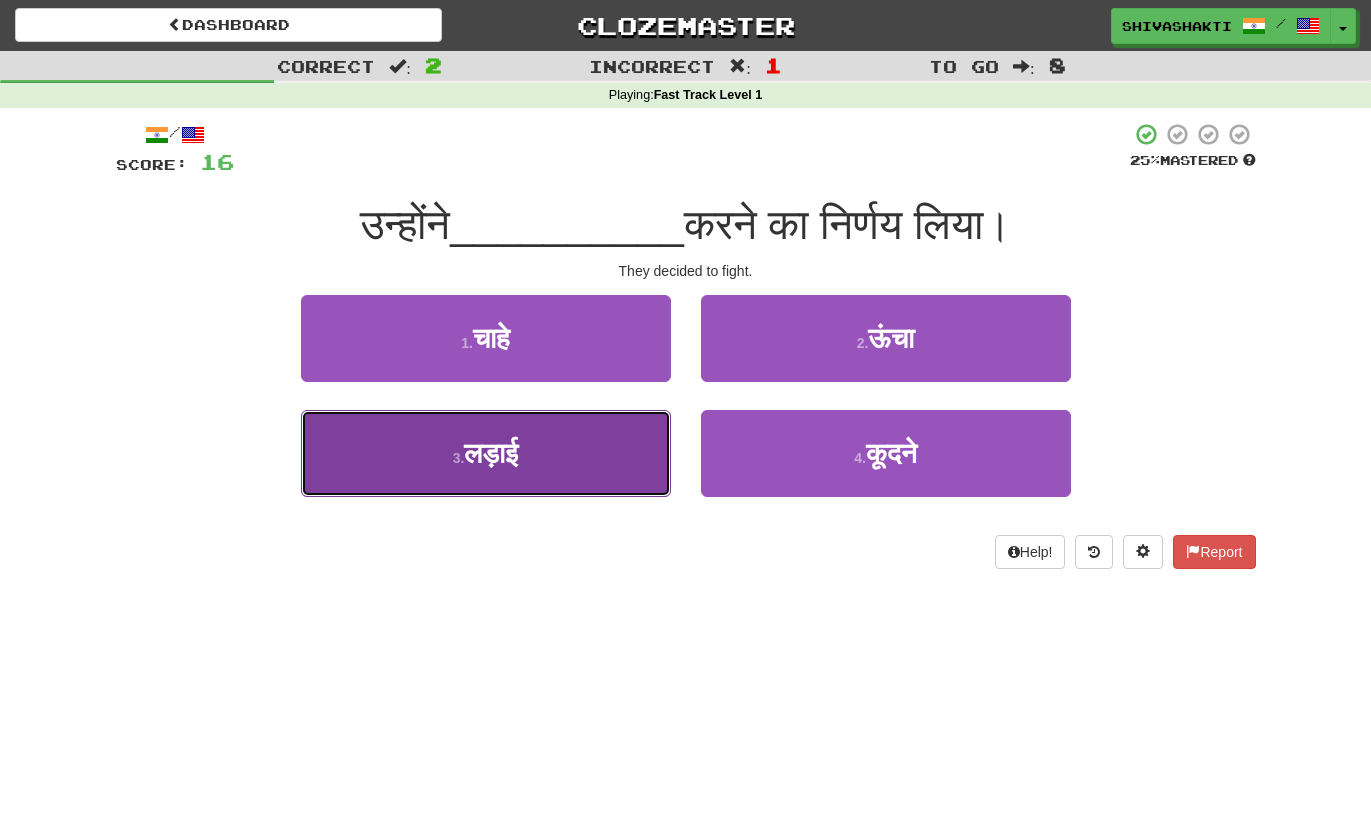 click on "3 .  लड़ाई" at bounding box center (486, 453) 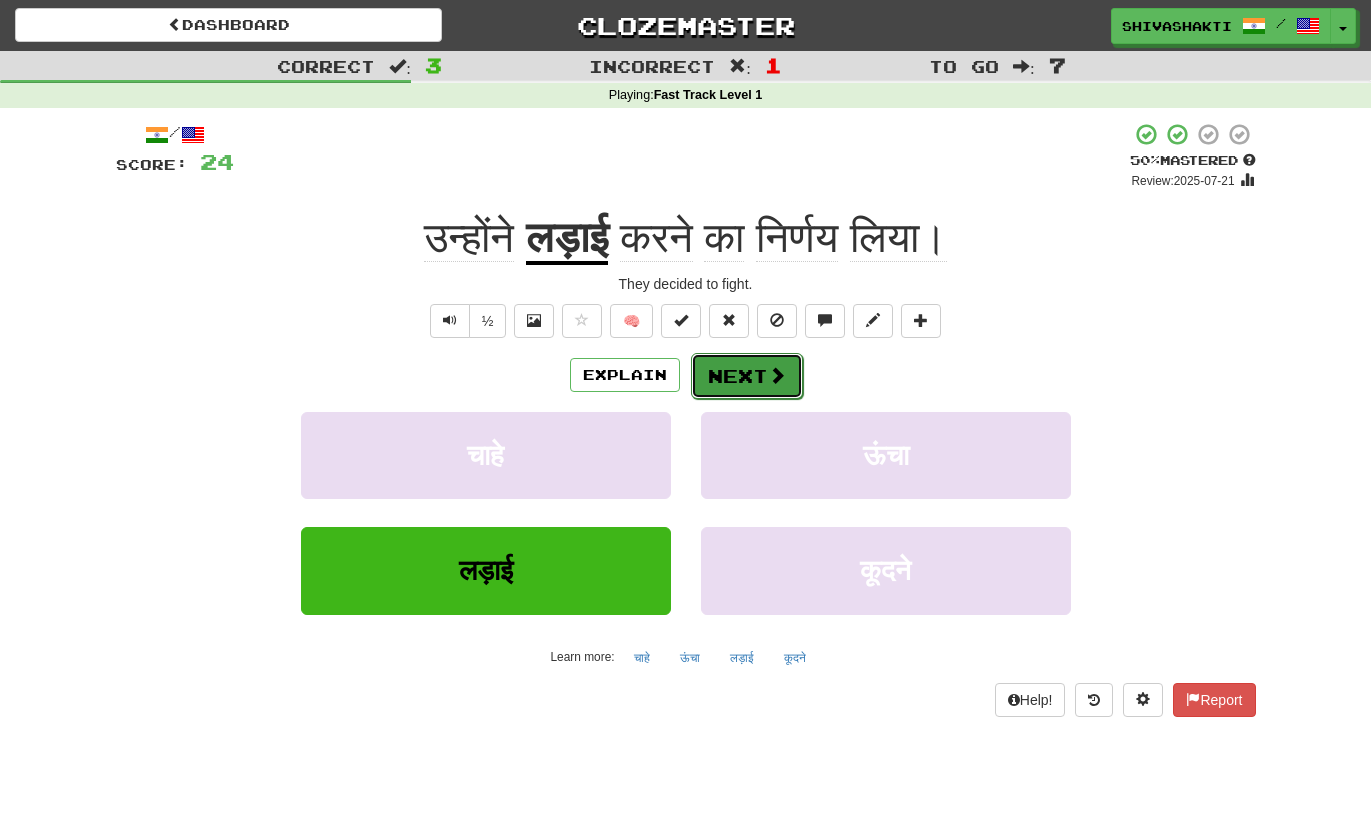 click on "Next" at bounding box center (747, 376) 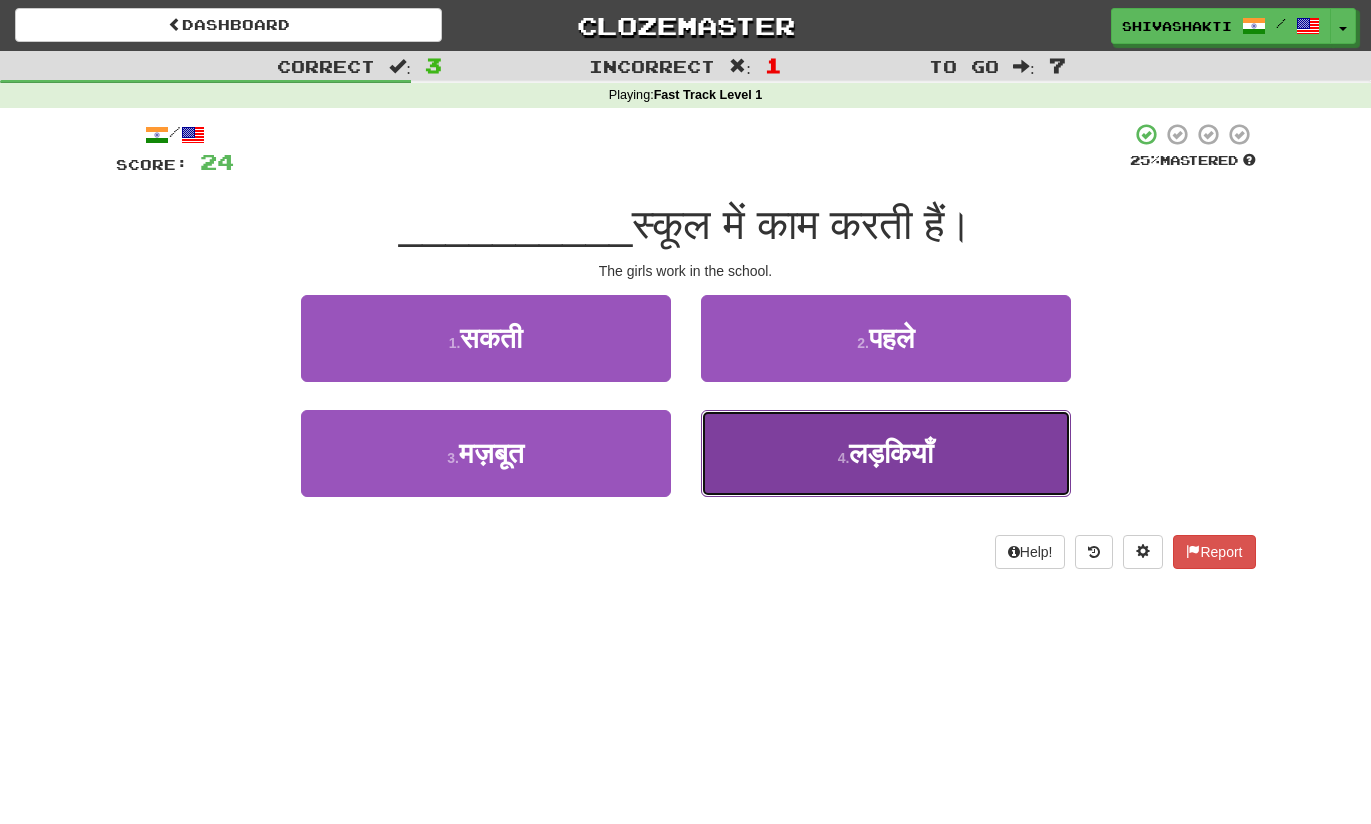 click on "लड़कियाँ" at bounding box center [891, 453] 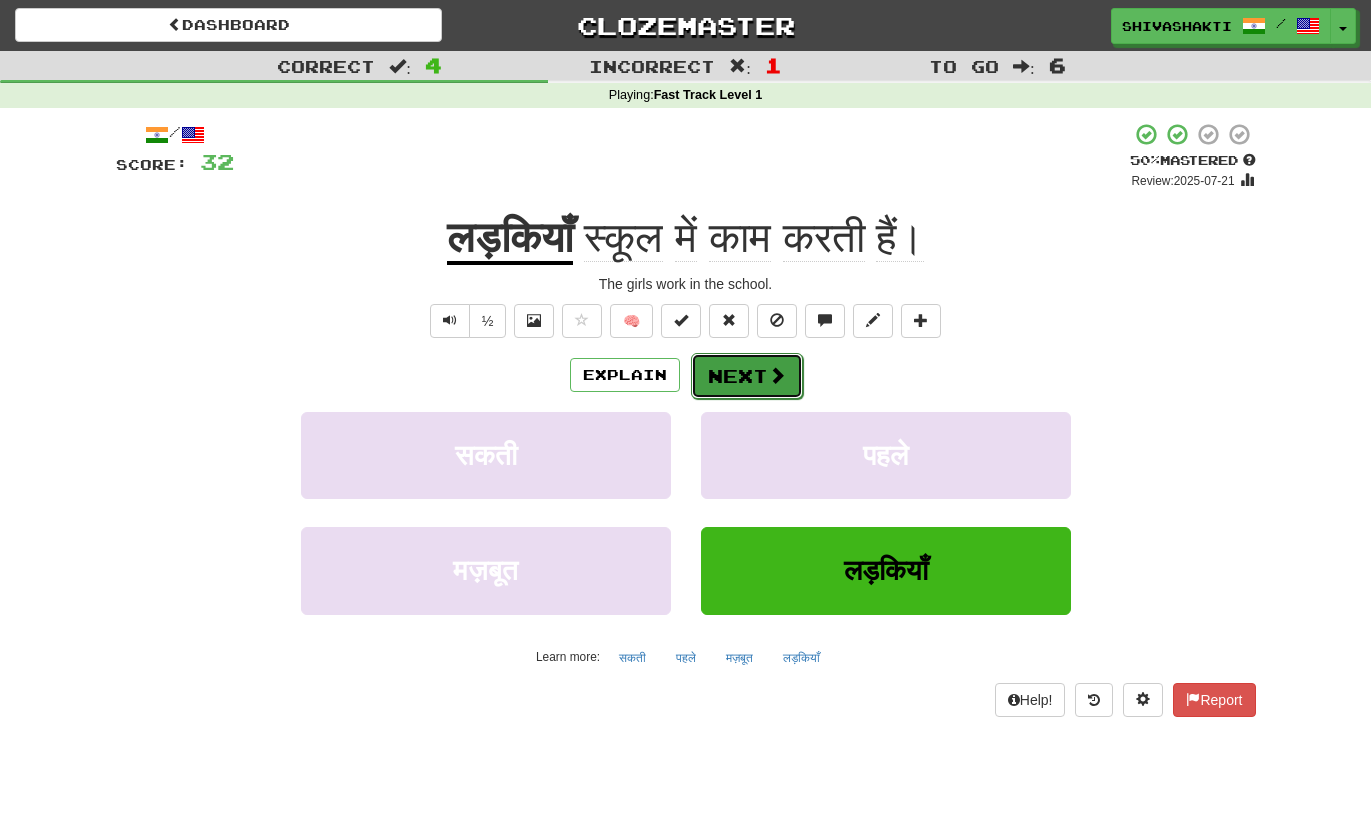 click on "Next" at bounding box center (747, 376) 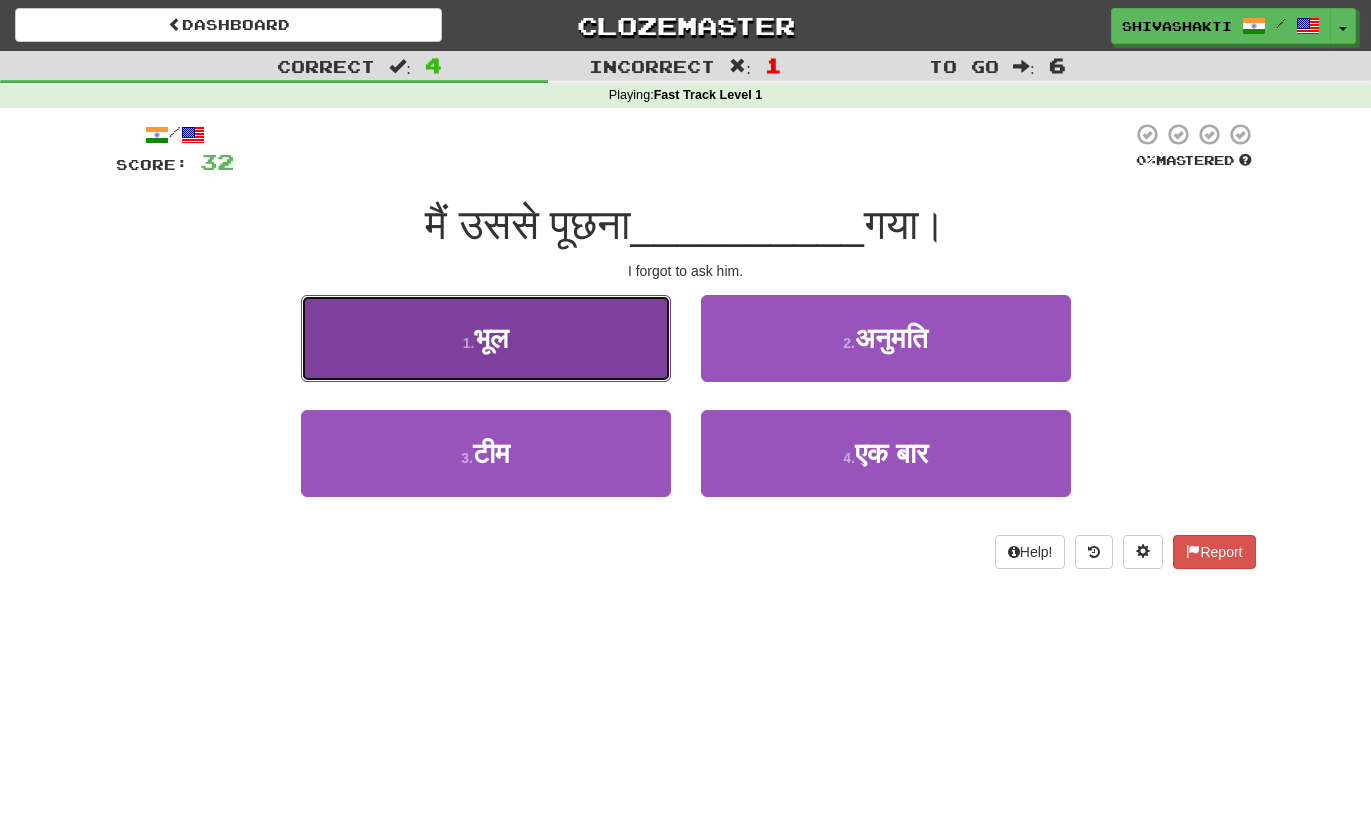 click on "1 .  भूल" at bounding box center [486, 338] 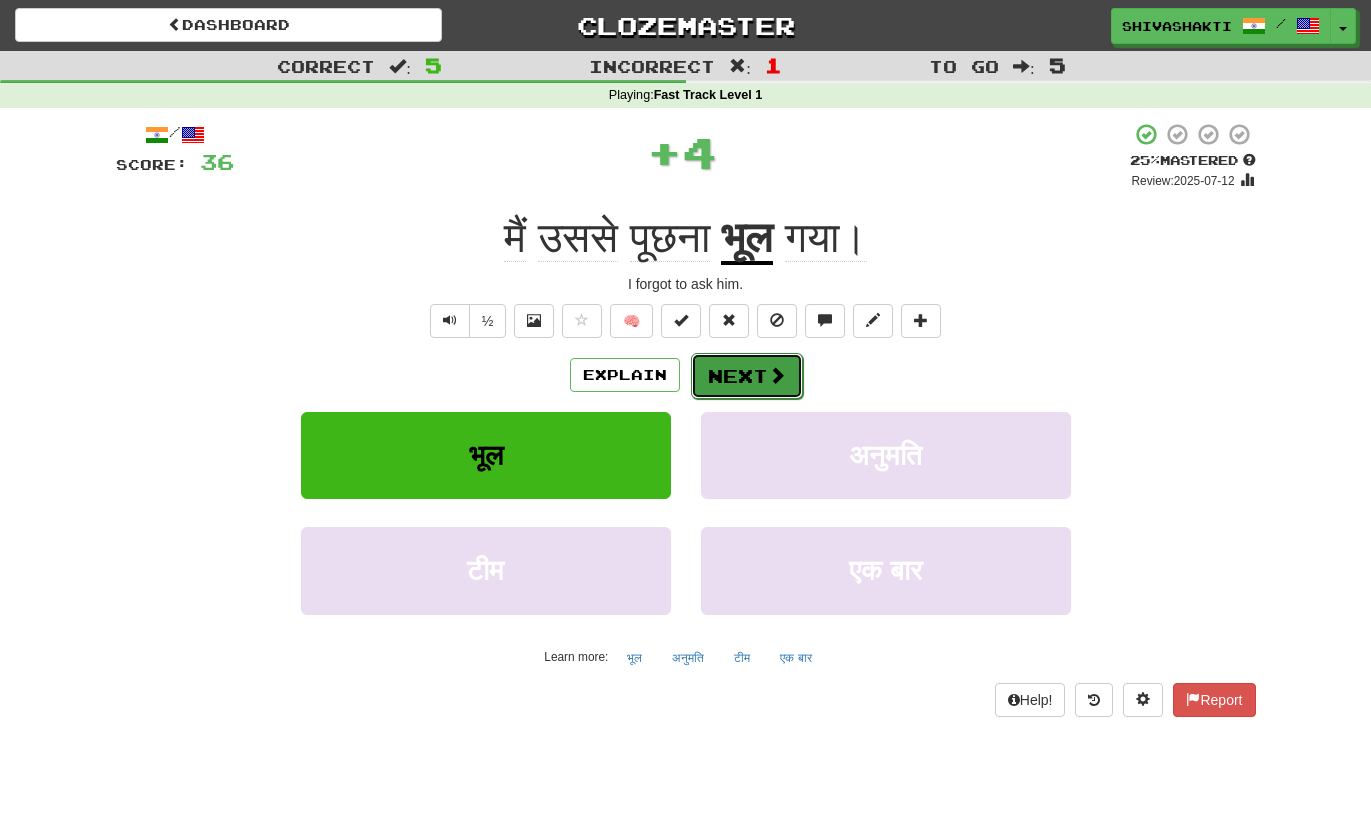click on "Next" at bounding box center [747, 376] 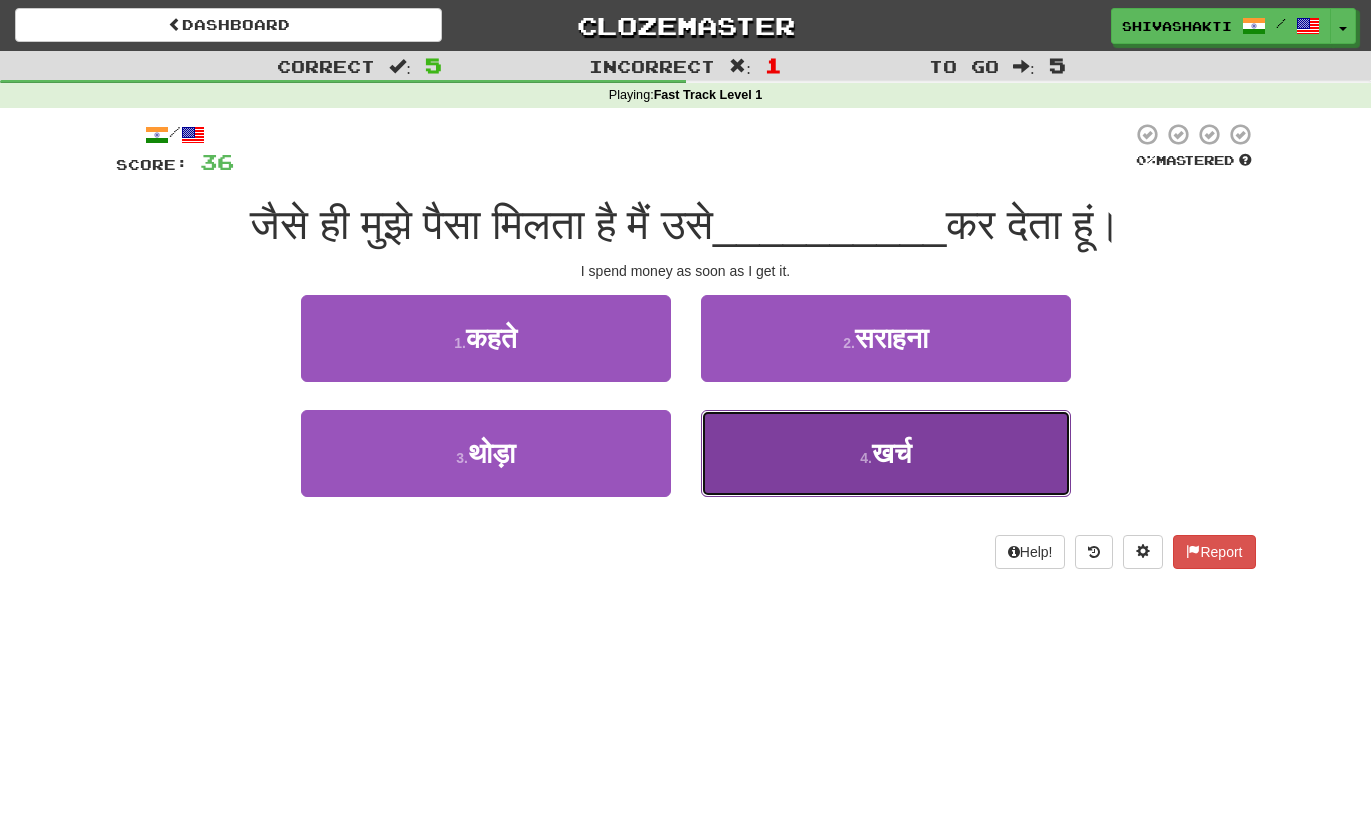 click on "4 ." at bounding box center (866, 458) 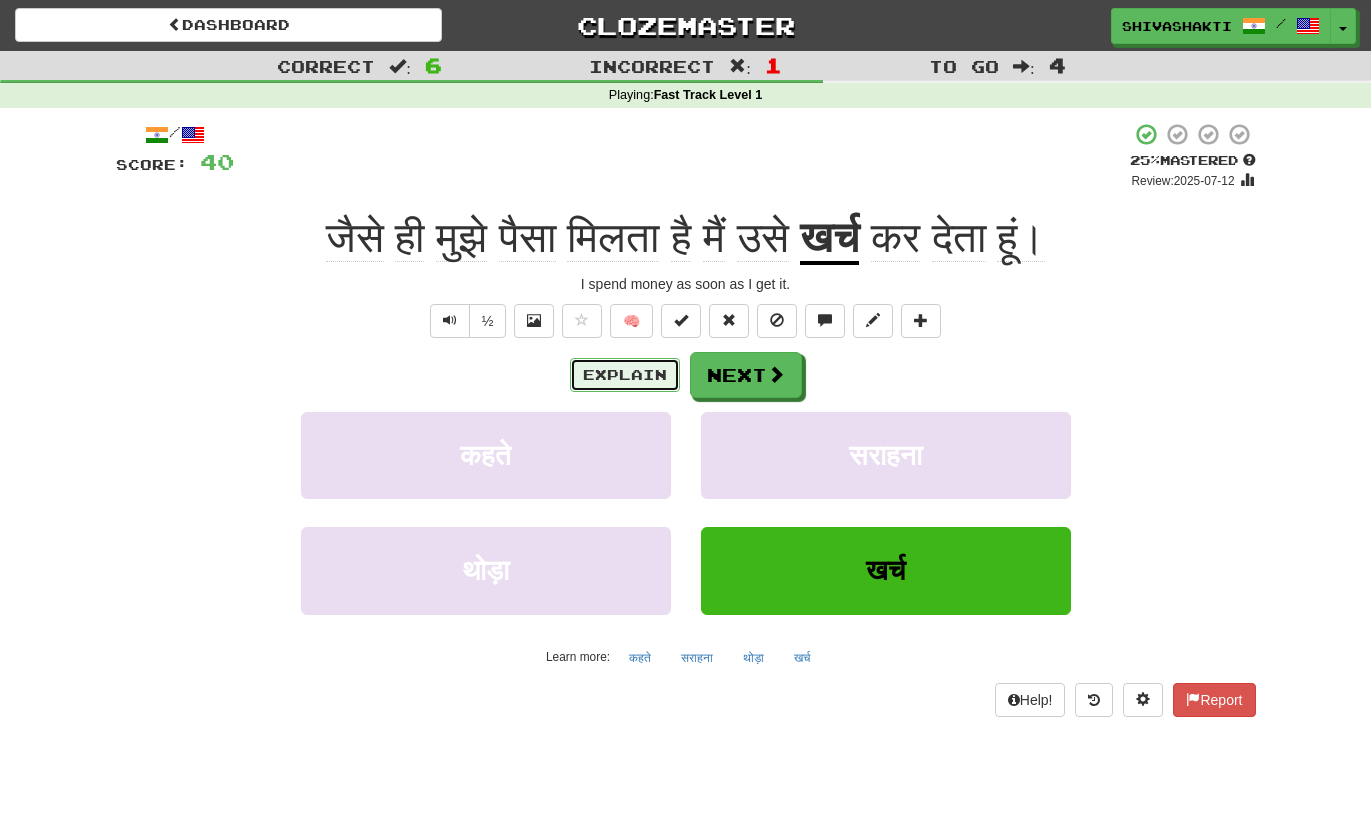 click on "Explain" at bounding box center [625, 375] 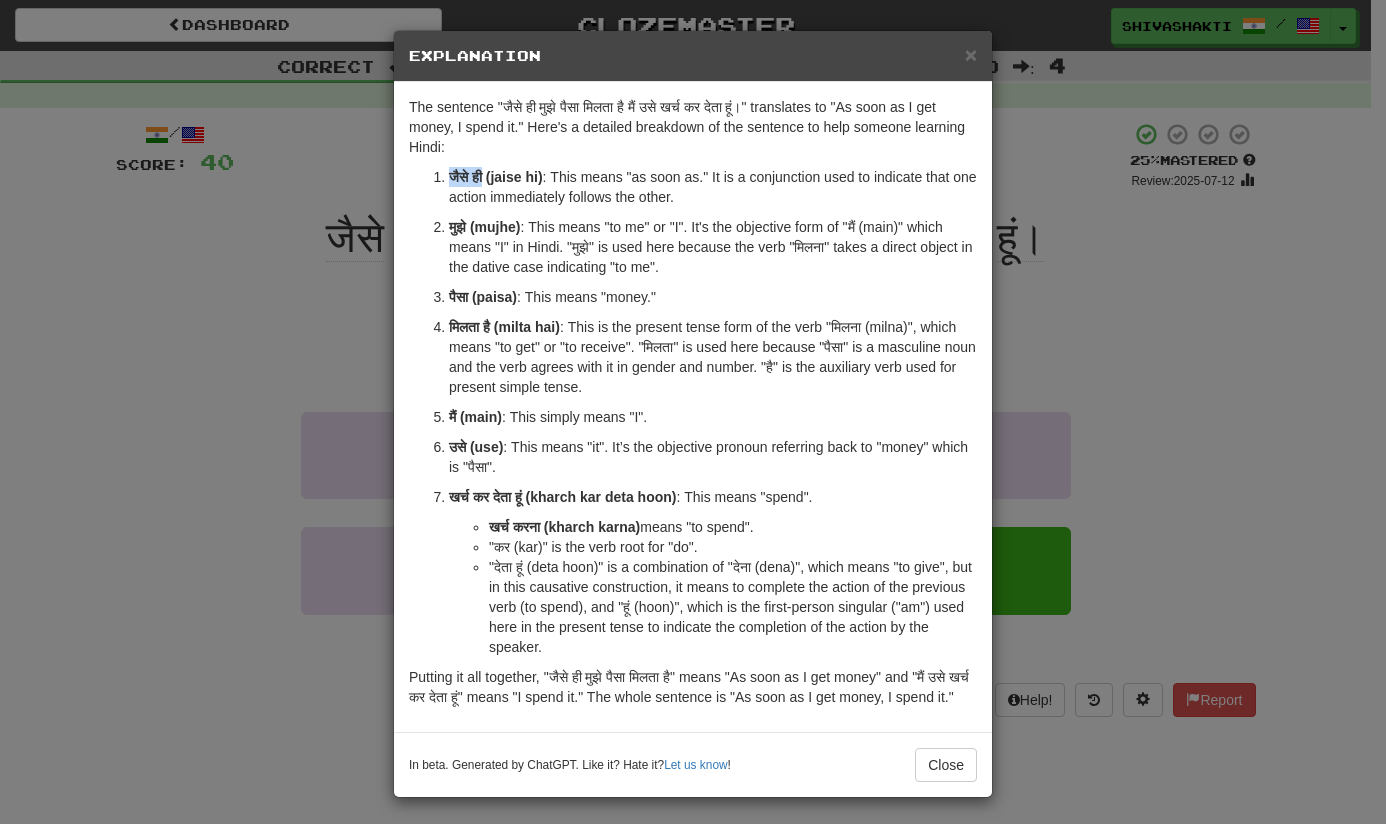 drag, startPoint x: 477, startPoint y: 178, endPoint x: 438, endPoint y: 174, distance: 39.20459 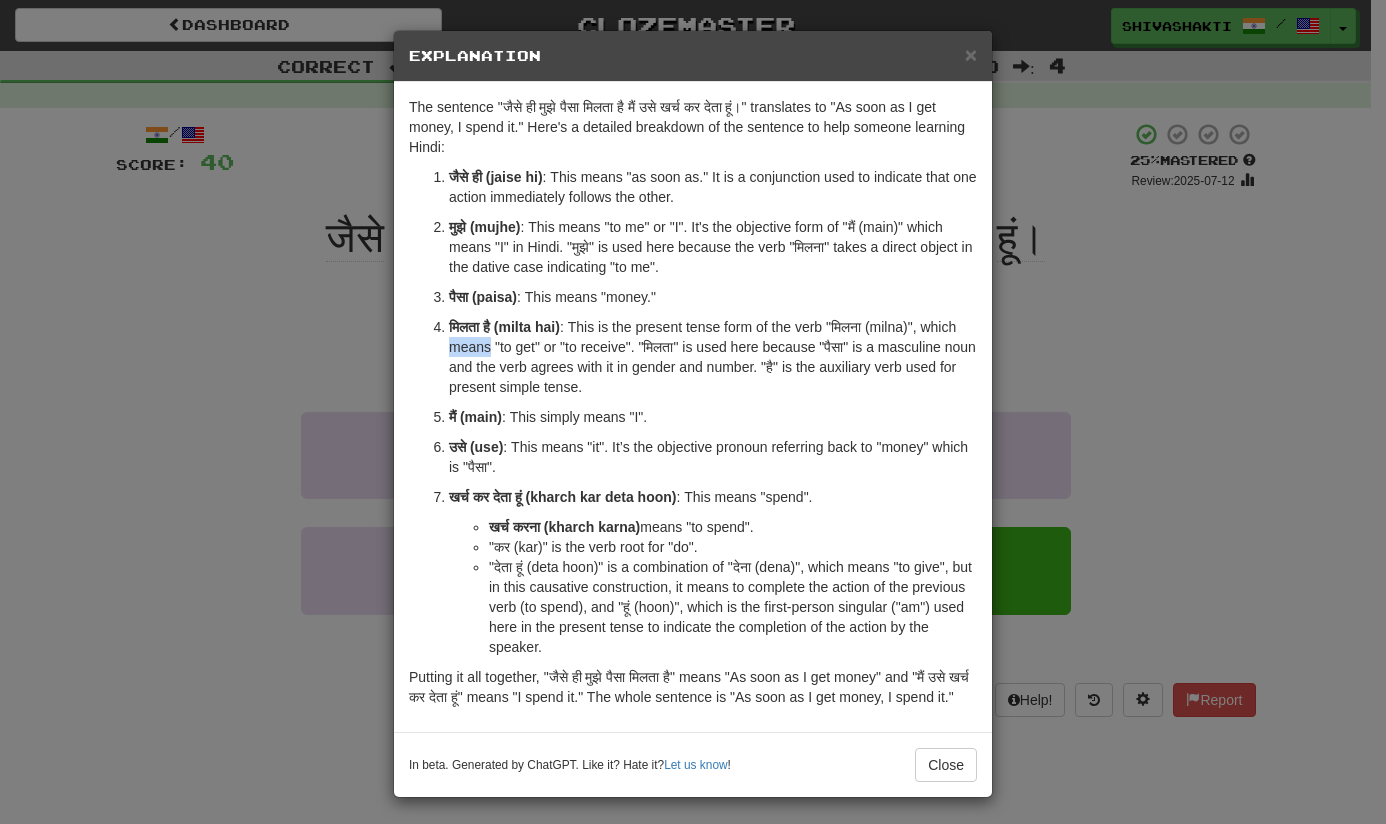 click on "× Explanation The sentence "जैसे ही मुझे पैसा मिलता है मैं उसे खर्च कर देता हूं।" translates to "As soon as I get money, I spend it." Here's a detailed breakdown of the sentence to help someone learning Hindi:
जैसे ही (jaise hi) : This means "as soon as." It is a conjunction used to indicate that one action immediately follows the other.
मुझे (mujhe) : This means "to me" or "I". It's the objective form of "मैं (main)" which means "I" in Hindi. "मुझे" is used here because the verb "मिलना" takes a direct object in the dative case indicating "to me".
पैसा (paisa) : This means "money."
मिलता है (milta hai)
मैं (main) : This simply means "I".
उसे (use) : This means "it". It’s the objective pronoun referring back to "money" which is "पैसा".
खर्च कर देता हूं (kharch kar deta hoon)" at bounding box center (693, 412) 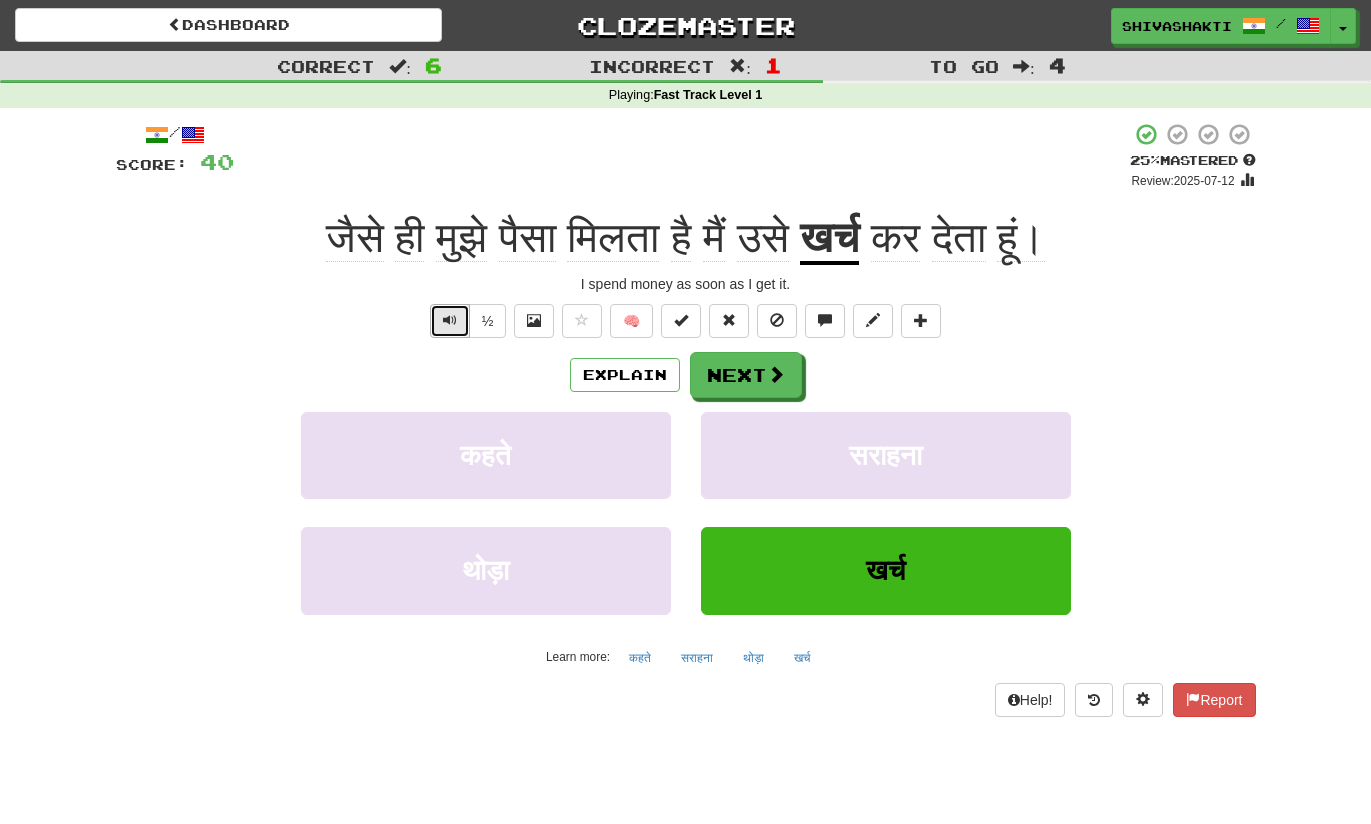 click at bounding box center (450, 320) 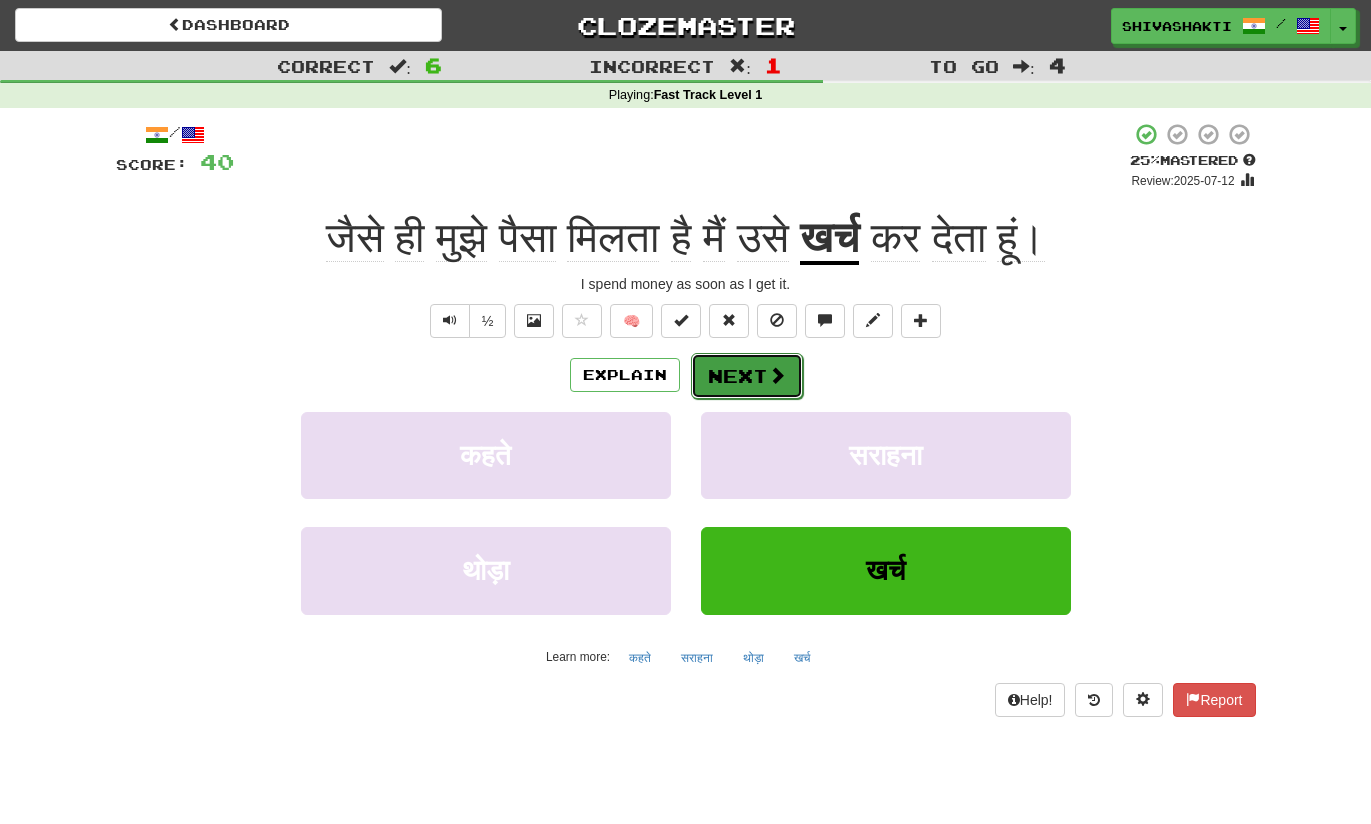 click on "Next" at bounding box center [747, 376] 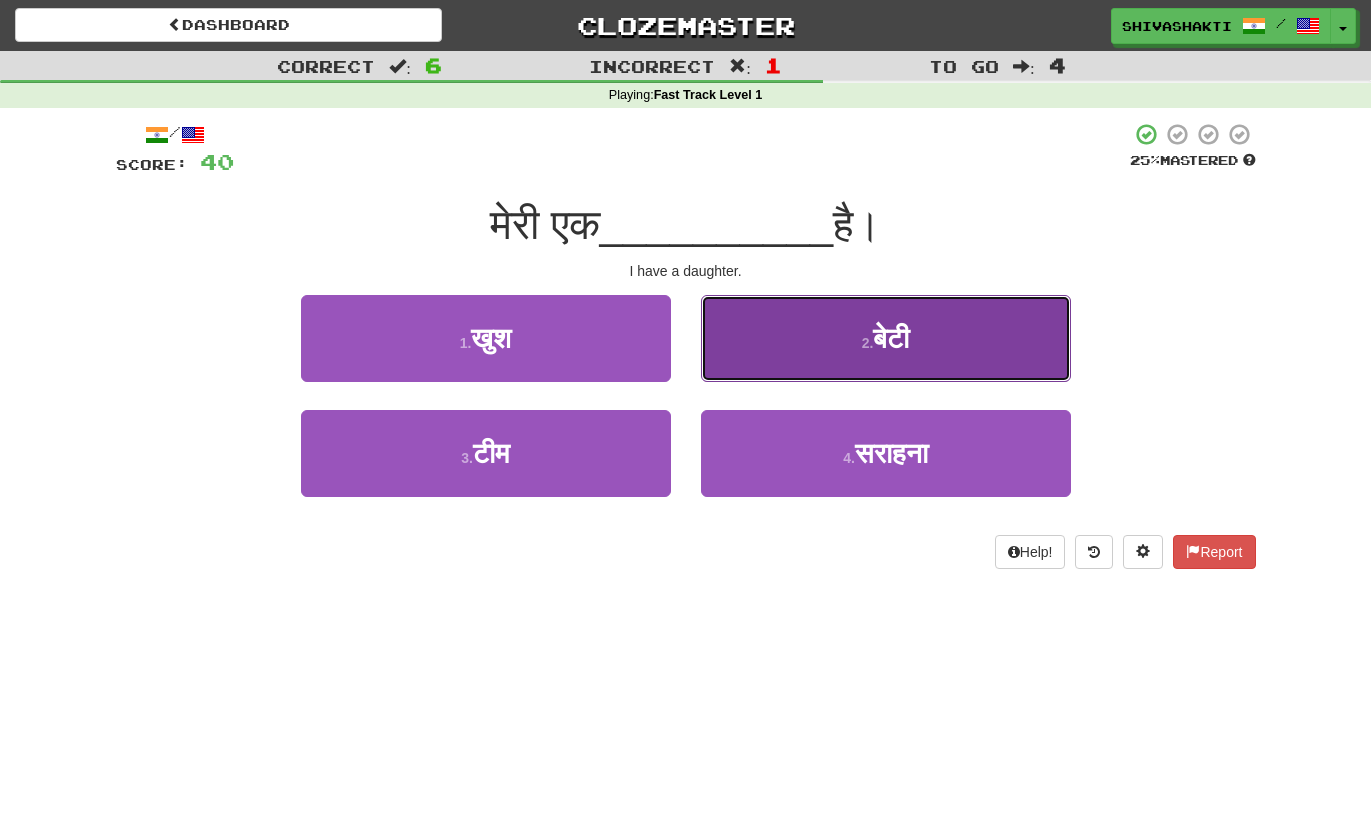 click on "बेटी" at bounding box center [891, 338] 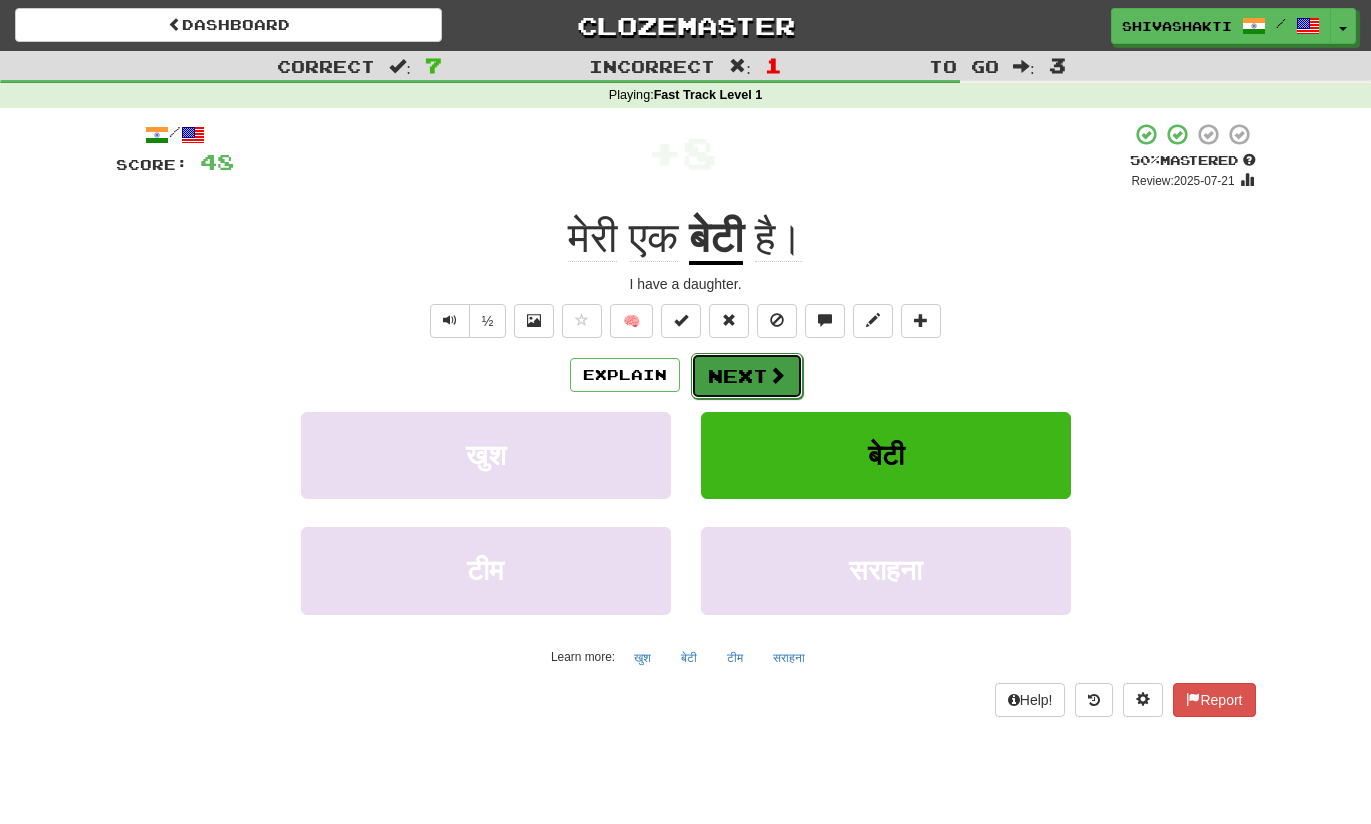 click on "Next" at bounding box center (747, 376) 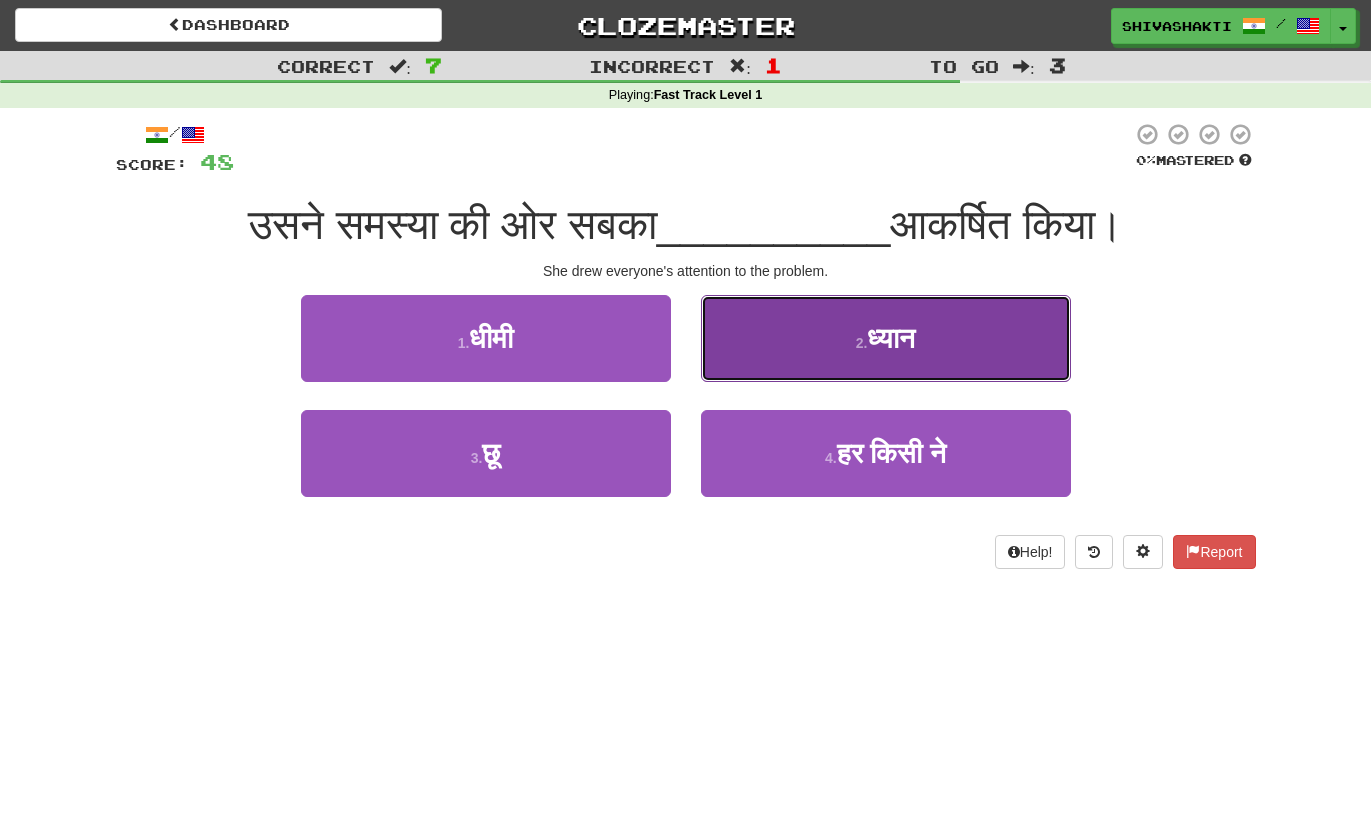 click on "ध्यान" at bounding box center [891, 338] 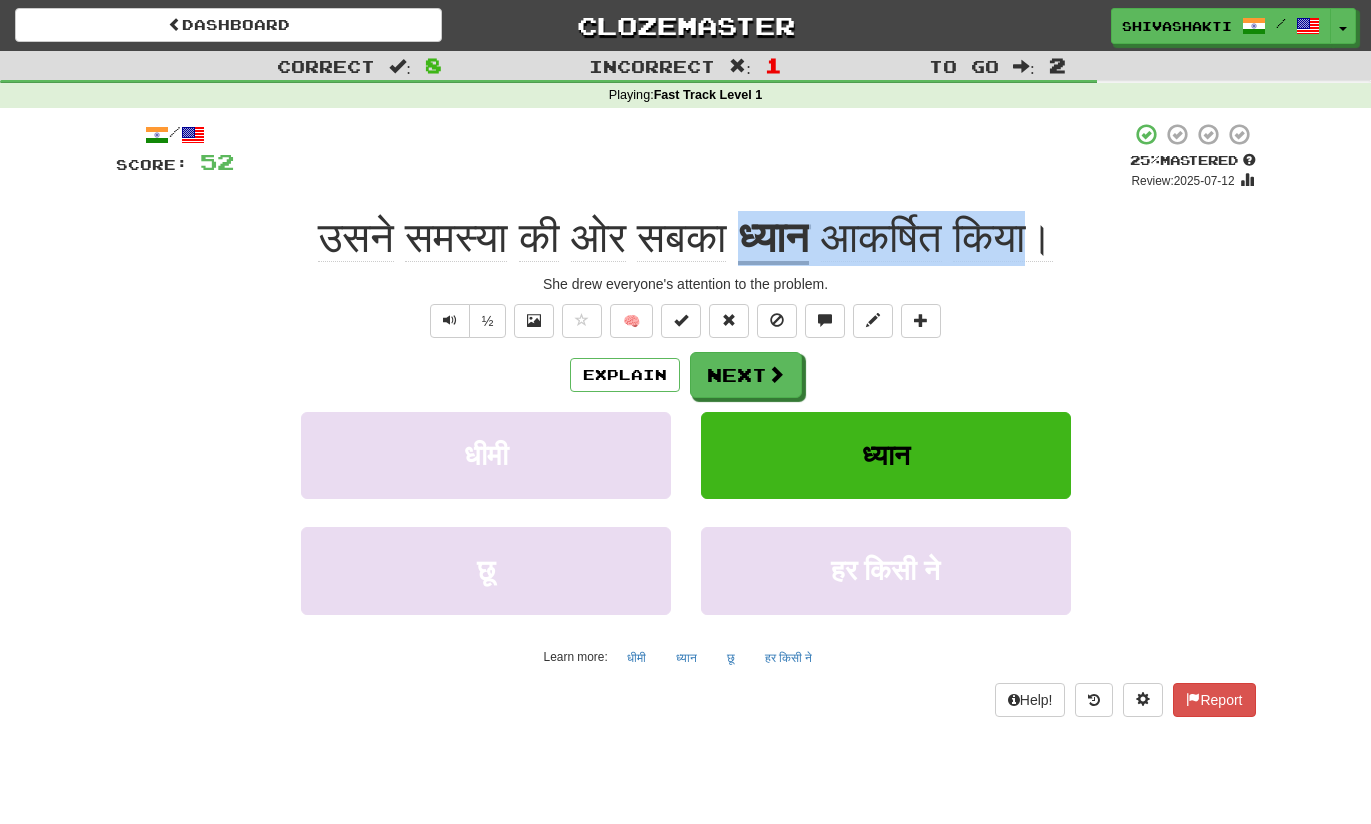 drag, startPoint x: 1049, startPoint y: 238, endPoint x: 738, endPoint y: 241, distance: 311.01447 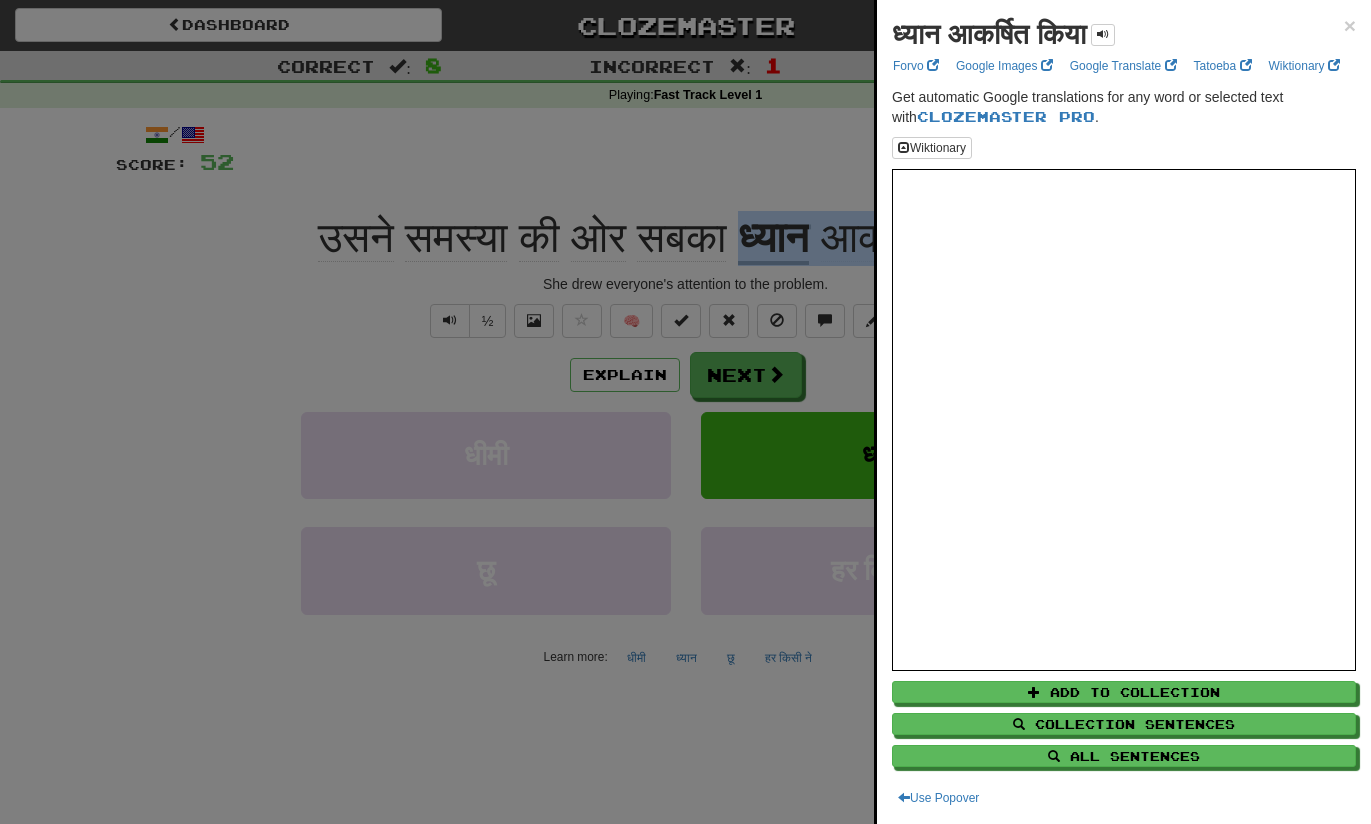 copy on "ध्यान   आकर्षित   किया" 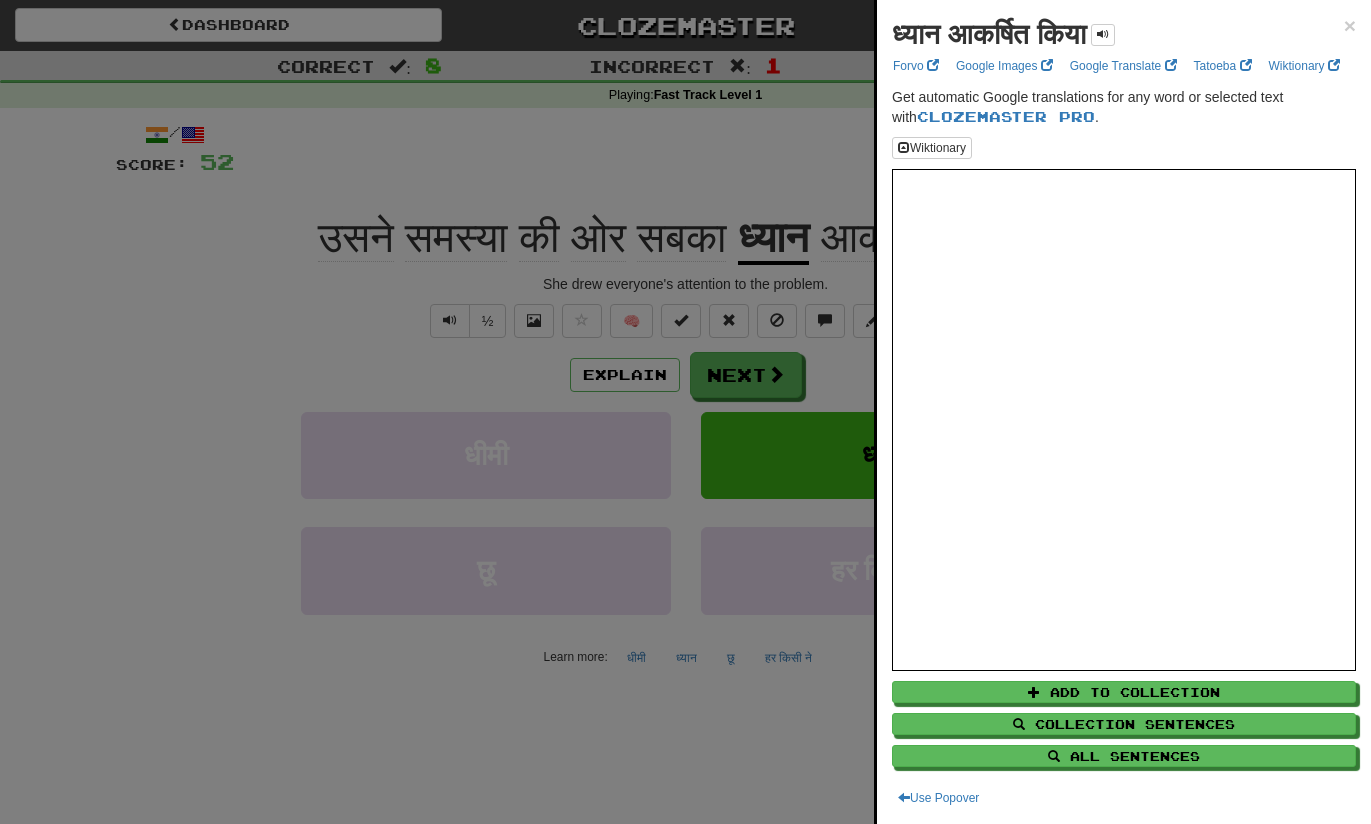 click at bounding box center (685, 412) 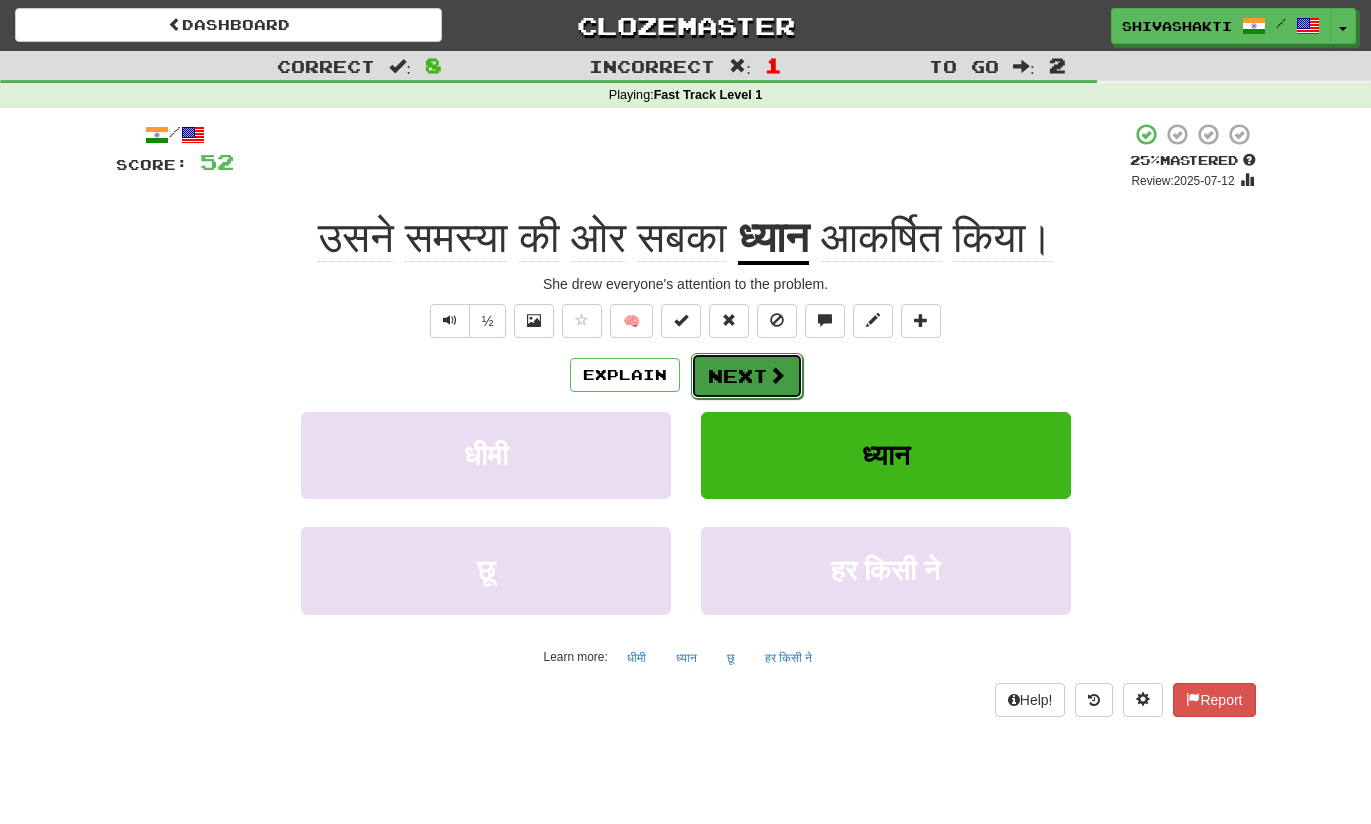 click on "Next" at bounding box center [747, 376] 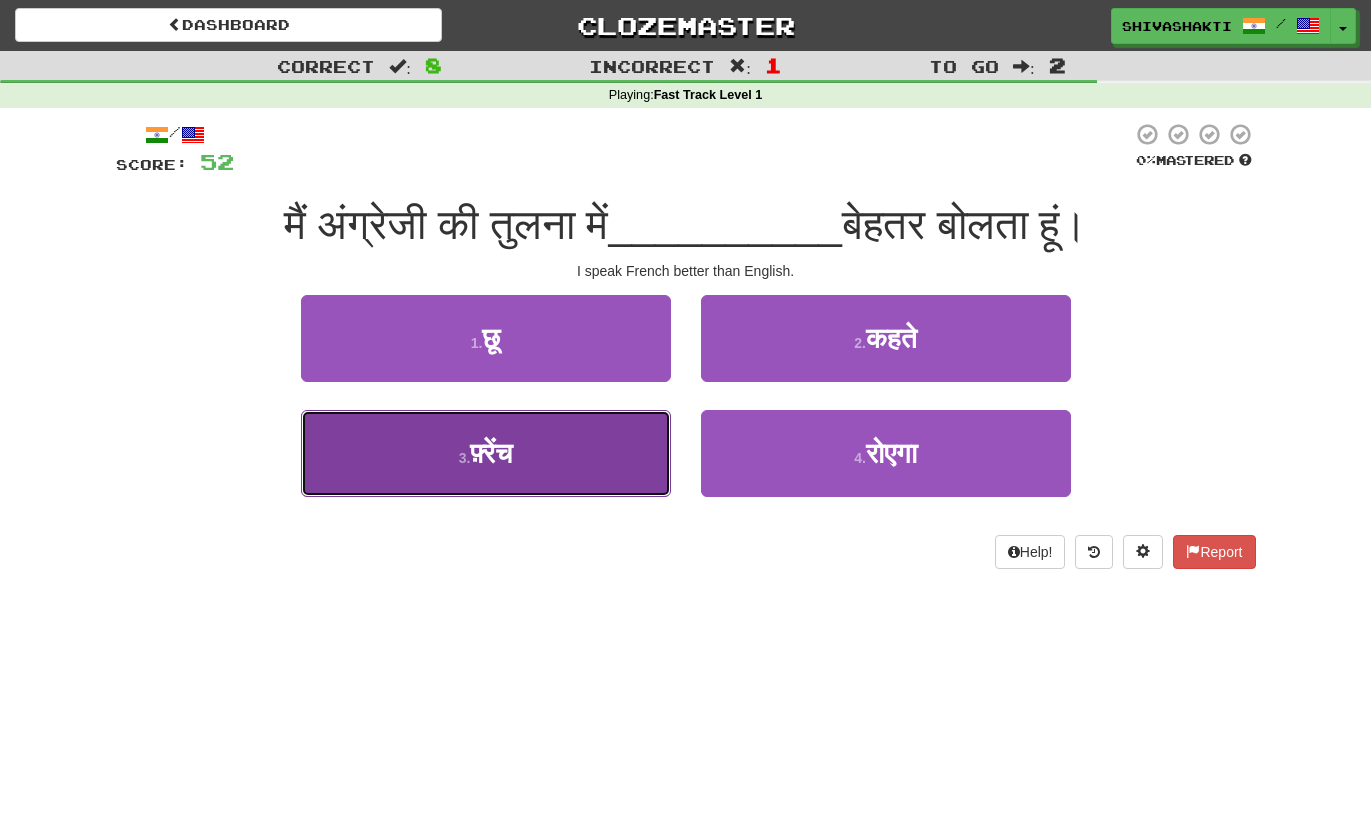 click on "3 .  फ़्रेंच" at bounding box center [486, 453] 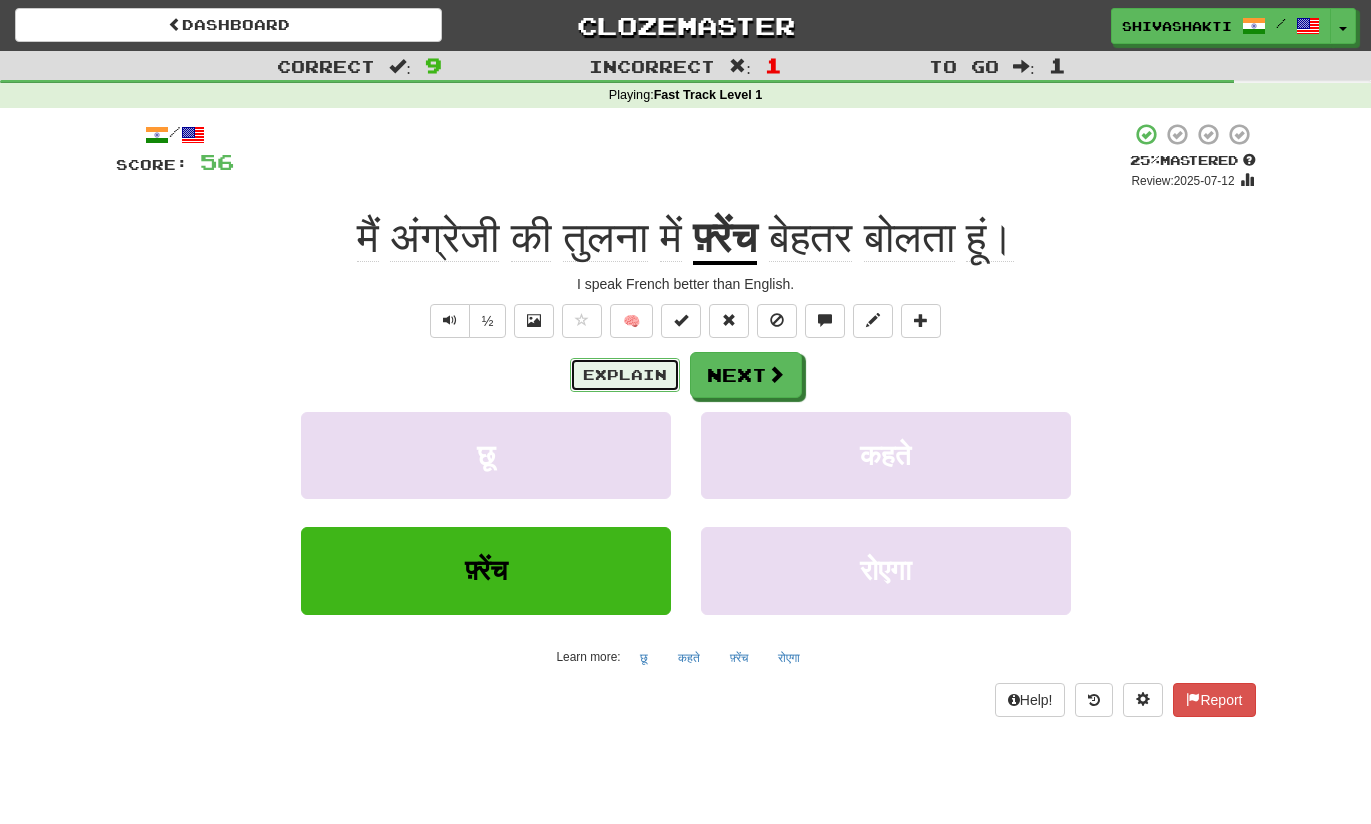 click on "Explain" at bounding box center [625, 375] 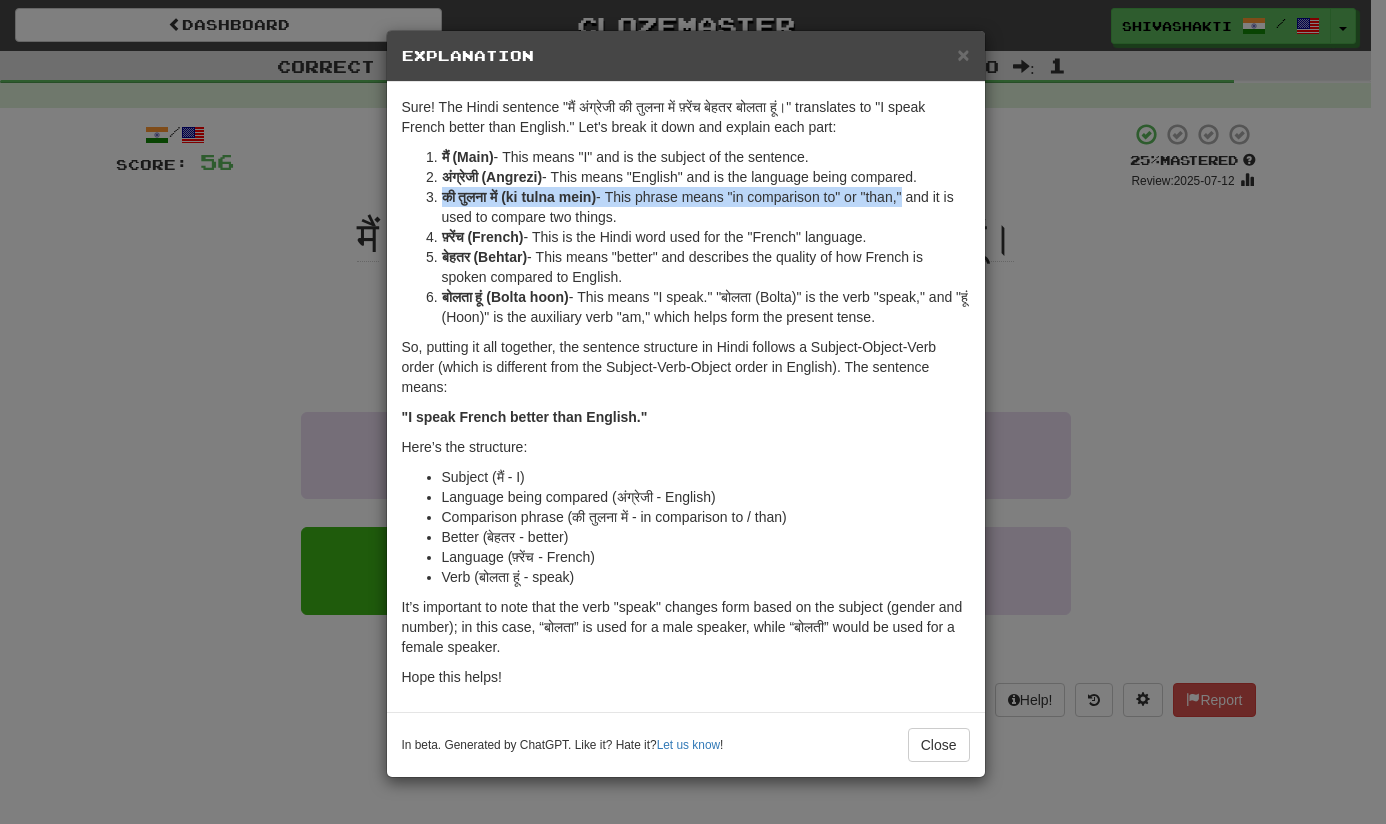 drag, startPoint x: 914, startPoint y: 196, endPoint x: 417, endPoint y: 198, distance: 497.00403 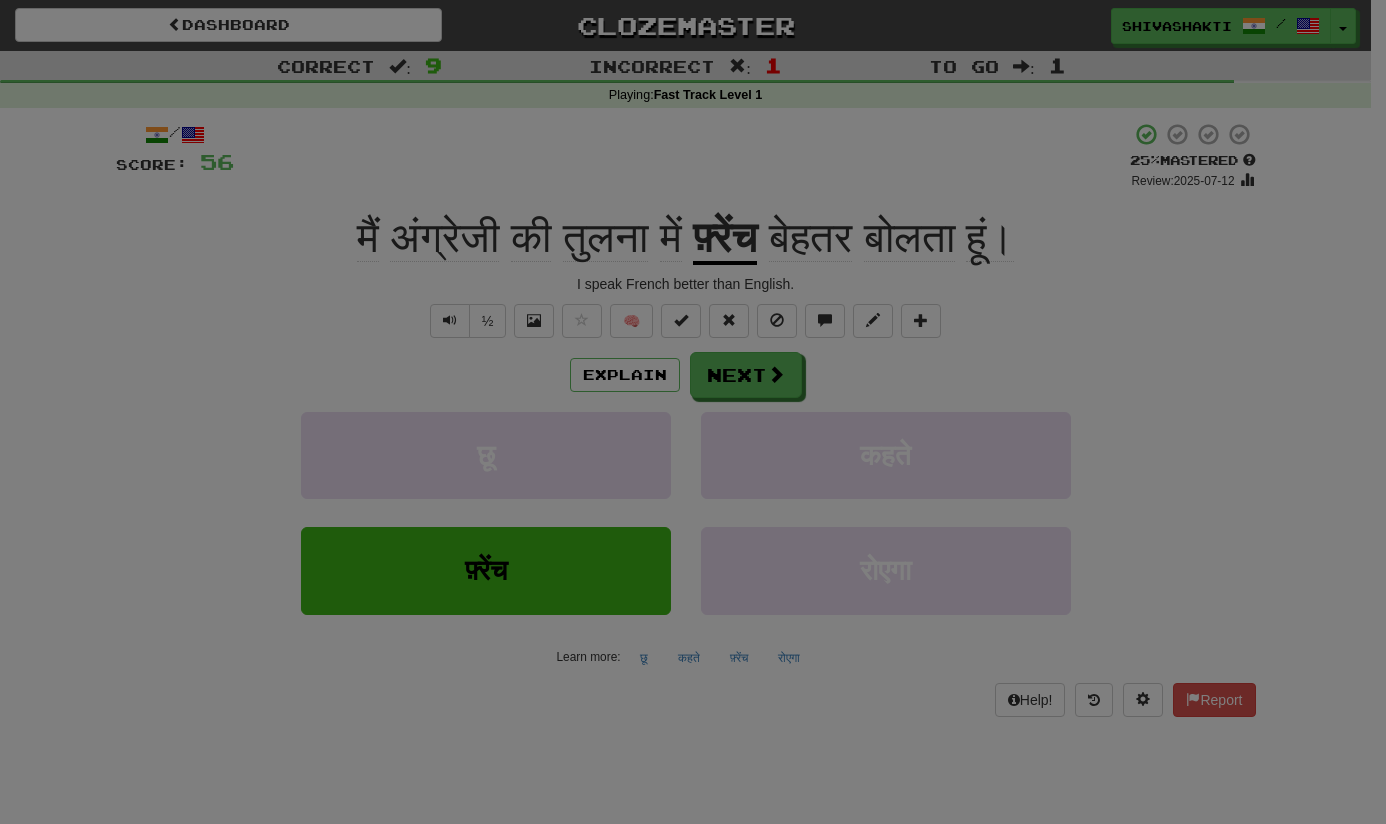 click on "× Explanation Sure! The Hindi sentence "मैं अंग्रेजी की तुलना में फ़्रेंच बेहतर बोलता हूं।" translates to "I speak French better than English." Let's break it down and explain each part:
मैं (Main)  - This means "I" and is the subject of the sentence.
अंग्रेजी (Angrezi)  - This means "English" and is the language being compared.
की तुलना में (ki tulna mein)  - This phrase means "in comparison to" or "than," and it is used to compare two things.
फ़्रेंच (French)  - This is the Hindi word used for the "French" language.
बेहतर (Behtar)  - This means "better" and describes the quality of how French is spoken compared to English.
बोलता हूं (Bolta hoon)  - This means "I speak." "बोलता (Bolta)" is the verb "speak," and "हूं (Hoon)" is the auxiliary verb "am," which helps form the present tense." at bounding box center [693, 412] 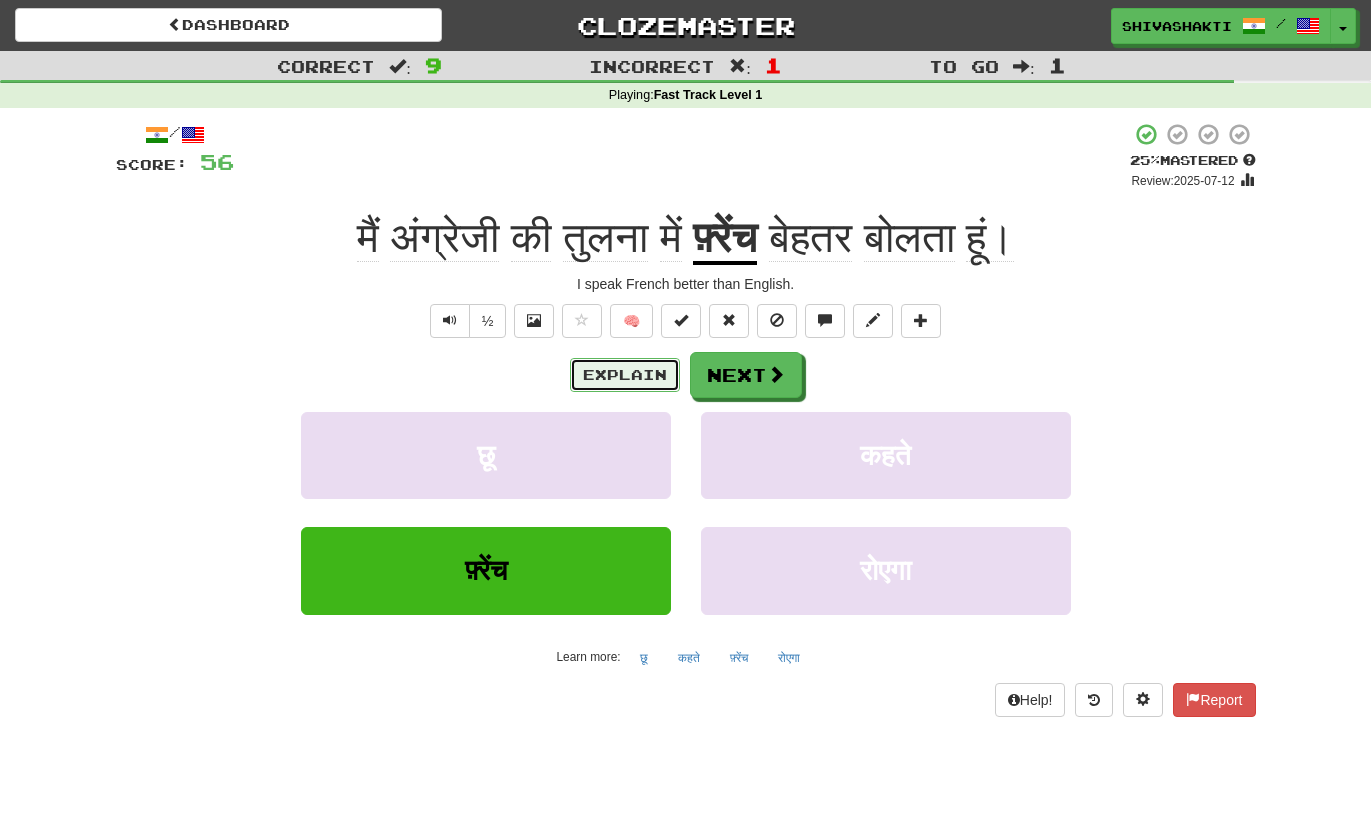 click on "Explain" at bounding box center (625, 375) 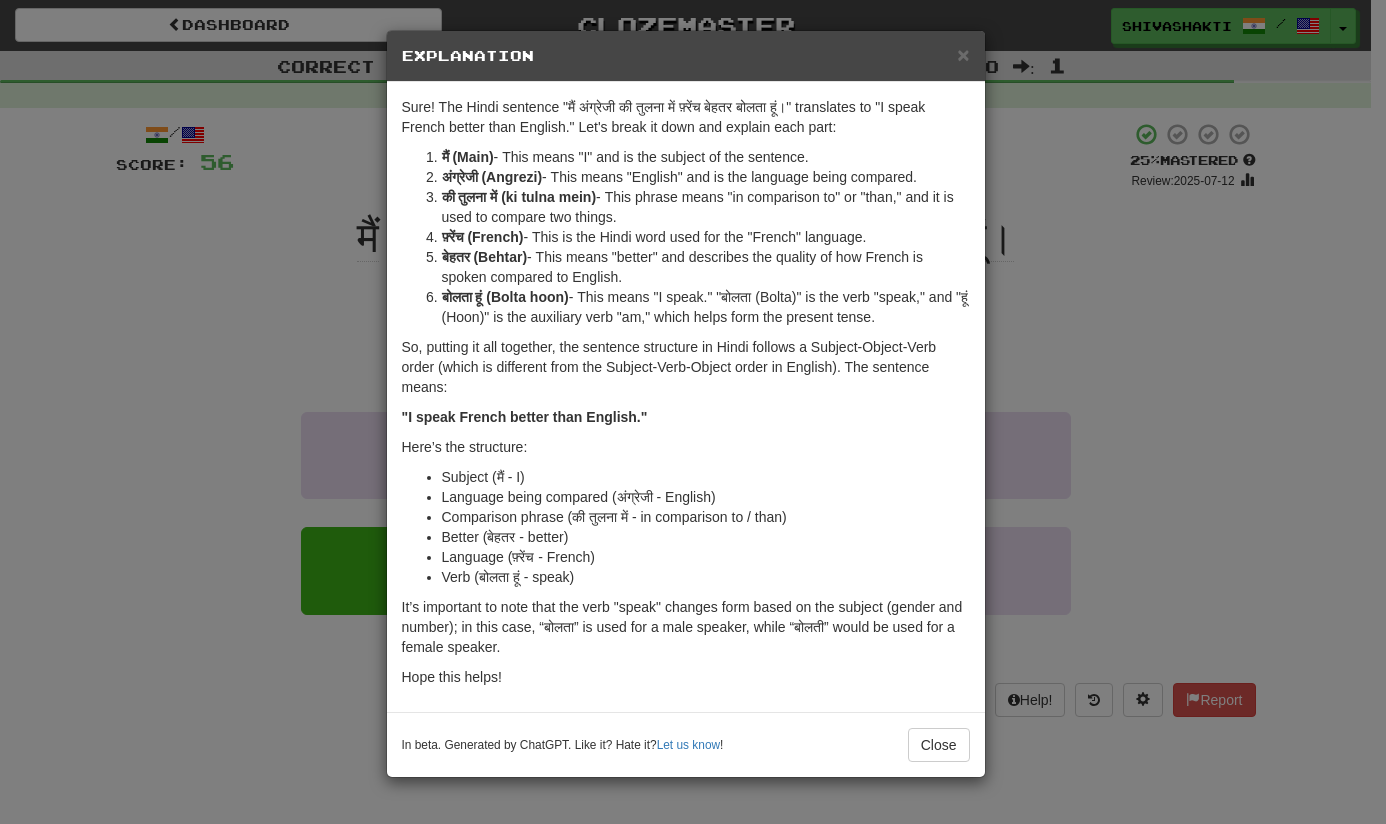 click on "× Explanation Sure! The Hindi sentence "मैं अंग्रेजी की तुलना में फ़्रेंच बेहतर बोलता हूं।" translates to "I speak French better than English." Let's break it down and explain each part:
मैं (Main)  - This means "I" and is the subject of the sentence.
अंग्रेजी (Angrezi)  - This means "English" and is the language being compared.
की तुलना में (ki tulna mein)  - This phrase means "in comparison to" or "than," and it is used to compare two things.
फ़्रेंच (French)  - This is the Hindi word used for the "French" language.
बेहतर (Behtar)  - This means "better" and describes the quality of how French is spoken compared to English.
बोलता हूं (Bolta hoon)  - This means "I speak." "बोलता (Bolta)" is the verb "speak," and "हूं (Hoon)" is the auxiliary verb "am," which helps form the present tense." at bounding box center (693, 412) 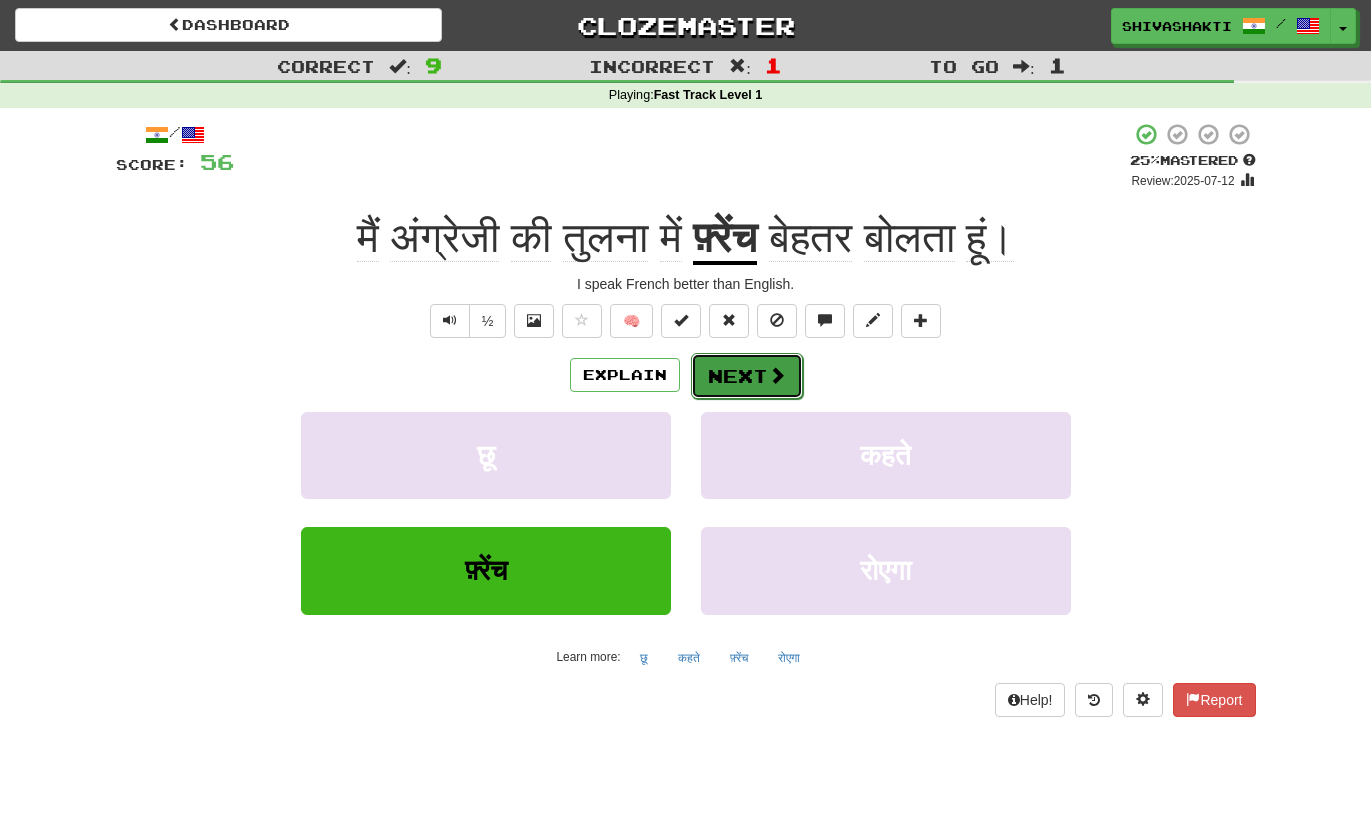 click on "Next" at bounding box center (747, 376) 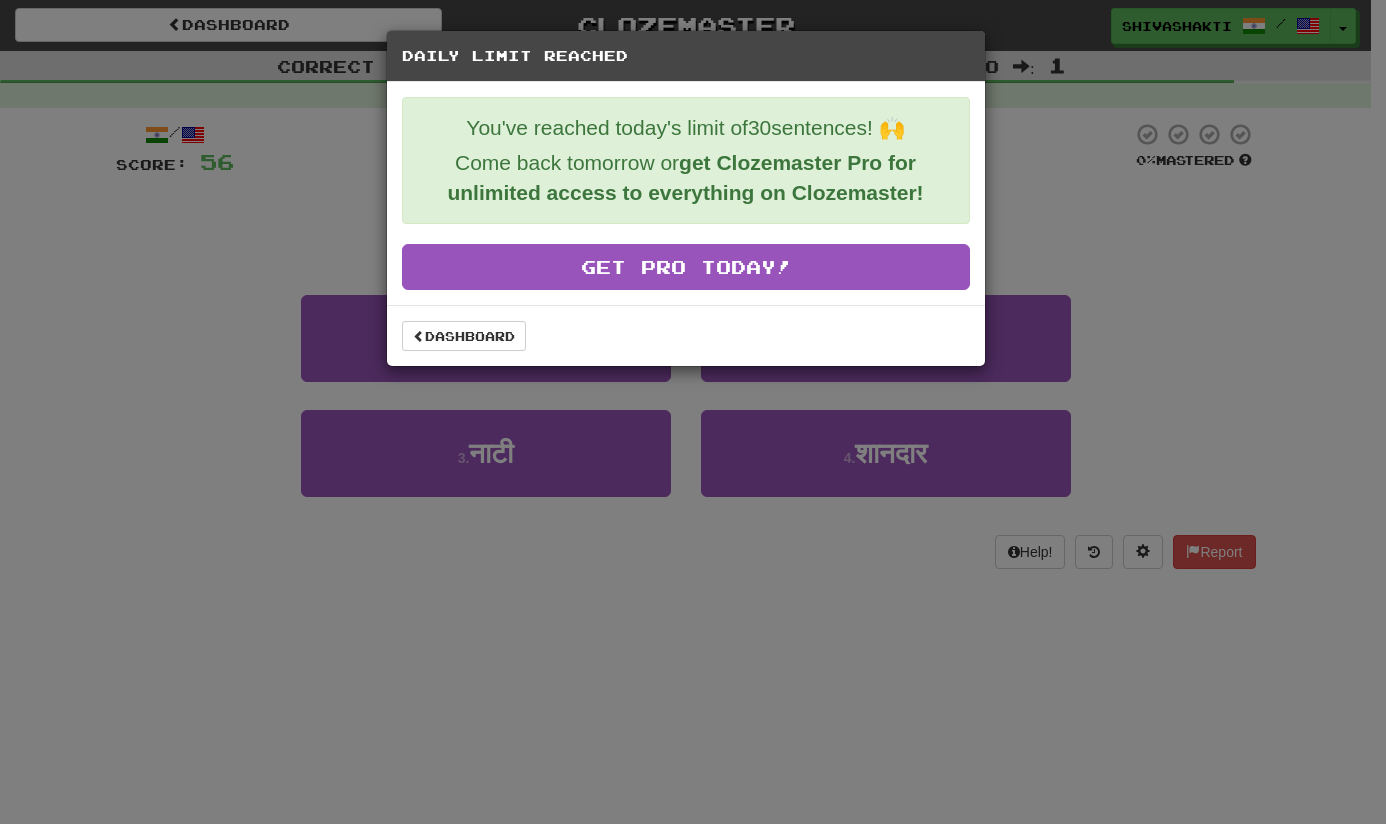 click on "Daily Limit Reached You've reached today's limit of  30  sentences! 🙌  Come back tomorrow or  get Clozemaster Pro for unlimited access to everything on Clozemaster! Get Pro Today! Dashboard" at bounding box center [693, 412] 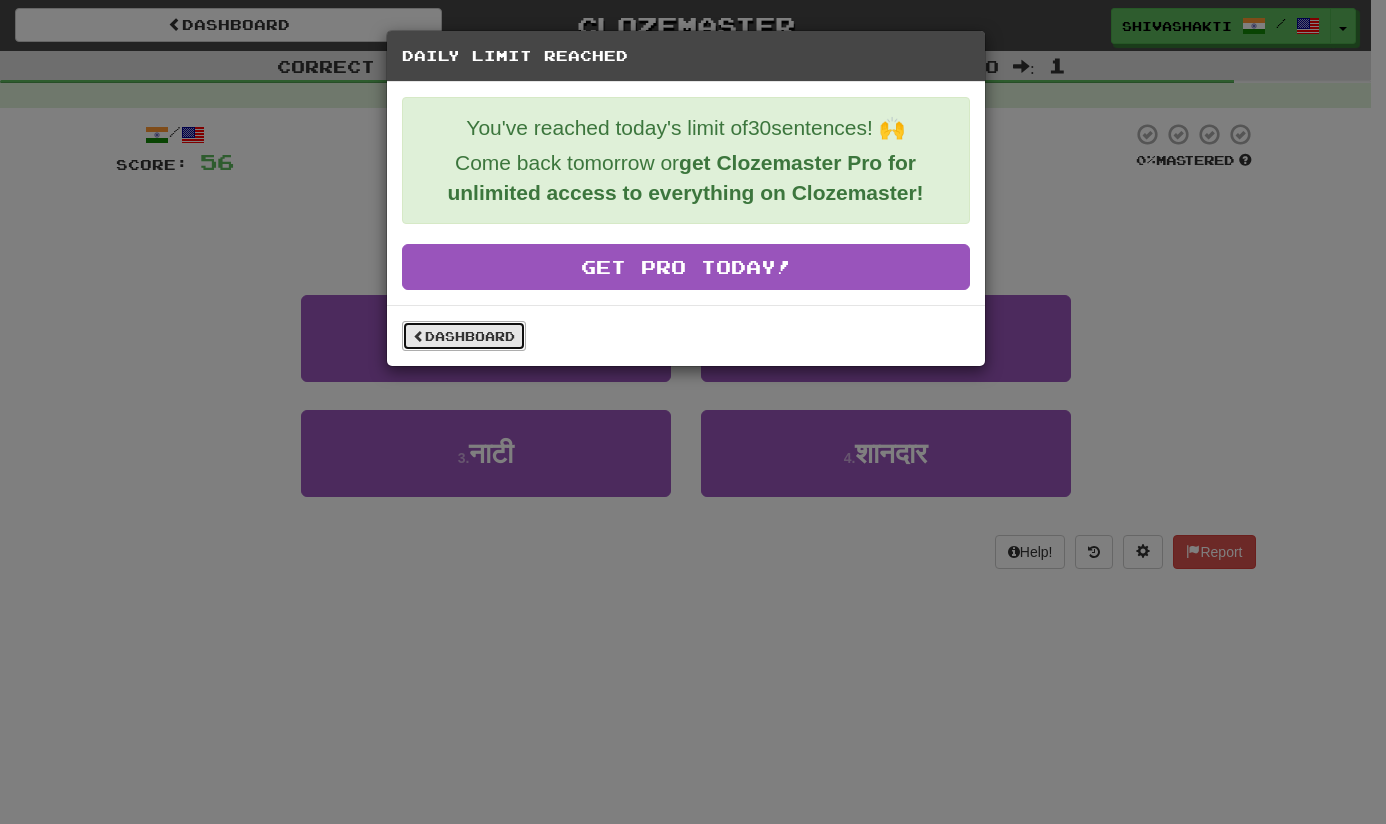 click on "Dashboard" at bounding box center [464, 336] 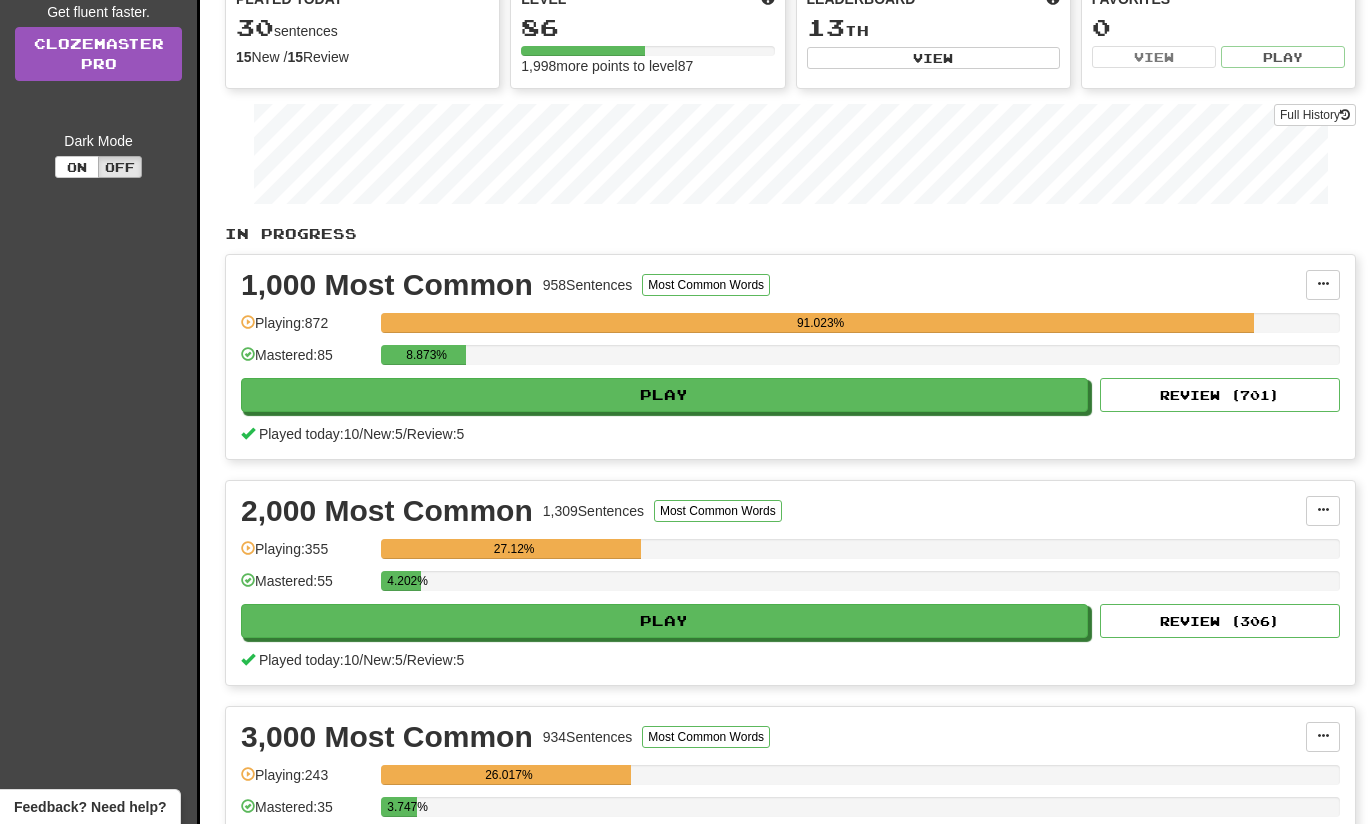 scroll, scrollTop: 211, scrollLeft: 0, axis: vertical 